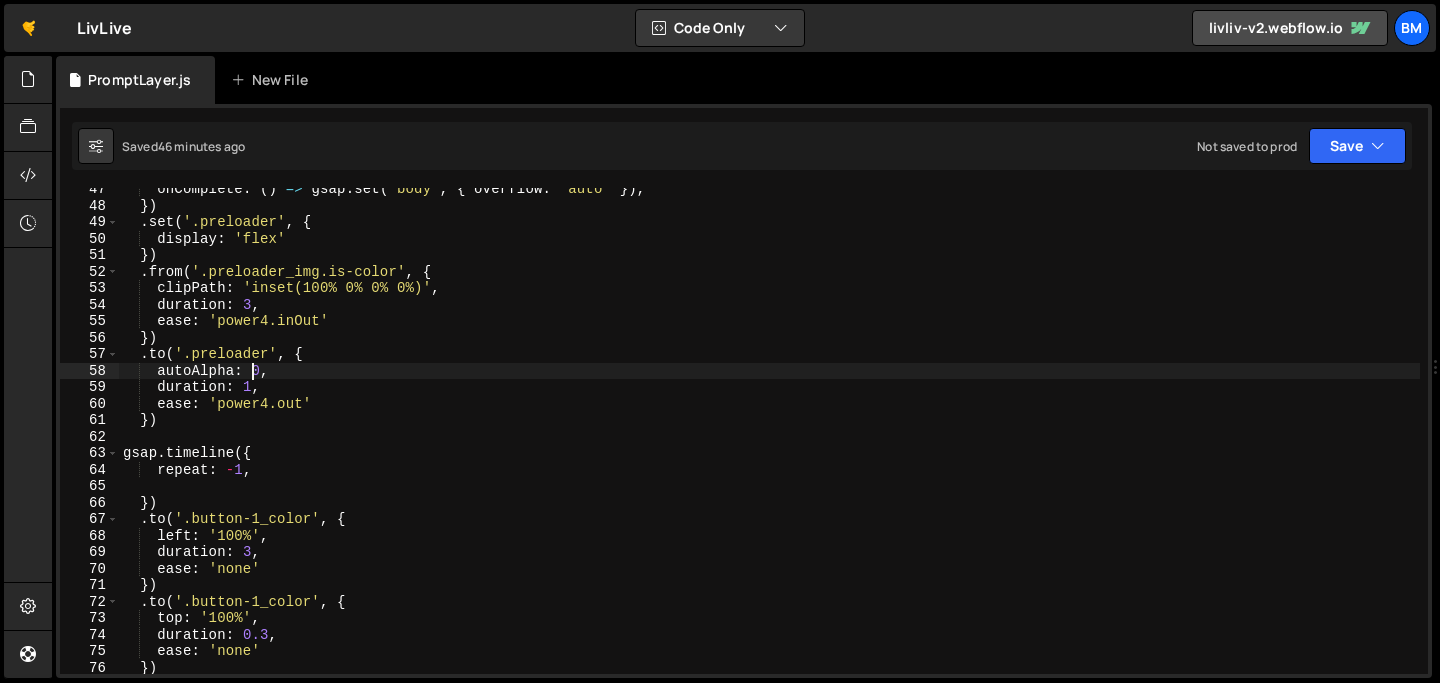 scroll, scrollTop: 0, scrollLeft: 0, axis: both 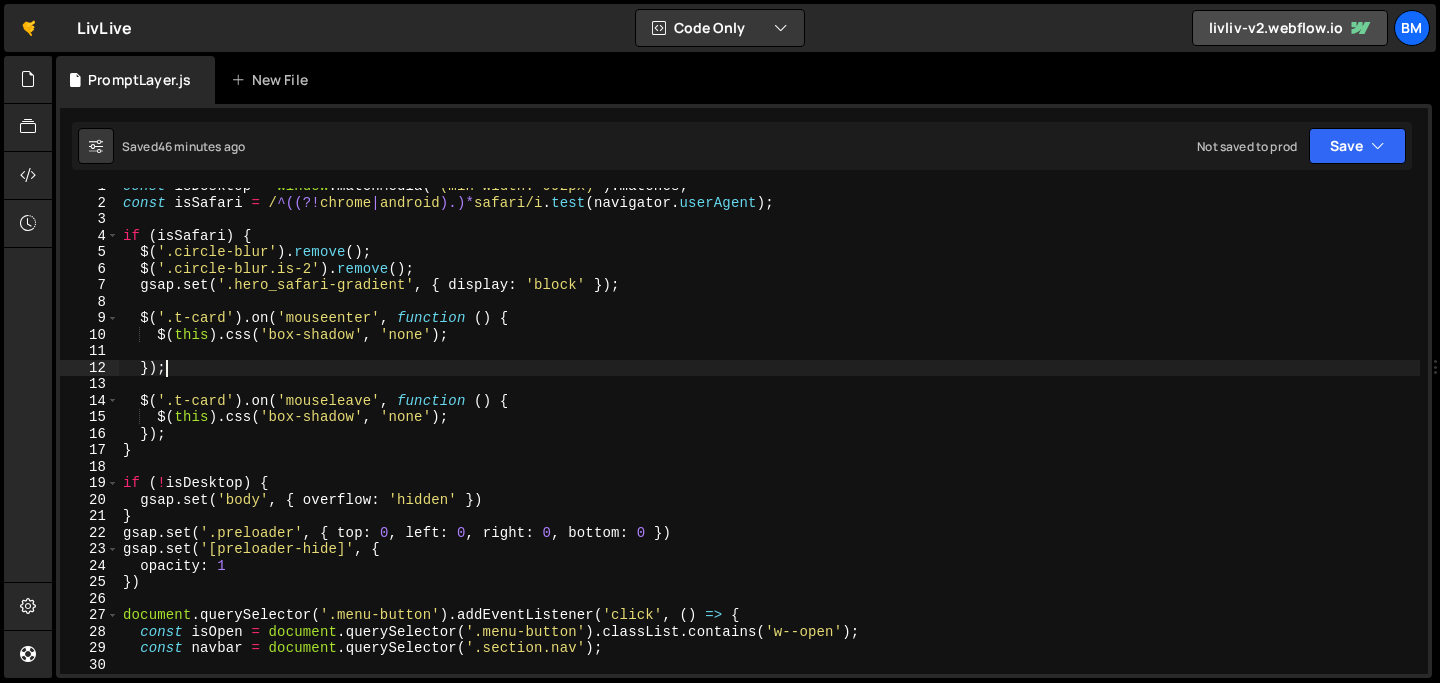 click on "const   isDesktop   =   window . matchMedia ( '(min-width: 992px)' ) . matches ; const   isSafari   =   / ^((?! chrome | android ).)* safari/i . test ( navigator . userAgent ) ; if   ( isSafari )   {    $ ( '.circle-blur' ) . remove ( ) ;    $ ( '.circle-blur.is-2' ) . remove ( ) ;    gsap . set ( '.hero_safari-gradient' ,   {   display :   'block'   }) ;    $ ( '.t-card' ) . on ( 'mouseenter' ,   function   ( )   {       $ ( this ) . css ( 'box-shadow' ,   'none' ) ;    }) ;    $ ( '.t-card' ) . on ( 'mouseleave' ,   function   ( )   {       $ ( this ) . css ( 'box-shadow' ,   'none' ) ;    }) ; } if   ( ! isDesktop )   {    gsap . set ( 'body' ,   {   overflow :   'hidden'   }) } gsap . set ( '.preloader' ,   {   top :   0 ,   left :   0 ,   right :   0 ,   bottom :   0   }) gsap . set ( '[preloader-hide]' ,   {    opacity :   1 }) document . querySelector ( '.menu-button' ) . addEventListener ( 'click' ,   ( )   =>   {    const   isOpen   =   document . querySelector ( '.menu-button' ) . classList . ( ) ;" at bounding box center (769, 437) 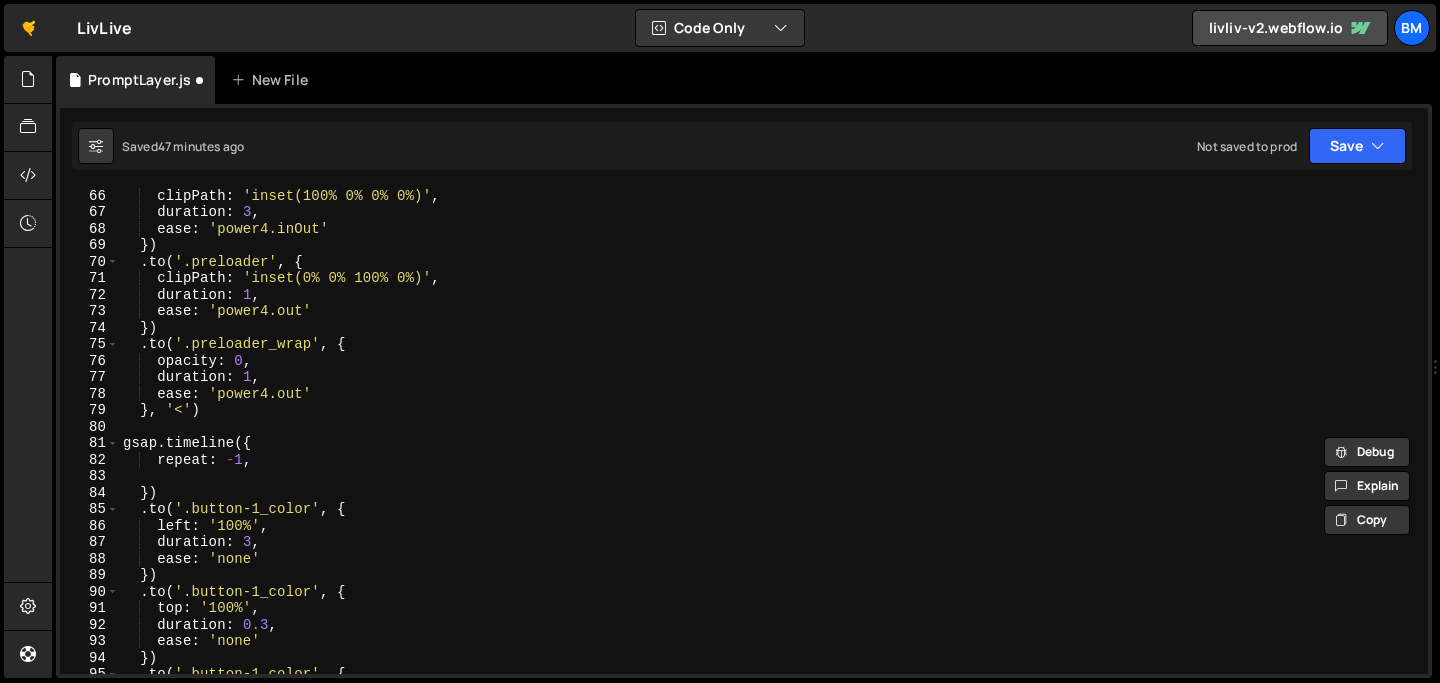 scroll, scrollTop: 1061, scrollLeft: 0, axis: vertical 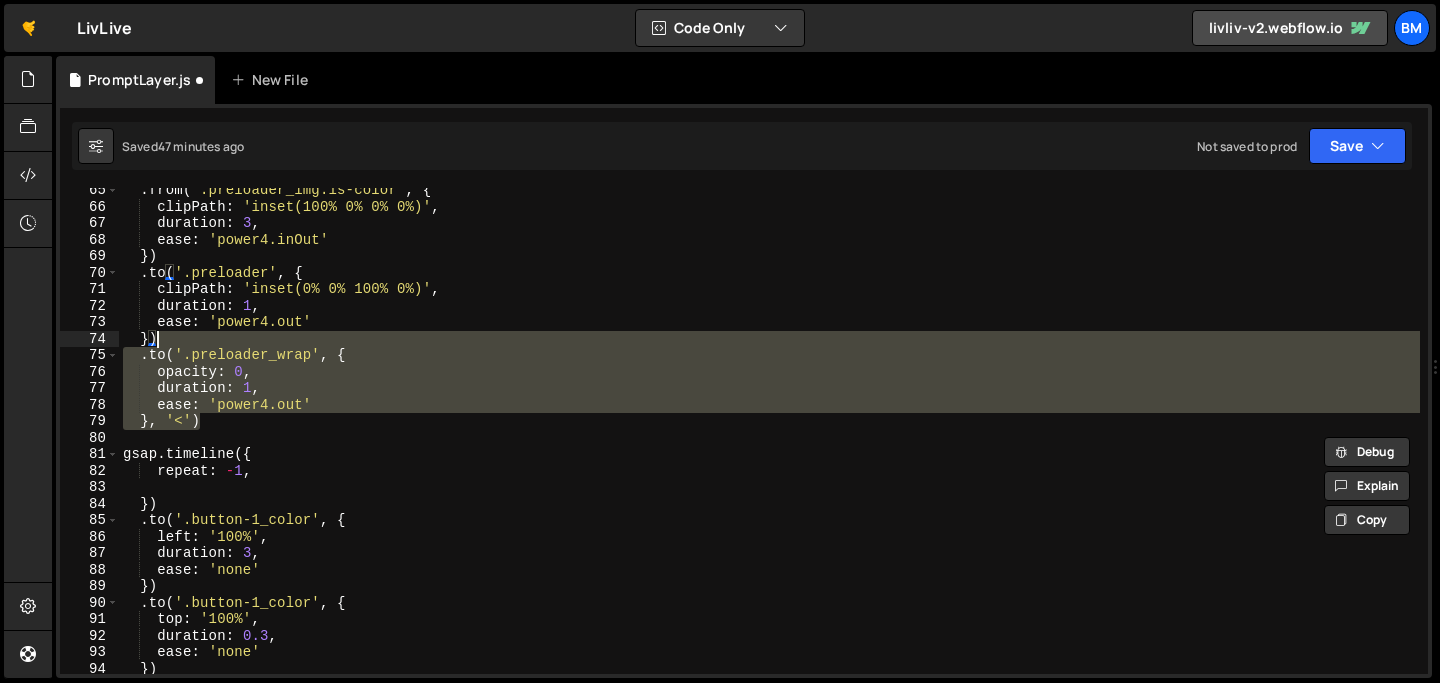 drag, startPoint x: 225, startPoint y: 415, endPoint x: 171, endPoint y: 343, distance: 90 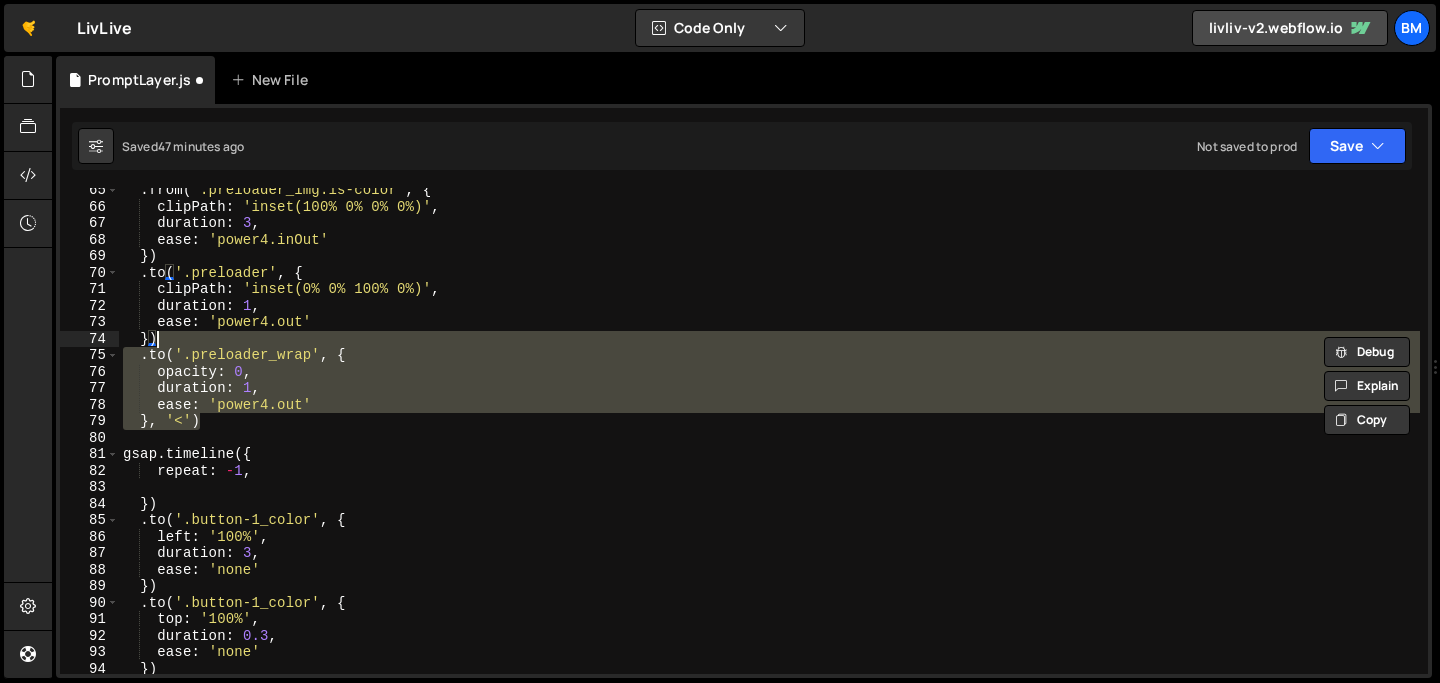 scroll, scrollTop: 0, scrollLeft: 1, axis: horizontal 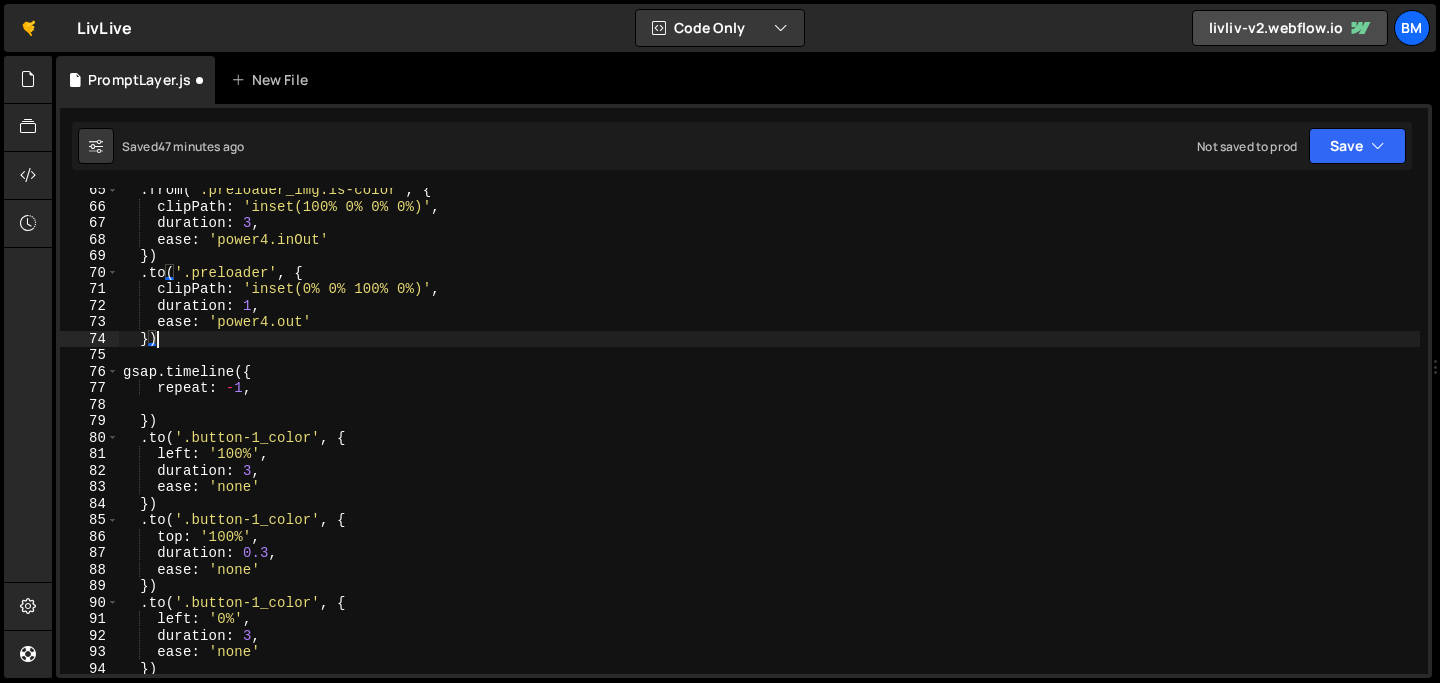 click on ". from ( '.preloader_img.is-color' ,   {       clipPath :   'inset(100% 0% 0% 0%)' ,       duration :   3 ,       ease :   'power4.inOut'    })    . to ( '.preloader' ,   {       clipPath :   'inset(0% 0% 100% 0%)' ,       duration :   1 ,       ease :   'power4.out'    }) gsap . timeline ({       repeat :   - 1 ,    })    . to ( '.button-1_color' ,   {       left :   '100%' ,       duration :   3 ,       ease :   'none'    })    . to ( '.button-1_color' ,   {       top :   '100%' ,       duration :   0.3 ,       ease :   'none'    })    . to ( '.button-1_color' ,   {       left :   '0%' ,       duration :   3 ,       ease :   'none'    })    . to ( '.button-1_color' ," at bounding box center (769, 441) 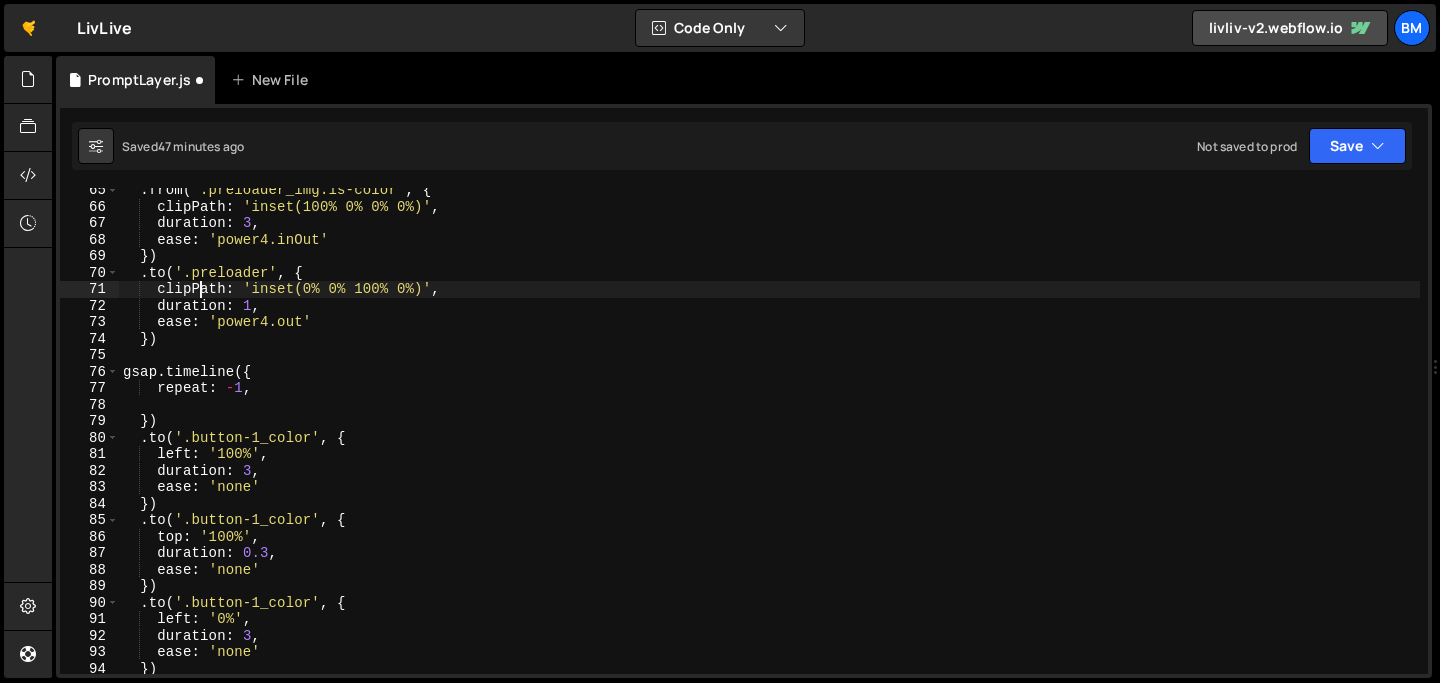 click on ". from ( '.preloader_img.is-color' ,   {       clipPath :   'inset(100% 0% 0% 0%)' ,       duration :   3 ,       ease :   'power4.inOut'    })    . to ( '.preloader' ,   {       clipPath :   'inset(0% 0% 100% 0%)' ,       duration :   1 ,       ease :   'power4.out'    }) gsap . timeline ({       repeat :   - 1 ,    })    . to ( '.button-1_color' ,   {       left :   '100%' ,       duration :   3 ,       ease :   'none'    })    . to ( '.button-1_color' ,   {       top :   '100%' ,       duration :   0.3 ,       ease :   'none'    })    . to ( '.button-1_color' ,   {       left :   '0%' ,       duration :   3 ,       ease :   'none'    })    . to ( '.button-1_color' ," at bounding box center (769, 441) 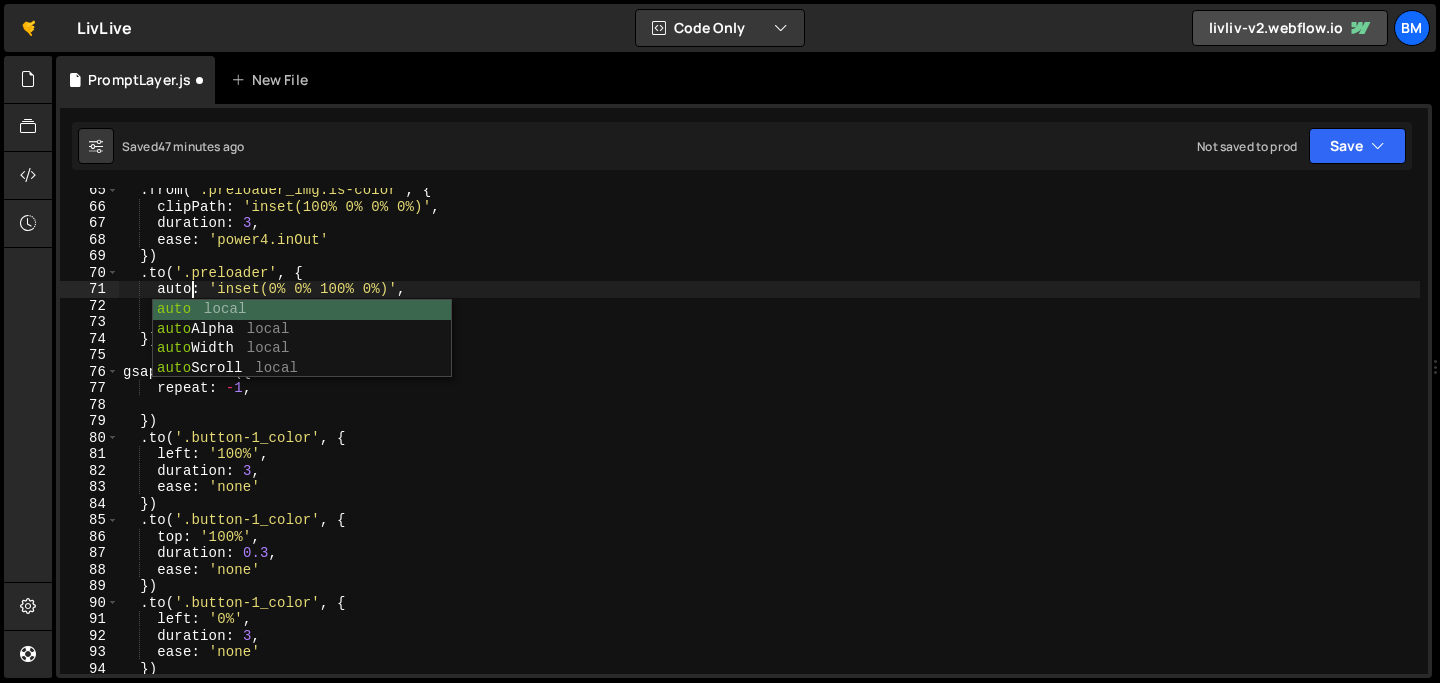 scroll, scrollTop: 0, scrollLeft: 4, axis: horizontal 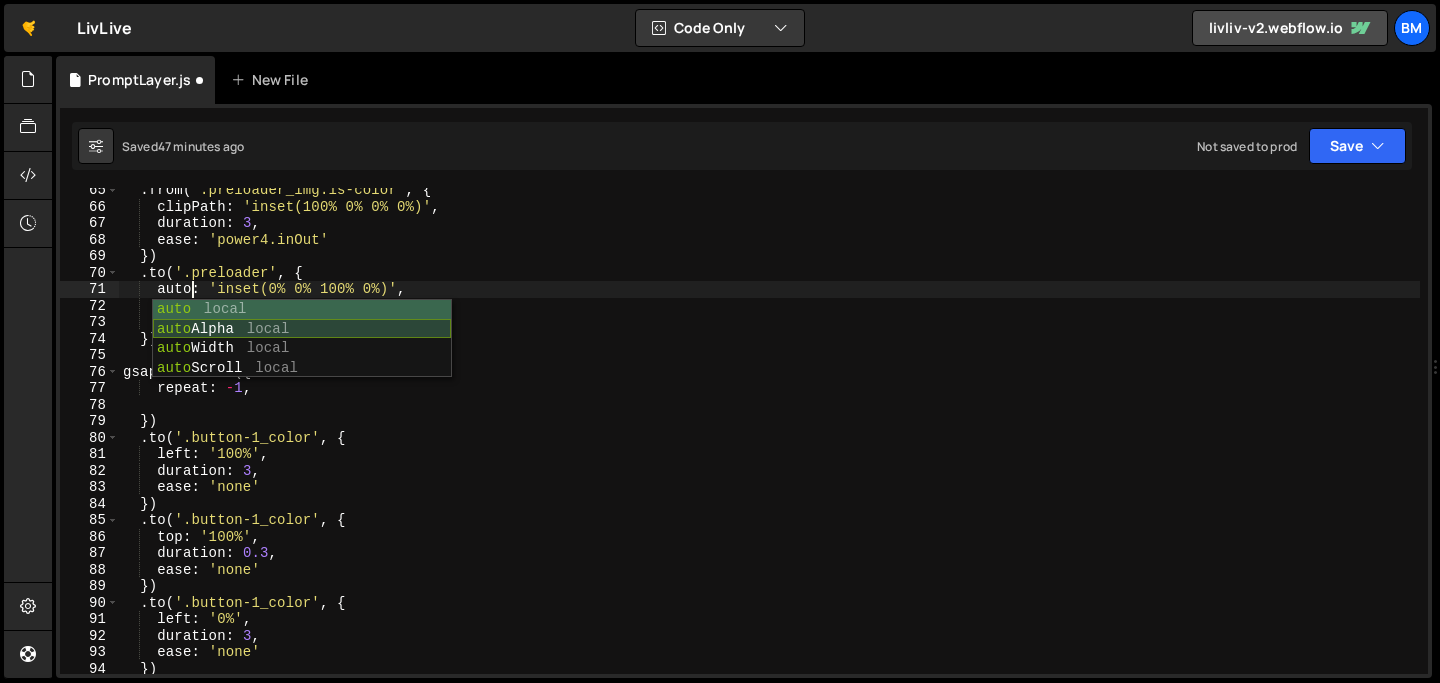 click on "auto local auto Alpha local auto Width local auto Scroll local" at bounding box center [302, 359] 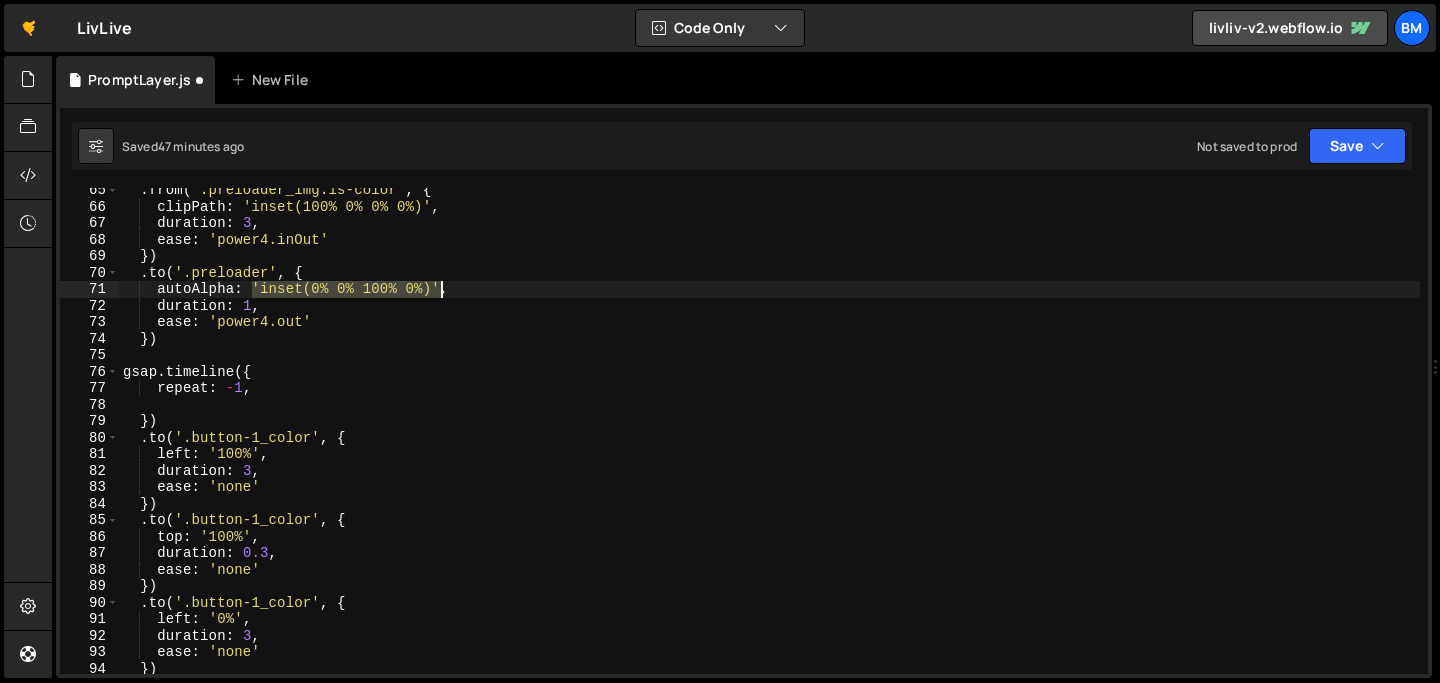 drag, startPoint x: 249, startPoint y: 288, endPoint x: 438, endPoint y: 292, distance: 189.04233 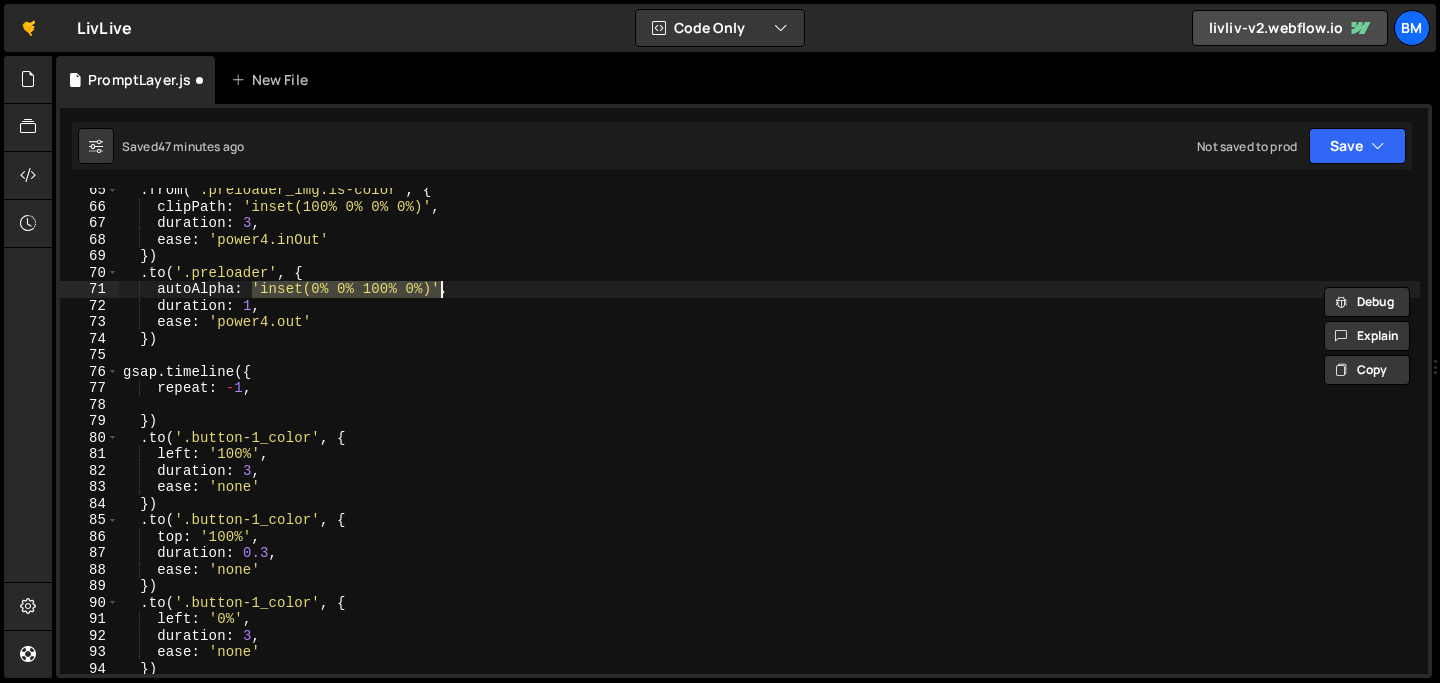 scroll, scrollTop: 0, scrollLeft: 9, axis: horizontal 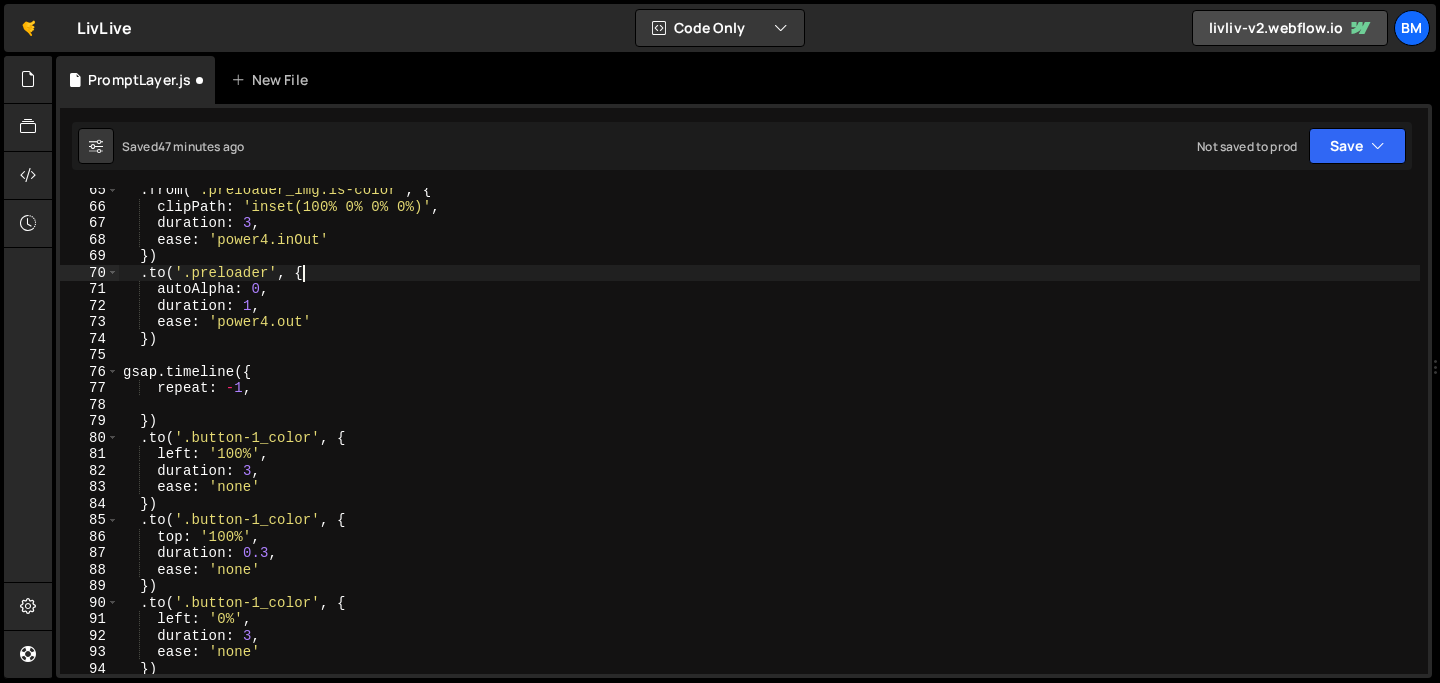 click on ". from ( '.preloader_img.is-color' ,   {       clipPath :   'inset(100% 0% 0% 0%)' ,       duration :   3 ,       ease :   'power4.inOut'    })    . to ( '.preloader' ,   {       autoAlpha :   0 ,       duration :   1 ,       ease :   'power4.out'    }) gsap . timeline ({       repeat :   - 1 ,    })    . to ( '.button-1_color' ,   {       left :   '100%' ,       duration :   3 ,       ease :   'none'    })    . to ( '.button-1_color' ,   {       top :   '100%' ,       duration :   0.3 ,       ease :   'none'    })    . to ( '.button-1_color' ,   {       left :   '0%' ,       duration :   3 ,       ease :   'none'    })    . to ( '.button-1_color' ,   {" at bounding box center (769, 441) 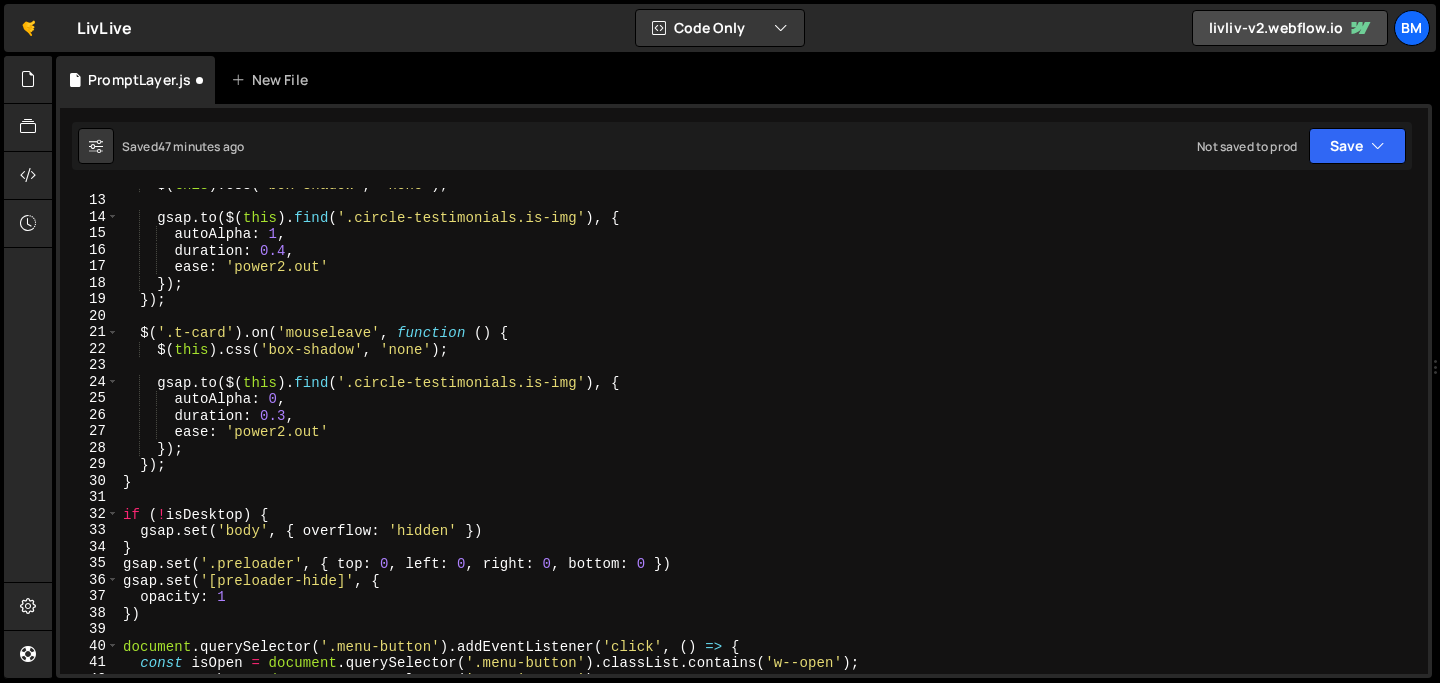 scroll, scrollTop: 211, scrollLeft: 0, axis: vertical 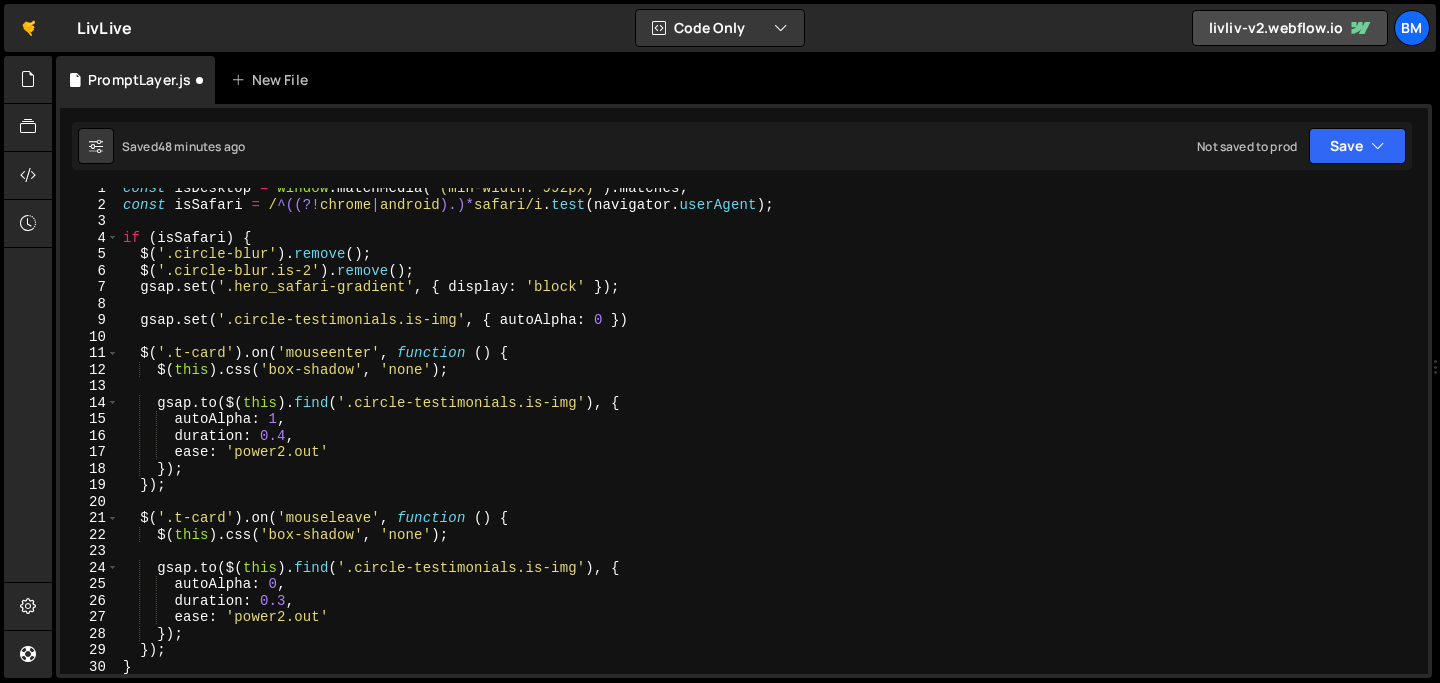 click on "const   isDesktop   =   window . matchMedia ( '(min-width: 992px)' ) . matches ; const   isSafari   =   / ^((?! chrome | android ).)* safari/i . test ( navigator . userAgent ) ; if   ( isSafari )   {    $ ( '.circle-blur' ) . remove ( ) ;    $ ( '.circle-blur.is-2' ) . remove ( ) ;    gsap . set ( '.hero_safari-gradient' ,   {   display :   'block'   }) ;    gsap . set ( '.circle-testimonials.is-img' ,   {   autoAlpha :   0   })    $ ( '.t-card' ) . on ( 'mouseenter' ,   function   ( )   {       $ ( this ) . css ( 'box-shadow' ,   'none' ) ;       gsap . to ( $ ( this ) . find ( '.circle-testimonials.is-img' ) ,   {          autoAlpha :   1 ,          duration :   0.4 ,          ease :   'power2.out'       }) ;    }) ;    $ ( '.t-card' ) . on ( 'mouseleave' ,   function   ( )   {       $ ( this ) . css ( 'box-shadow' ,   'none' ) ;       gsap . to ( $ ( this ) . find ( '.circle-testimonials.is-img' ) ,   {          autoAlpha :   0 ,          duration :   0.3 ,          ease :   'power2.out'       }) ;    }) ; }" at bounding box center (769, 439) 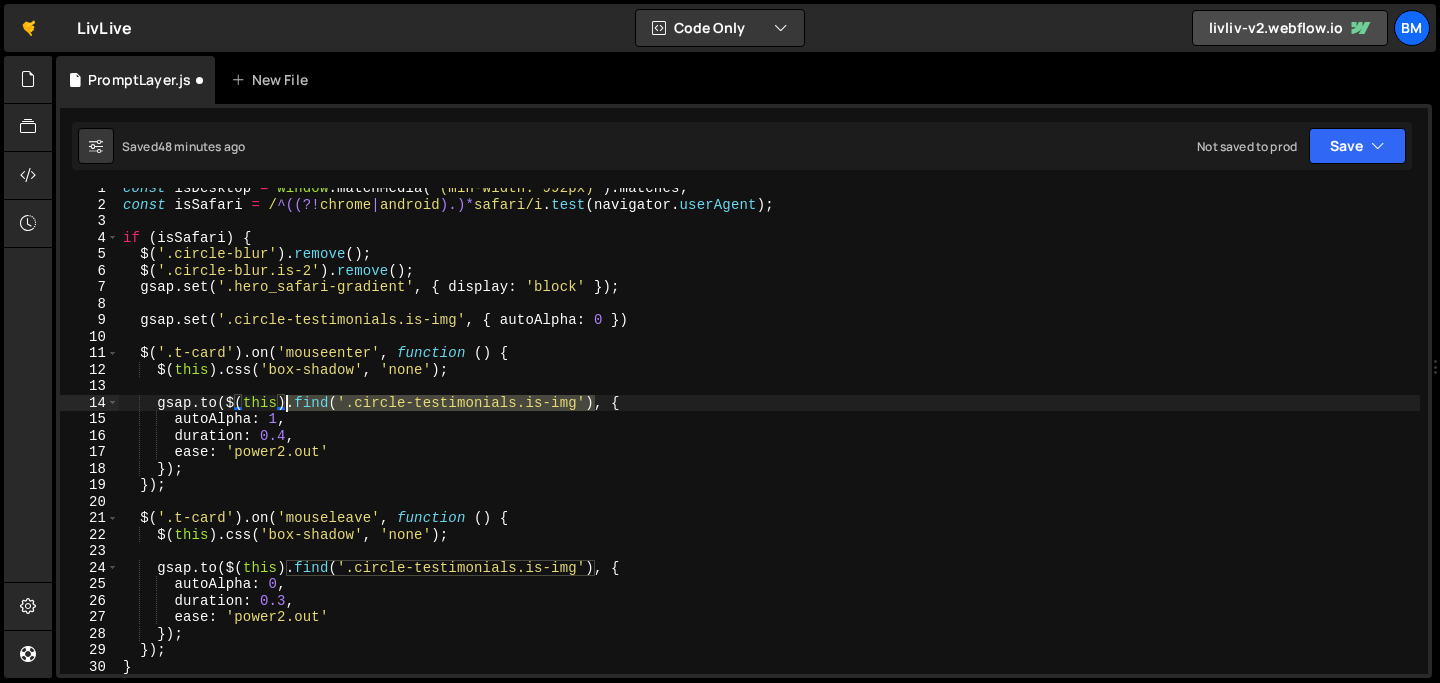 drag, startPoint x: 593, startPoint y: 400, endPoint x: 283, endPoint y: 410, distance: 310.16125 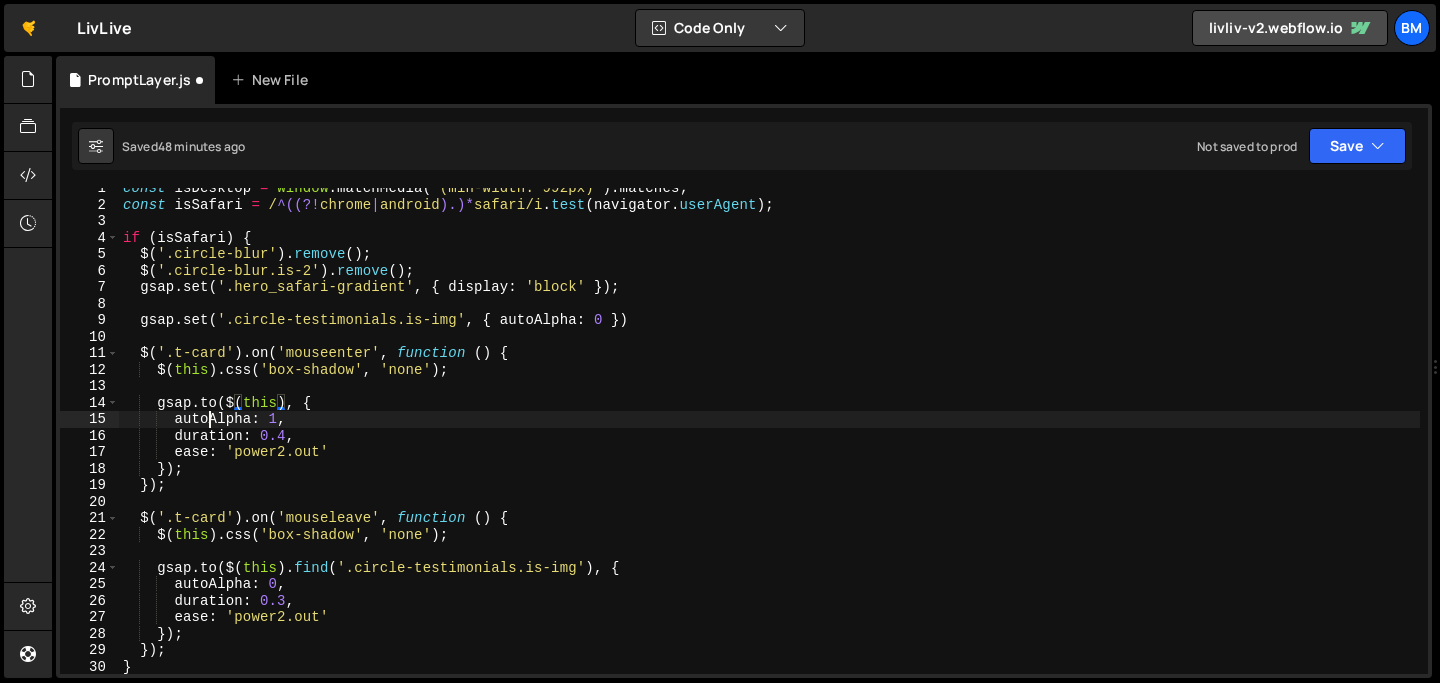click on "const   isDesktop   =   window . matchMedia ( '(min-width: 992px)' ) . matches ; const   isSafari   =   / ^((?! chrome | android ).)* safari/i . test ( navigator . userAgent ) ; if   ( isSafari )   {    $ ( '.circle-blur' ) . remove ( ) ;    $ ( '.circle-blur.is-2' ) . remove ( ) ;    gsap . set ( '.hero_safari-gradient' ,   {   display :   'block'   }) ;    gsap . set ( '.circle-testimonials.is-img' ,   {   autoAlpha :   0   })    $ ( '.t-card' ) . on ( 'mouseenter' ,   function   ( )   {       $ ( this ) . css ( 'box-shadow' ,   'none' ) ;       gsap . to ( $ ( this ) ,   {          autoAlpha :   1 ,          duration :   0.4 ,          ease :   'power2.out'       }) ;    }) ;    $ ( '.t-card' ) . on ( 'mouseleave' ,   function   ( )   {       $ ( this ) . css ( 'box-shadow' ,   'none' ) ;       gsap . to ( $ ( this ) . find ( '.circle-testimonials.is-img' ) ,   {          autoAlpha :   0 ,          duration :   0.3 ,          ease :   'power2.out'       }) ;    }) ; }" at bounding box center [769, 439] 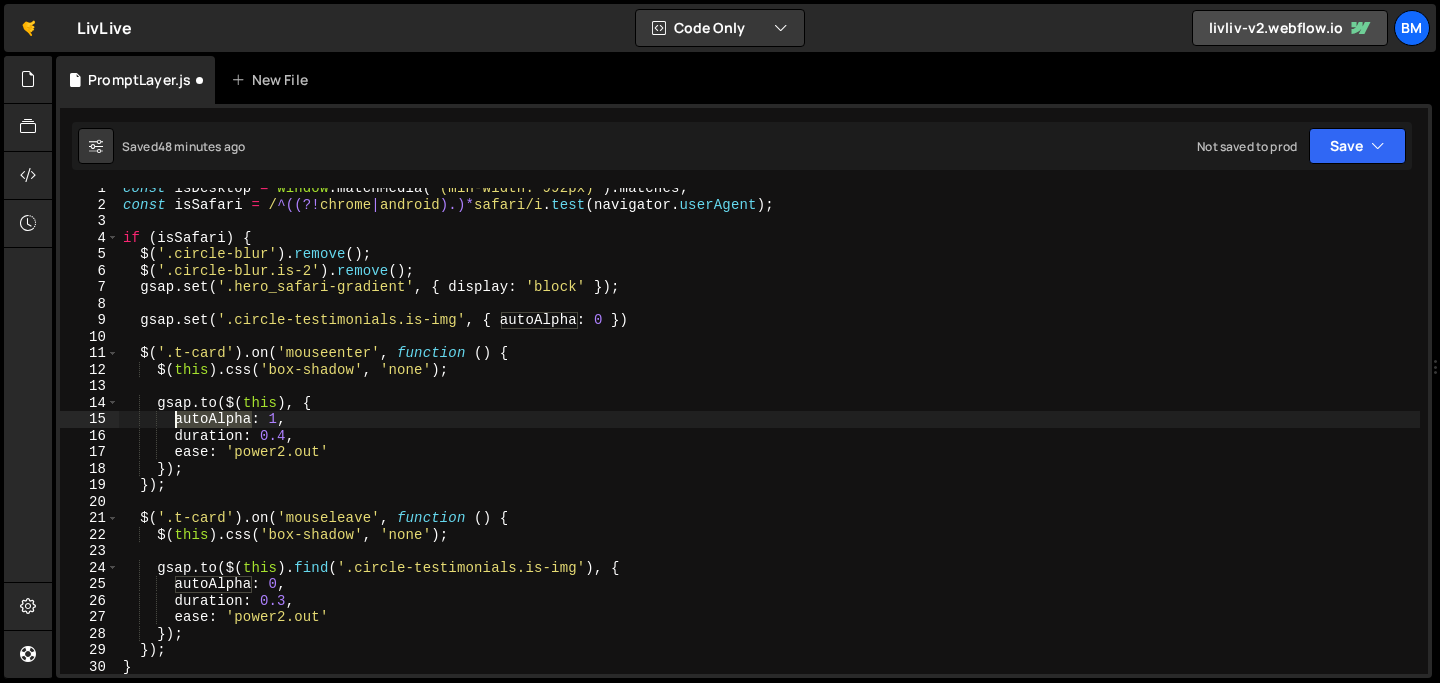 click on "const   isDesktop   =   window . matchMedia ( '(min-width: 992px)' ) . matches ; const   isSafari   =   / ^((?! chrome | android ).)* safari/i . test ( navigator . userAgent ) ; if   ( isSafari )   {    $ ( '.circle-blur' ) . remove ( ) ;    $ ( '.circle-blur.is-2' ) . remove ( ) ;    gsap . set ( '.hero_safari-gradient' ,   {   display :   'block'   }) ;    gsap . set ( '.circle-testimonials.is-img' ,   {   autoAlpha :   0   })    $ ( '.t-card' ) . on ( 'mouseenter' ,   function   ( )   {       $ ( this ) . css ( 'box-shadow' ,   'none' ) ;       gsap . to ( $ ( this ) ,   {          autoAlpha :   1 ,          duration :   0.4 ,          ease :   'power2.out'       }) ;    }) ;    $ ( '.t-card' ) . on ( 'mouseleave' ,   function   ( )   {       $ ( this ) . css ( 'box-shadow' ,   'none' ) ;       gsap . to ( $ ( this ) . find ( '.circle-testimonials.is-img' ) ,   {          autoAlpha :   0 ,          duration :   0.3 ,          ease :   'power2.out'       }) ;    }) ; }" at bounding box center (769, 439) 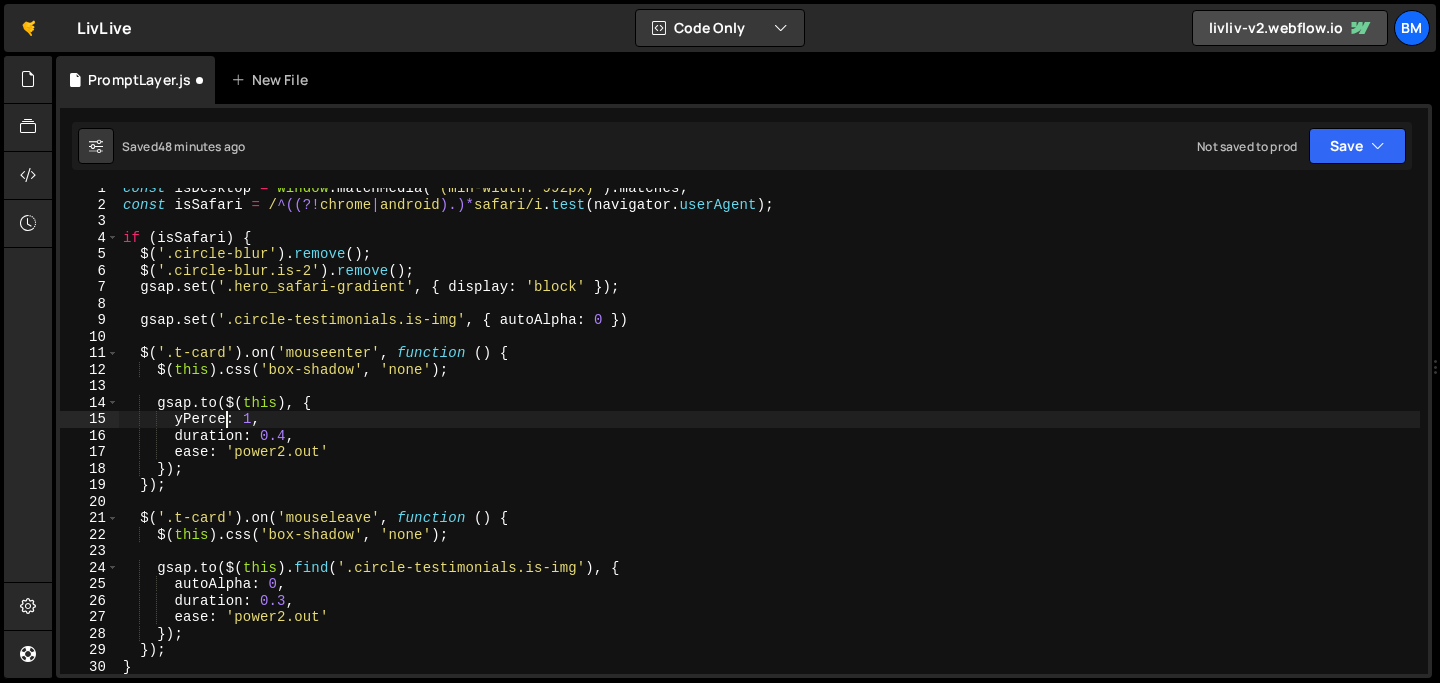 scroll, scrollTop: 0, scrollLeft: 8, axis: horizontal 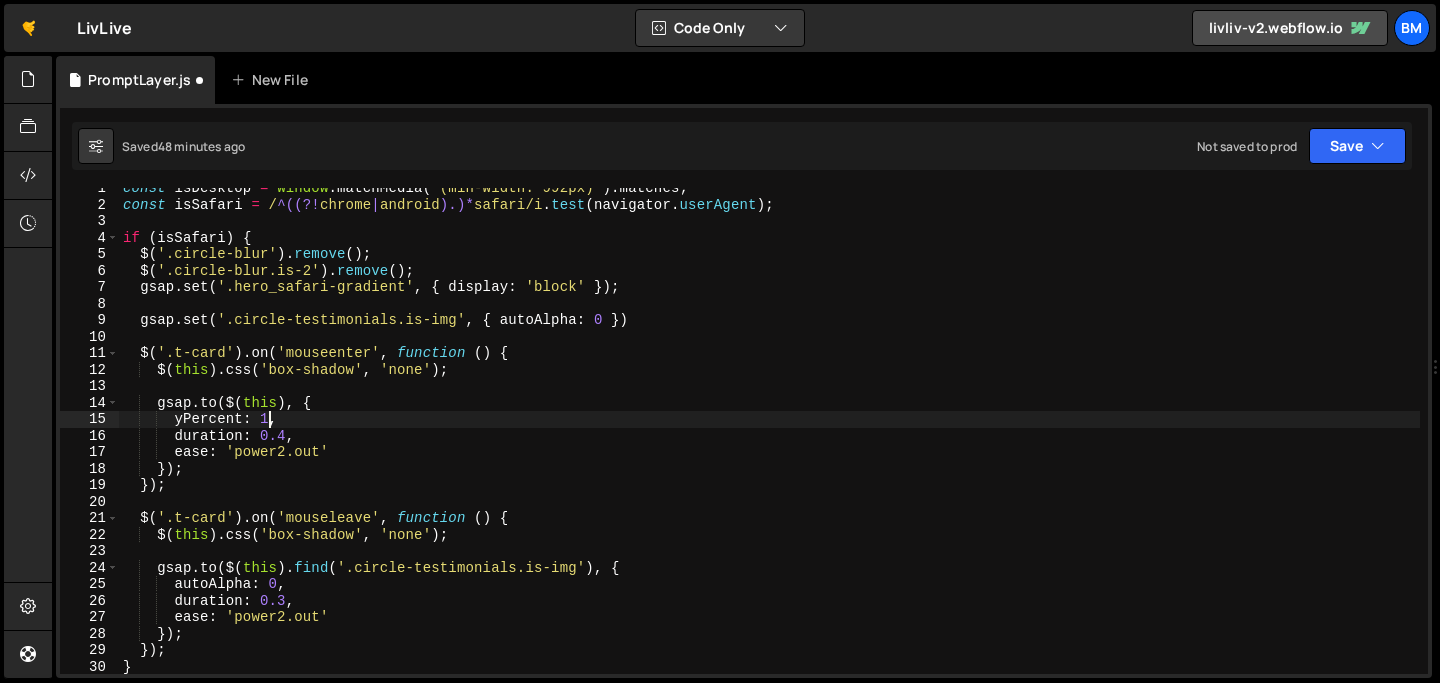 click on "const   isDesktop   =   window . matchMedia ( '(min-width: 992px)' ) . matches ; const   isSafari   =   / ^((?! chrome | android ).)* safari/i . test ( navigator . userAgent ) ; if   ( isSafari )   {    $ ( '.circle-blur' ) . remove ( ) ;    $ ( '.circle-blur.is-2' ) . remove ( ) ;    gsap . set ( '.hero_safari-gradient' ,   {   display :   'block'   }) ;    gsap . set ( '.circle-testimonials.is-img' ,   {   autoAlpha :   0   })    $ ( '.t-card' ) . on ( 'mouseenter' ,   function   ( )   {       $ ( this ) . css ( 'box-shadow' ,   'none' ) ;       gsap . to ( $ ( this ) ,   {          yPercent :   1 ,          duration :   0.4 ,          ease :   'power2.out'       }) ;    }) ;    $ ( '.t-card' ) . on ( 'mouseleave' ,   function   ( )   {       $ ( this ) . css ( 'box-shadow' ,   'none' ) ;       gsap . to ( $ ( this ) . find ( '.circle-testimonials.is-img' ) ,   {          autoAlpha :   0 ,          duration :   0.3 ,          ease :   'power2.out'       }) ;    }) ; }" at bounding box center (769, 439) 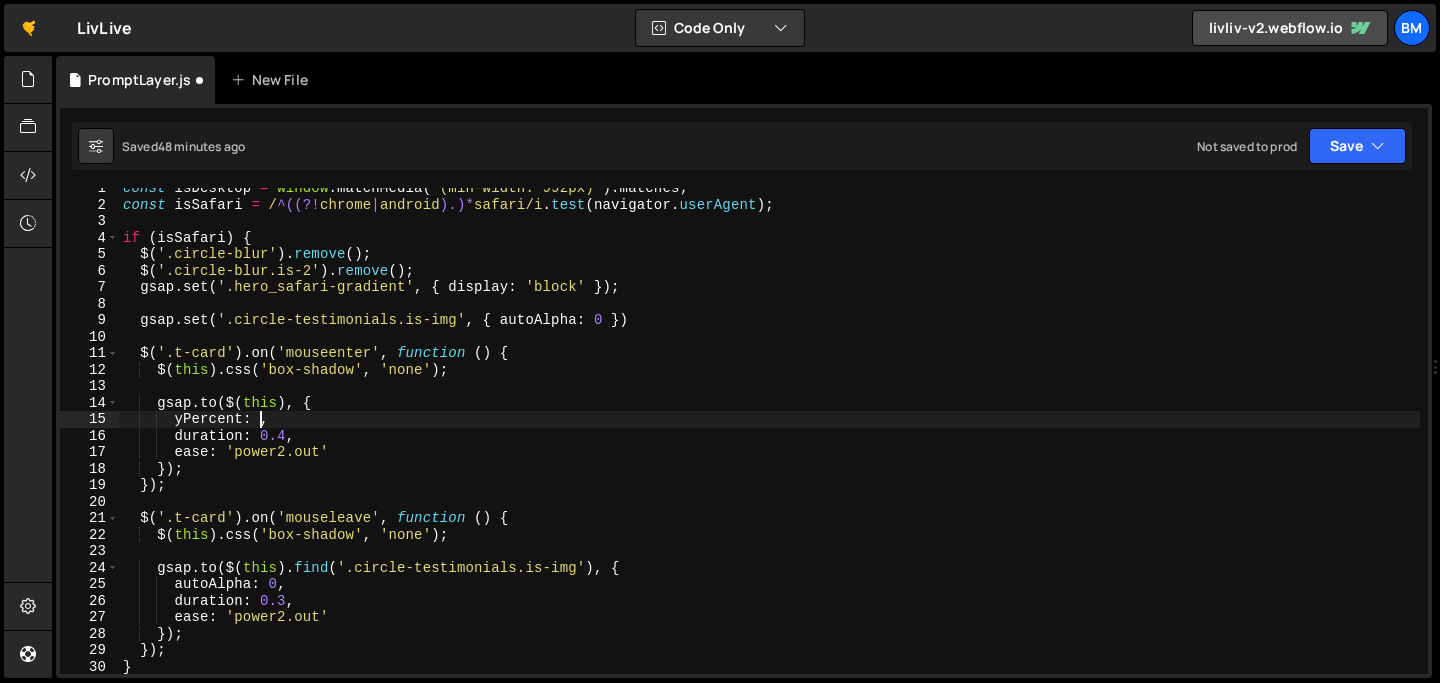 scroll, scrollTop: 0, scrollLeft: 10, axis: horizontal 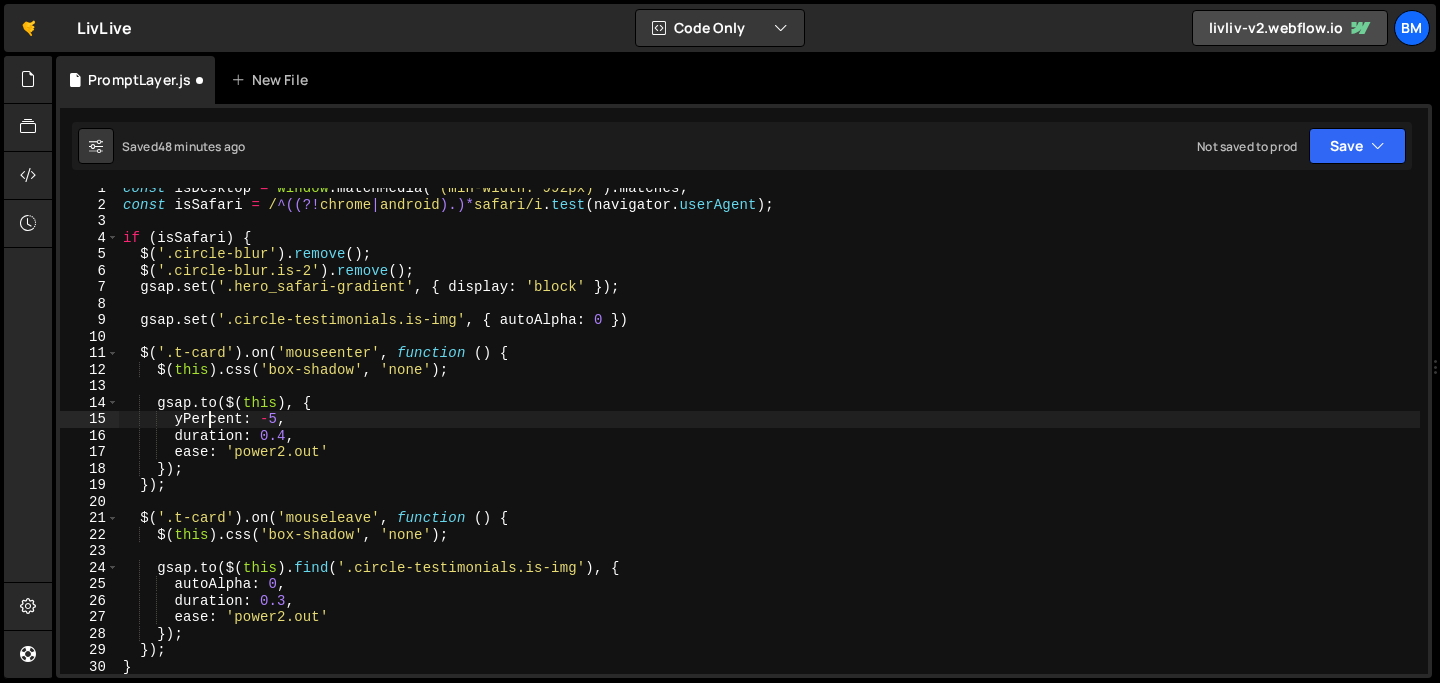 click on "const   isDesktop   =   window . matchMedia ( '(min-width: 992px)' ) . matches ; const   isSafari   =   / ^((?! chrome | android ).)* safari/i . test ( navigator . userAgent ) ; if   ( isSafari )   {    $ ( '.circle-blur' ) . remove ( ) ;    $ ( '.circle-blur.is-2' ) . remove ( ) ;    gsap . set ( '.hero_safari-gradient' ,   {   display :   'block'   }) ;    gsap . set ( '.circle-testimonials.is-img' ,   {   autoAlpha :   0   })    $ ( '.t-card' ) . on ( 'mouseenter' ,   function   ( )   {       $ ( this ) . css ( 'box-shadow' ,   'none' ) ;       gsap . to ( $ ( this ) ,   {          yPercent :   - 5 ,          duration :   0.4 ,          ease :   'power2.out'       }) ;    }) ;    $ ( '.t-card' ) . on ( 'mouseleave' ,   function   ( )   {       $ ( this ) . css ( 'box-shadow' ,   'none' ) ;       gsap . to ( $ ( this ) . find ( '.circle-testimonials.is-img' ) ,   {          autoAlpha :   0 ,          duration :   0.3 ,          ease :   'power2.out'       }) ;    }) ; }" at bounding box center (769, 439) 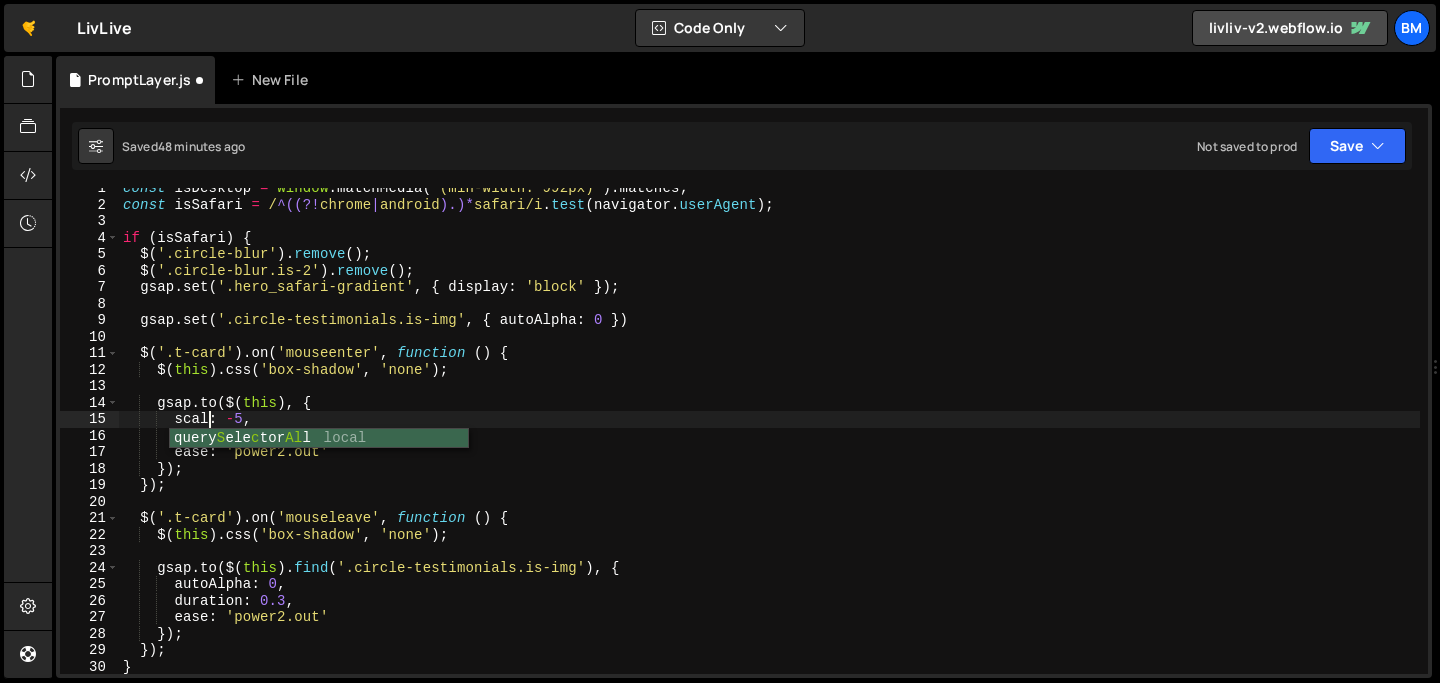 scroll, scrollTop: 0, scrollLeft: 6, axis: horizontal 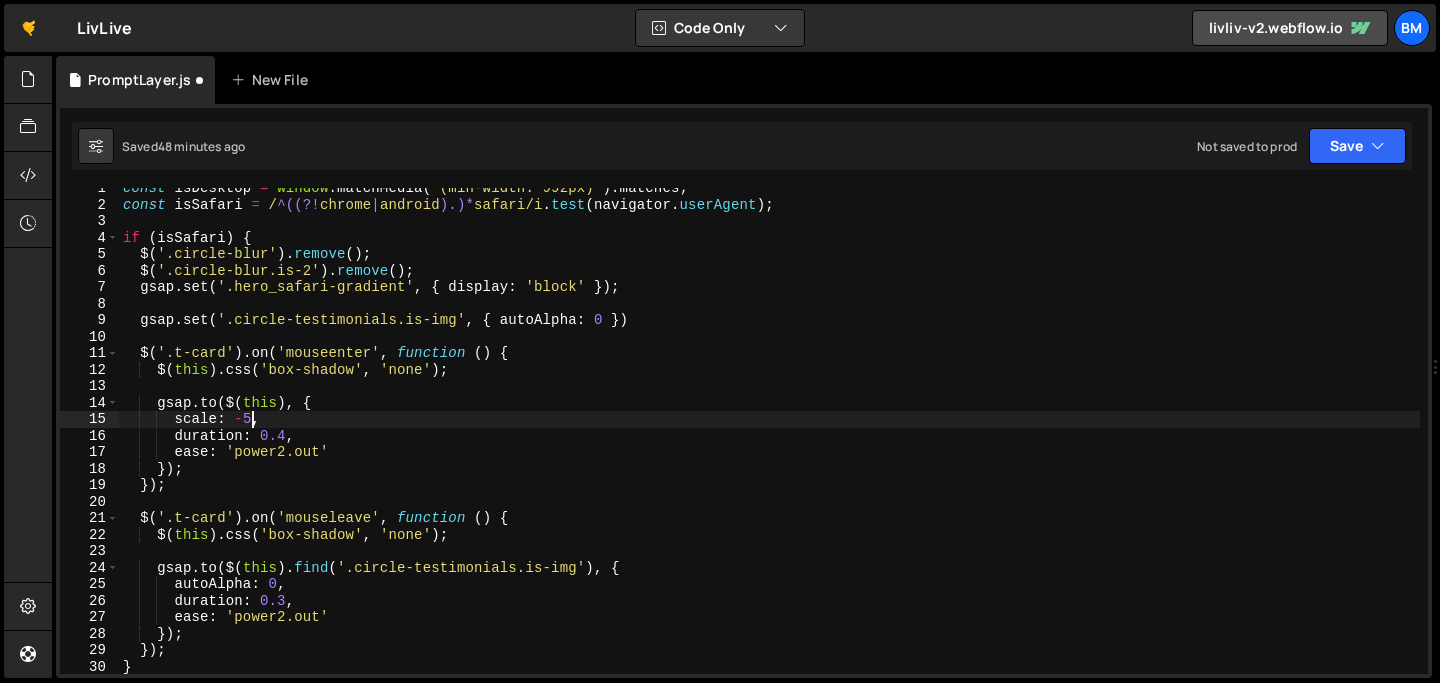 click on "const   isDesktop   =   window . matchMedia ( '(min-width: 992px)' ) . matches ; const   isSafari   =   / ^((?! chrome | android ).)* safari/i . test ( navigator . userAgent ) ; if   ( isSafari )   {    $ ( '.circle-blur' ) . remove ( ) ;    $ ( '.circle-blur.is-2' ) . remove ( ) ;    gsap . set ( '.hero_safari-gradient' ,   {   display :   'block'   }) ;    gsap . set ( '.circle-testimonials.is-img' ,   {   autoAlpha :   0   })    $ ( '.t-card' ) . on ( 'mouseenter' ,   function   ( )   {       $ ( this ) . css ( 'box-shadow' ,   'none' ) ;       gsap . to ( $ ( this ) ,   {          scale :   - 5 ,          duration :   0.4 ,          ease :   'power2.out'       }) ;    }) ;    $ ( '.t-card' ) . on ( 'mouseleave' ,   function   ( )   {       $ ( this ) . css ( 'box-shadow' ,   'none' ) ;       gsap . to ( $ ( this ) . find ( '.circle-testimonials.is-img' ) ,   {          autoAlpha :   0 ,          duration :   0.3 ,          ease :   'power2.out'       }) ;    }) ; }" at bounding box center (769, 439) 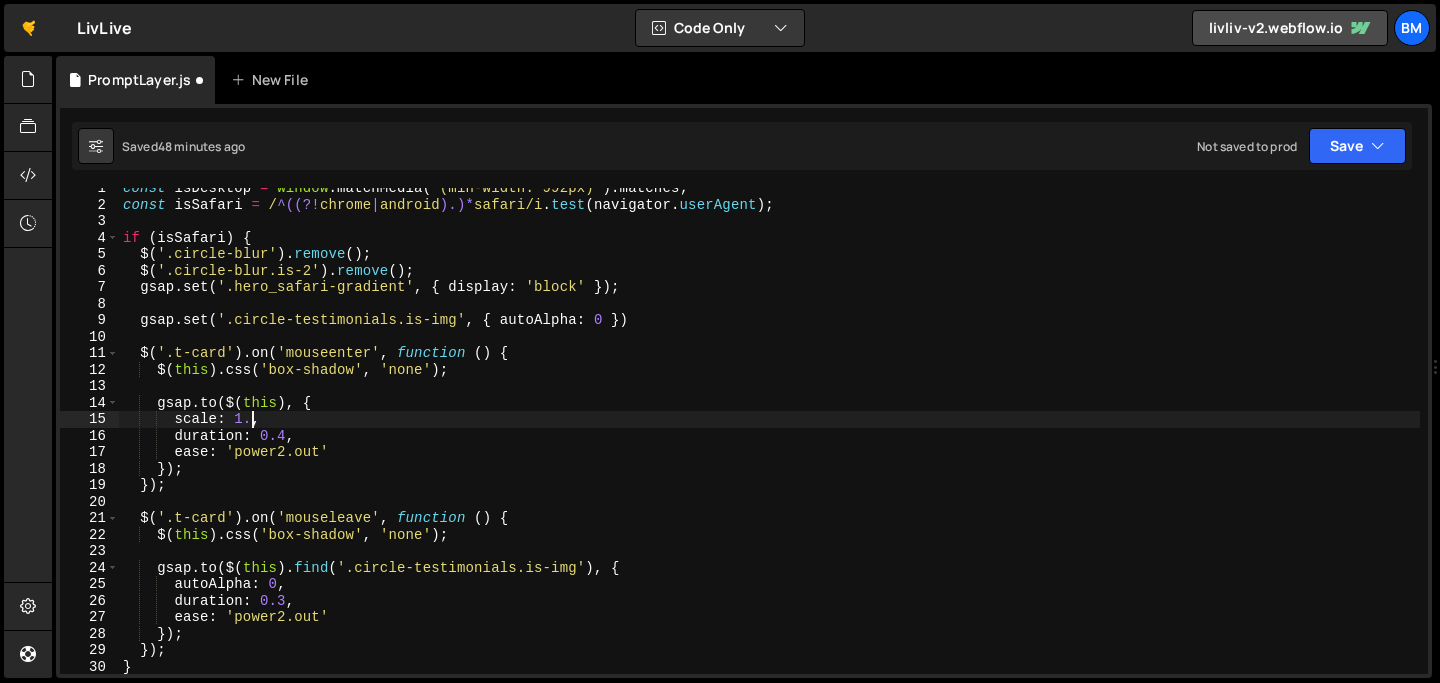 scroll, scrollTop: 0, scrollLeft: 9, axis: horizontal 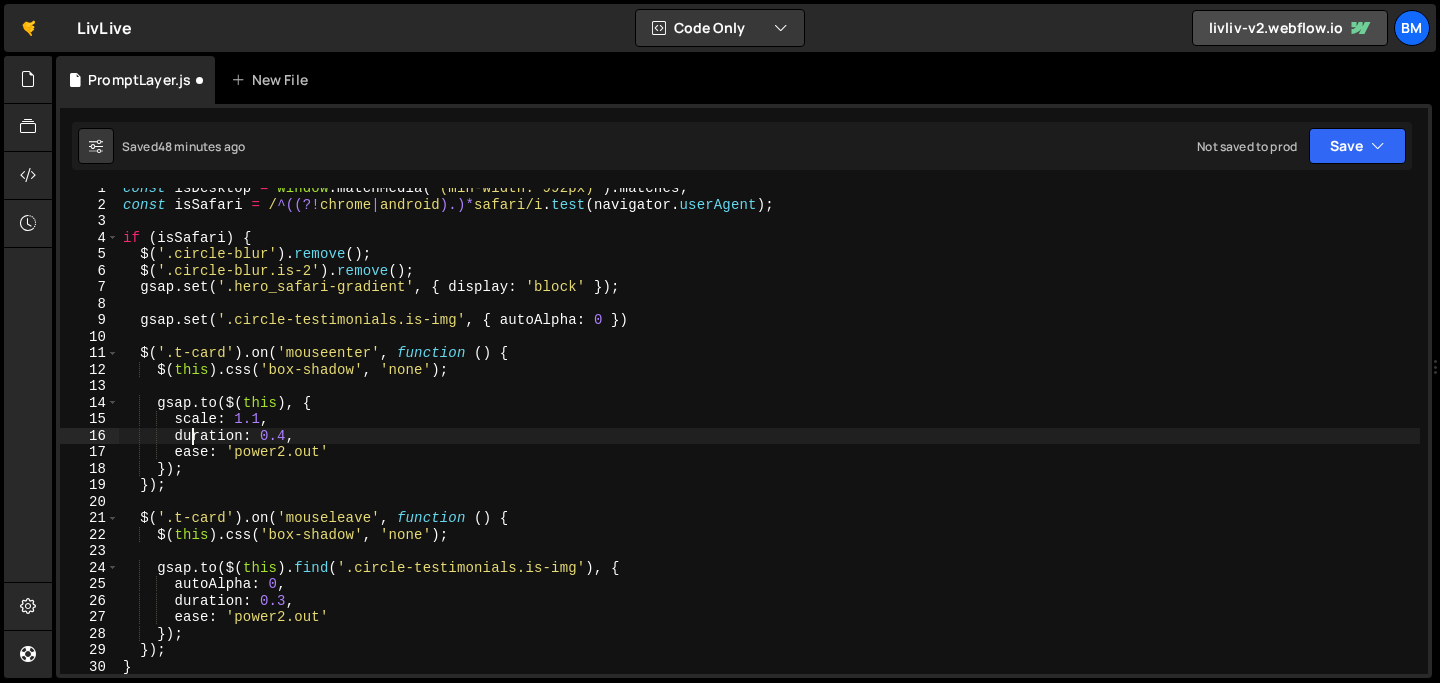 click on "const   isDesktop   =   window . matchMedia ( '(min-width: 992px)' ) . matches ; const   isSafari   =   / ^((?! chrome | android ).)* safari/i . test ( navigator . userAgent ) ; if   ( isSafari )   {    $ ( '.circle-blur' ) . remove ( ) ;    $ ( '.circle-blur.is-2' ) . remove ( ) ;    gsap . set ( '.hero_safari-gradient' ,   {   display :   'block'   }) ;    gsap . set ( '.circle-testimonials.is-img' ,   {   autoAlpha :   0   })    $ ( '.t-card' ) . on ( 'mouseenter' ,   function   ( )   {       $ ( this ) . css ( 'box-shadow' ,   'none' ) ;       gsap . to ( $ ( this ) ,   {          scale :   1.1 ,          duration :   0.4 ,          ease :   'power2.out'       }) ;    }) ;    $ ( '.t-card' ) . on ( 'mouseleave' ,   function   ( )   {       $ ( this ) . css ( 'box-shadow' ,   'none' ) ;       gsap . to ( $ ( this ) . find ( '.circle-testimonials.is-img' ) ,   {          autoAlpha :   0 ,          duration :   0.3 ,          ease :   'power2.out'       }) ;    }) ; }" at bounding box center [769, 439] 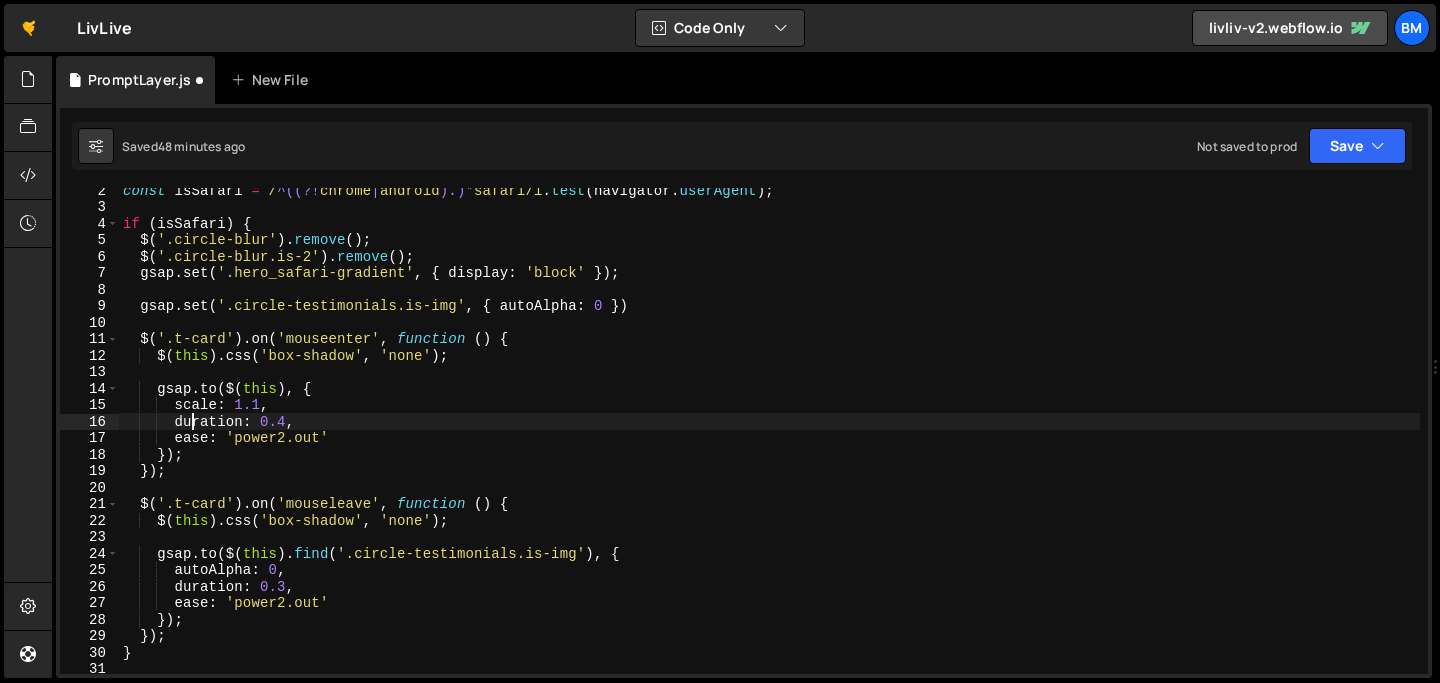 scroll, scrollTop: 22, scrollLeft: 0, axis: vertical 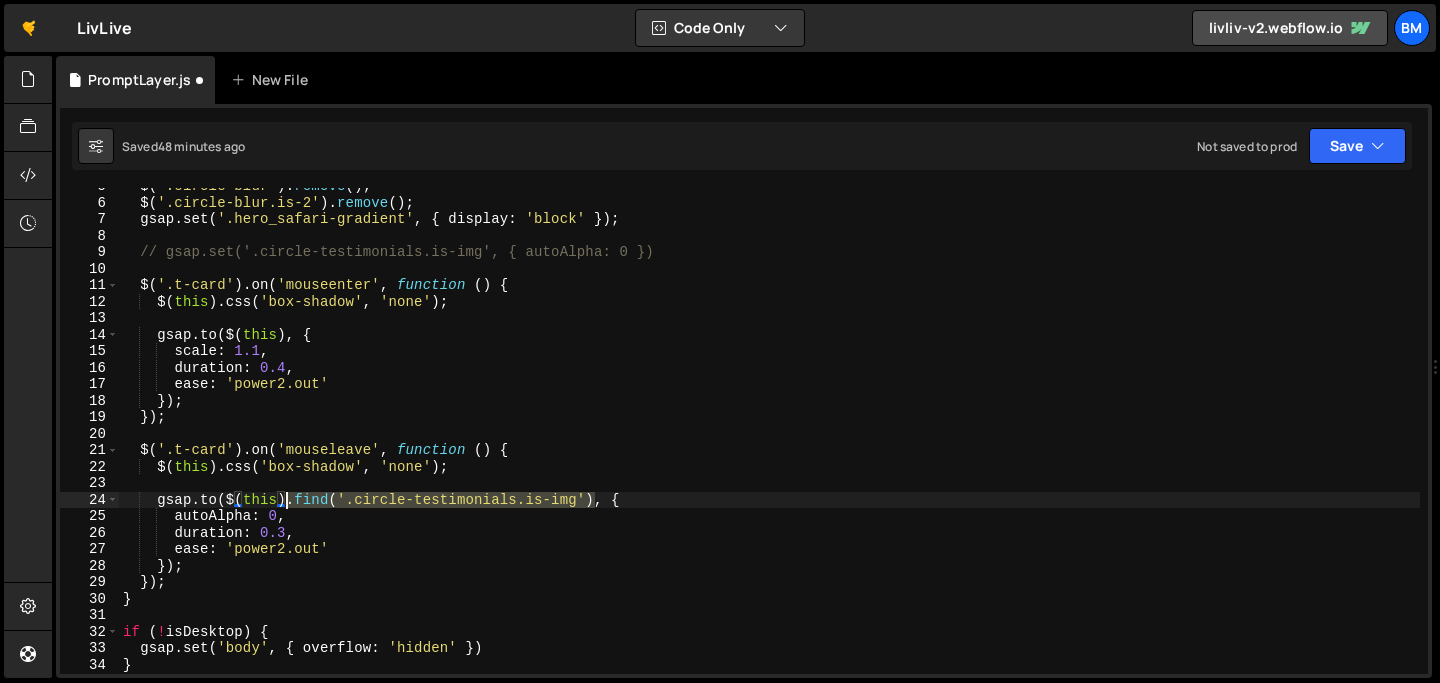 drag, startPoint x: 595, startPoint y: 498, endPoint x: 287, endPoint y: 503, distance: 308.0406 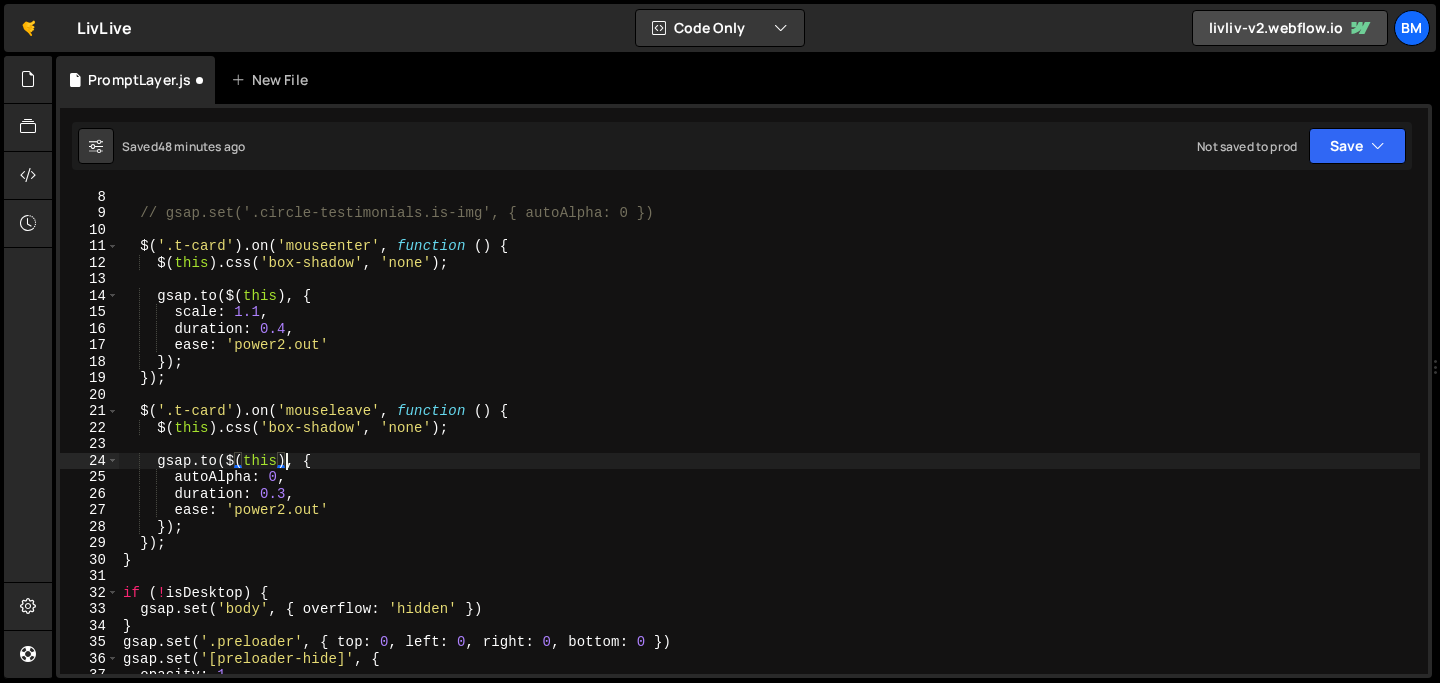 scroll, scrollTop: 115, scrollLeft: 0, axis: vertical 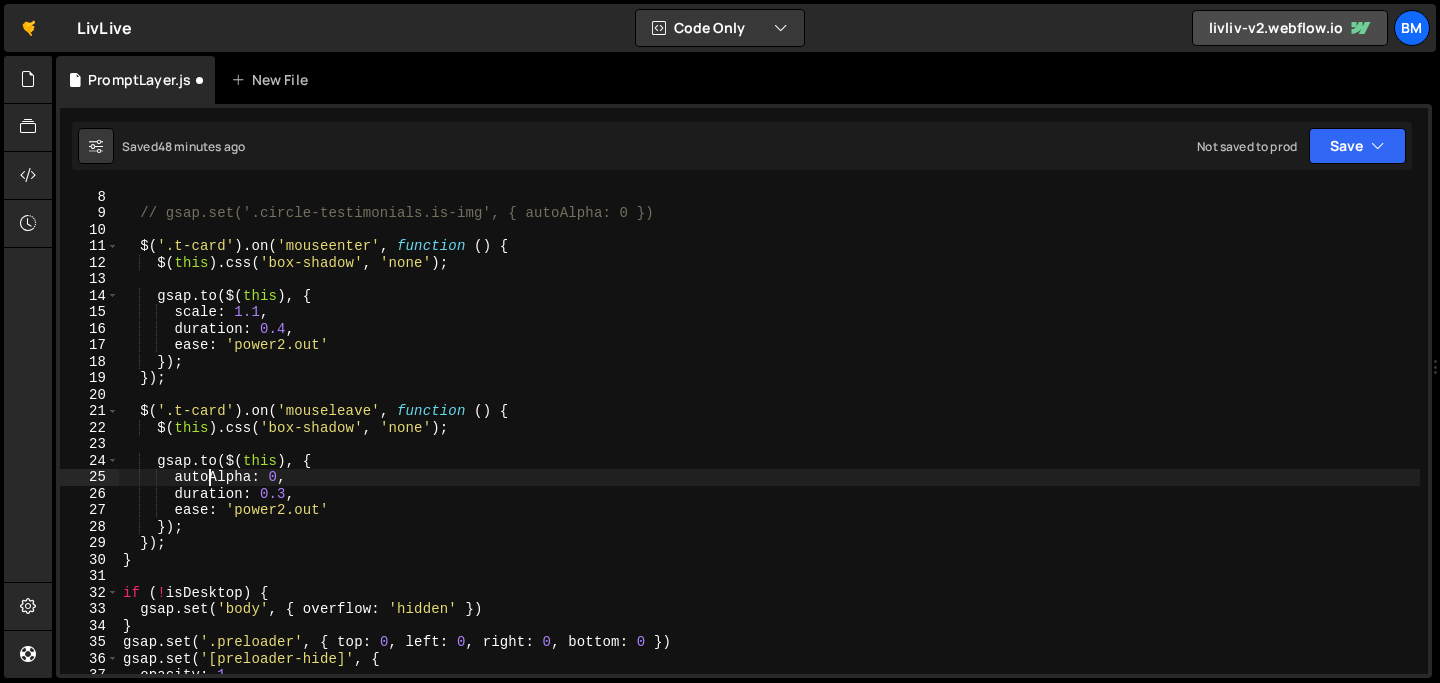 click on "gsap . set ( '.hero_safari-gradient' ,   {   display :   'block'   }) ;    // gsap.set('.circle-testimonials.is-img', { autoAlpha: 0 })    $ ( '.t-card' ) . on ( 'mouseenter' ,   function   ( )   {       $ ( this ) . css ( 'box-shadow' ,   'none' ) ;       gsap . to ( $ ( this ) ,   {          scale :   1.1 ,          duration :   0.4 ,          ease :   'power2.out'       }) ;    }) ;    $ ( '.t-card' ) . on ( 'mouseleave' ,   function   ( )   {       $ ( this ) . css ( 'box-shadow' ,   'none' ) ;       gsap . to ( $ ( this ) ,   {          autoAlpha :   0 ,          duration :   0.3 ,          ease :   'power2.out'       }) ;    }) ; } if   ( ! isDesktop )   {    gsap . set ( 'body' ,   {   overflow :   'hidden'   }) } gsap . set ( '.preloader' ,   {   top :   0 ,   left :   0 ,   right :   0 ,   bottom :   0   }) gsap . set ( '[preloader-hide]' ,   {    opacity :   1" at bounding box center (769, 431) 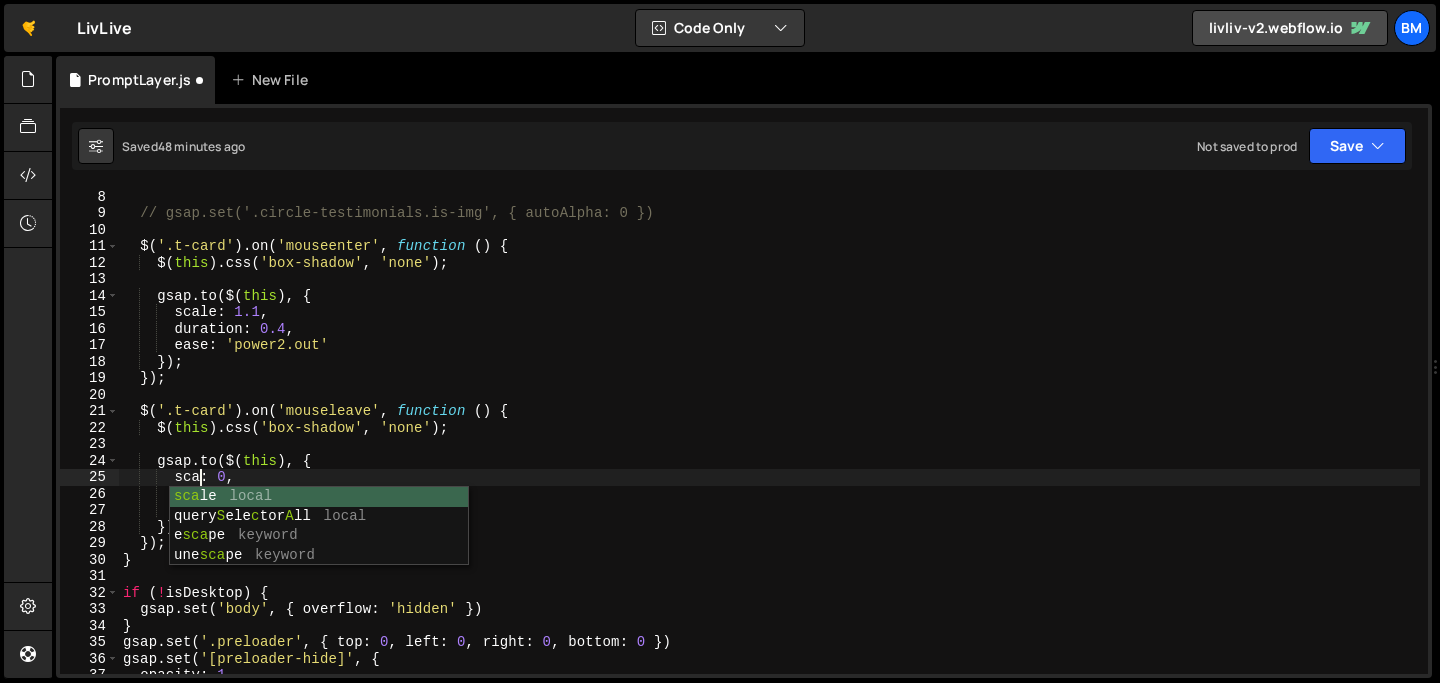 scroll, scrollTop: 0, scrollLeft: 5, axis: horizontal 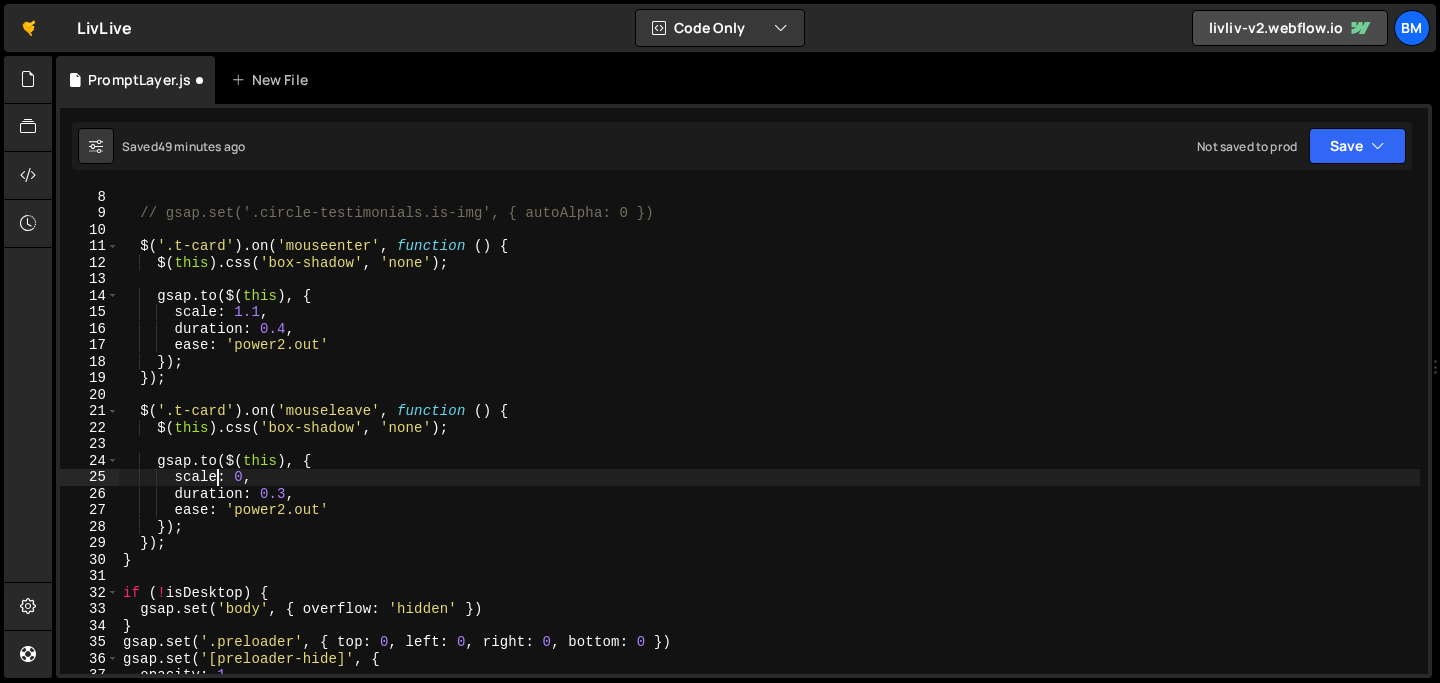 click on "gsap . set ( '.hero_safari-gradient' ,   {   display :   'block'   }) ;    // gsap.set('.circle-testimonials.is-img', { autoAlpha: 0 })    $ ( '.t-card' ) . on ( 'mouseenter' ,   function   ( )   {       $ ( this ) . css ( 'box-shadow' ,   'none' ) ;       gsap . to ( $ ( this ) ,   {          scale :   1.1 ,          duration :   0.4 ,          ease :   'power2.out'       }) ;    }) ;    $ ( '.t-card' ) . on ( 'mouseleave' ,   function   ( )   {       $ ( this ) . css ( 'box-shadow' ,   'none' ) ;       gsap . to ( $ ( this ) ,   {          scale :   0 ,          duration :   0.3 ,          ease :   'power2.out'       }) ;    }) ; } if   ( ! isDesktop )   {    gsap . set ( 'body' ,   {   overflow :   'hidden'   }) } gsap . set ( '.preloader' ,   {   top :   0 ,   left :   0 ,   right :   0 ,   bottom :   0   }) gsap . set ( '[preloader-hide]' ,   {    opacity :   1" at bounding box center [769, 431] 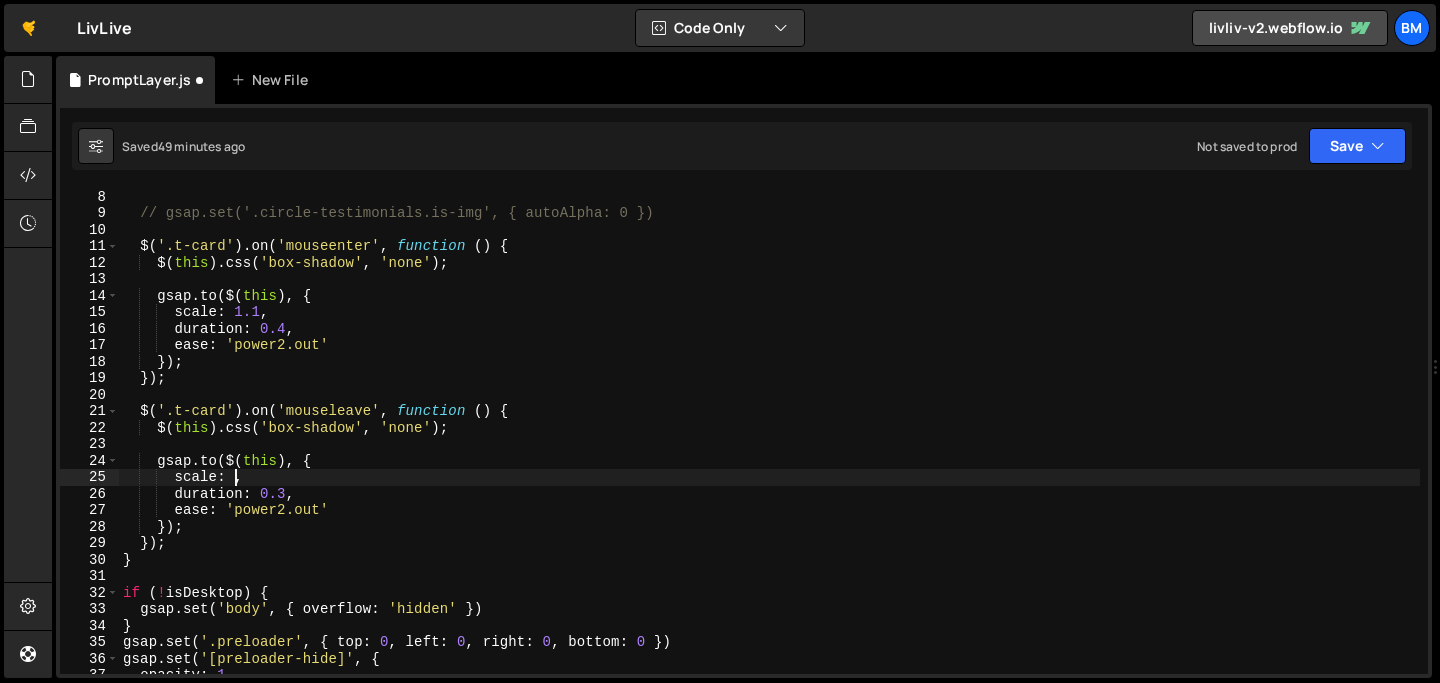 scroll, scrollTop: 0, scrollLeft: 8, axis: horizontal 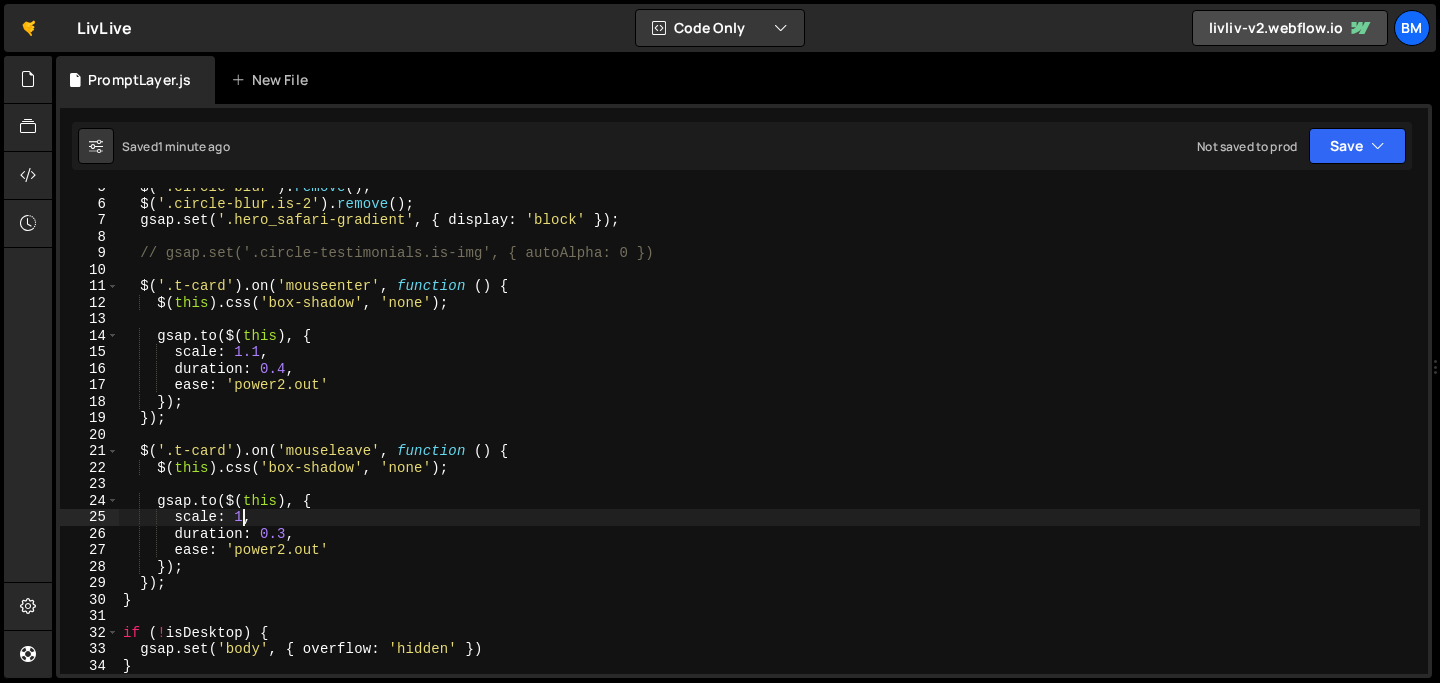 click on "$ ( '.circle-blur' ) . remove ( ) ;    $ ( '.circle-blur.is-2' ) . remove ( ) ;    gsap . set ( '.hero_safari-gradient' ,   {   display :   'block'   }) ;    // gsap.set('.circle-testimonials.is-img', { autoAlpha: 0 })    $ ( '.t-card' ) . on ( 'mouseenter' ,   function   ( )   {       $ ( this ) . css ( 'box-shadow' ,   'none' ) ;       gsap . to ( $ ( this ) ,   {          scale :   1.1 ,          duration :   0.4 ,          ease :   'power2.out'       }) ;    }) ;    $ ( '.t-card' ) . on ( 'mouseleave' ,   function   ( )   {       $ ( this ) . css ( 'box-shadow' ,   'none' ) ;       gsap . to ( $ ( this ) ,   {          scale :   1 ,          duration :   0.3 ,          ease :   'power2.out'       }) ;    }) ; } if   ( ! isDesktop )   {    gsap . set ( 'body' ,   {   overflow :   'hidden'   }) } gsap . set ( '.preloader' ,   {   top :   0 ,   left :   0 ,   right :   0 ,   bottom :   0   })" at bounding box center [769, 438] 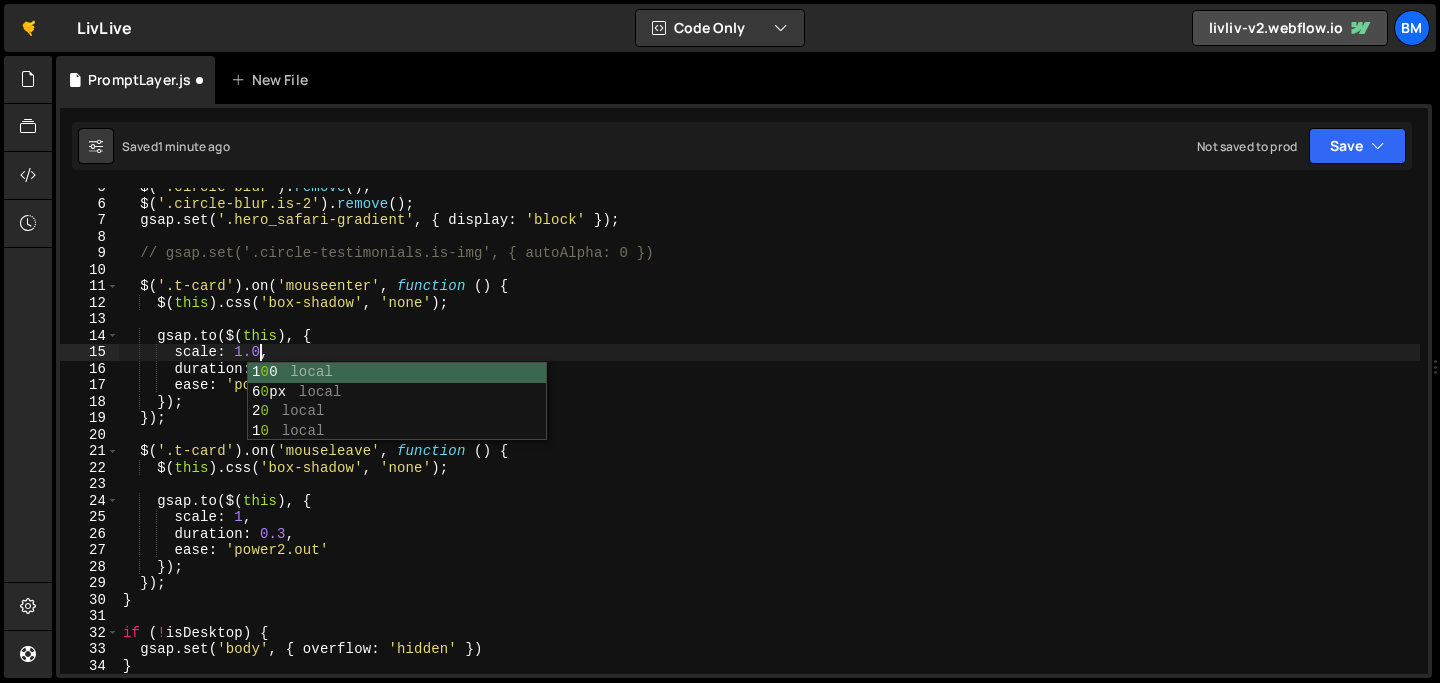 scroll, scrollTop: 0, scrollLeft: 9, axis: horizontal 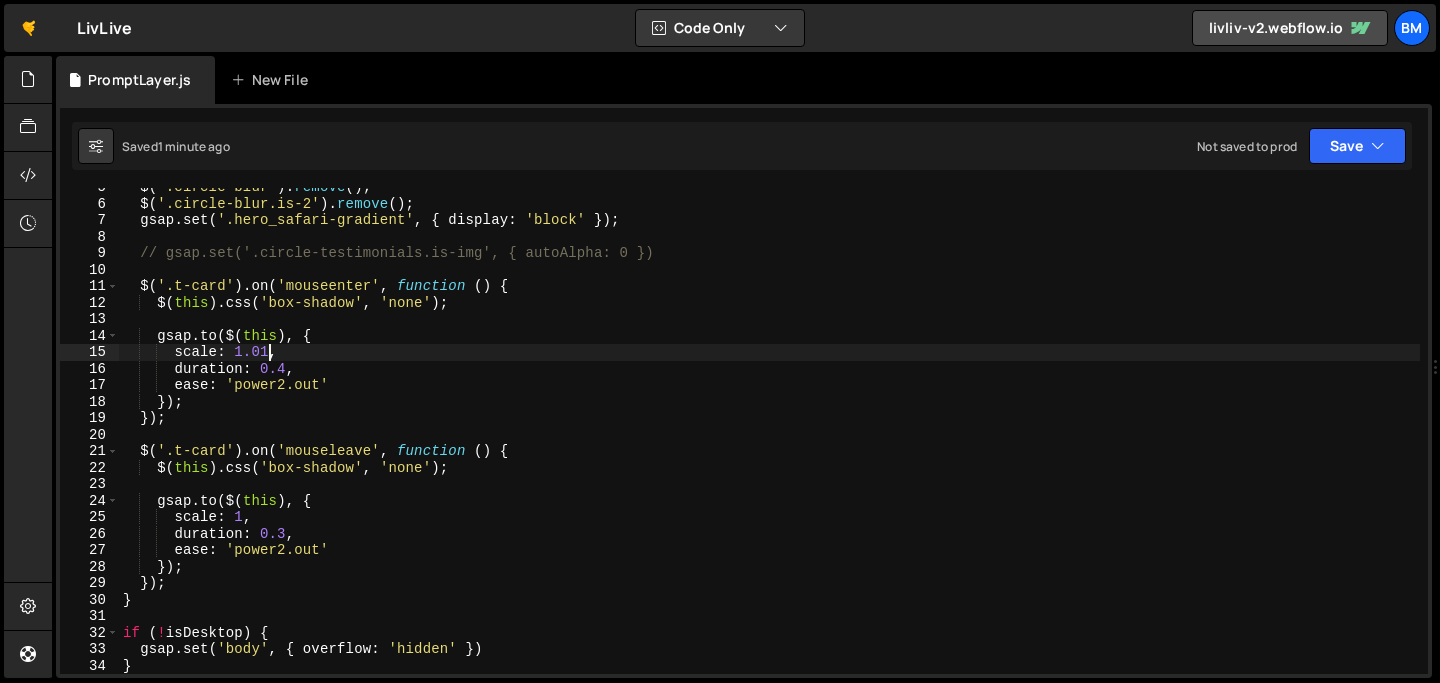 click on "$ ( '.circle-blur' ) . remove ( ) ;    $ ( '.circle-blur.is-2' ) . remove ( ) ;    gsap . set ( '.hero_safari-gradient' ,   {   display :   'block'   }) ;    // gsap.set('.circle-testimonials.is-img', { autoAlpha: 0 })    $ ( '.t-card' ) . on ( 'mouseenter' ,   function   ( )   {       $ ( this ) . css ( 'box-shadow' ,   'none' ) ;       gsap . to ( $ ( this ) ,   {          scale :   1.01 ,          duration :   0.4 ,          ease :   'power2.out'       }) ;    }) ;    $ ( '.t-card' ) . on ( 'mouseleave' ,   function   ( )   {       $ ( this ) . css ( 'box-shadow' ,   'none' ) ;       gsap . to ( $ ( this ) ,   {          scale :   1 ,          duration :   0.3 ,          ease :   'power2.out'       }) ;    }) ; } if   ( ! isDesktop )   {    gsap . set ( 'body' ,   {   overflow :   'hidden'   }) } gsap . set ( '.preloader' ,   {   top :   0 ,   left :   0 ,   right :   0 ,   bottom :   0   })" at bounding box center [769, 438] 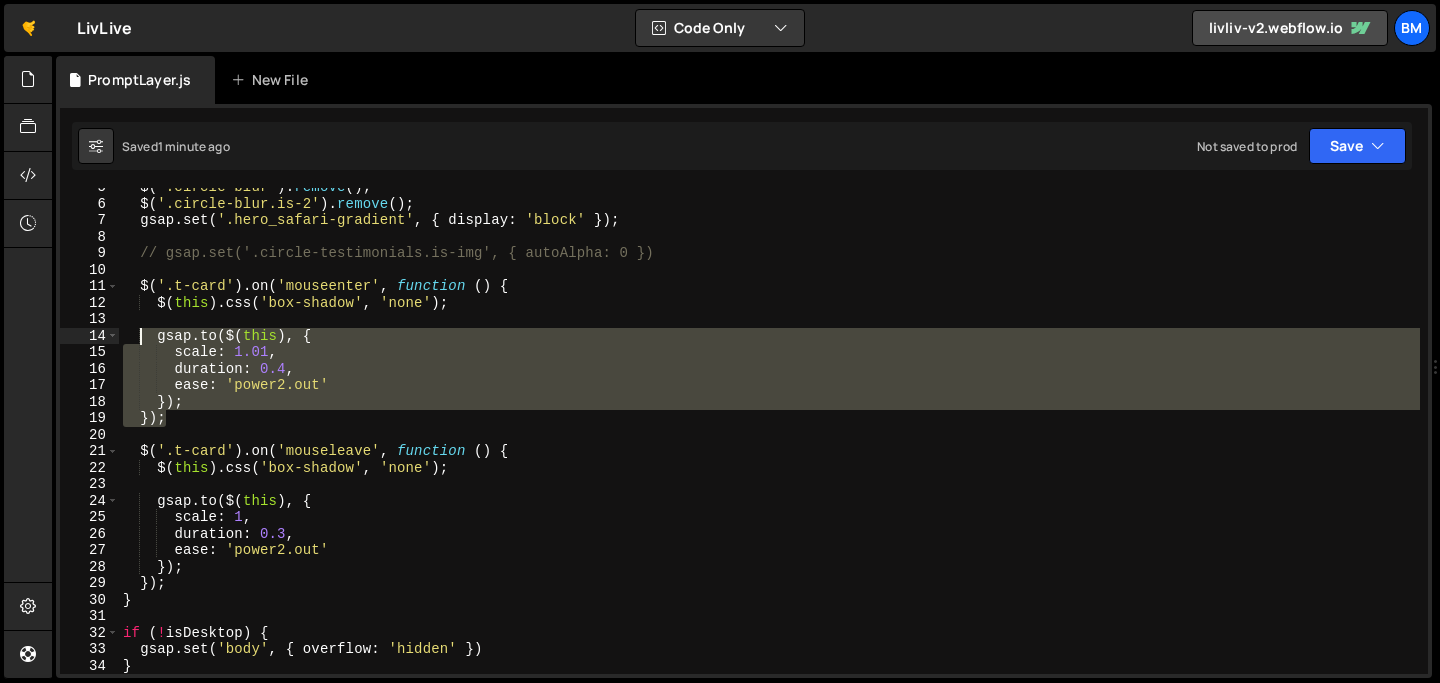 drag, startPoint x: 179, startPoint y: 417, endPoint x: 144, endPoint y: 342, distance: 82.764725 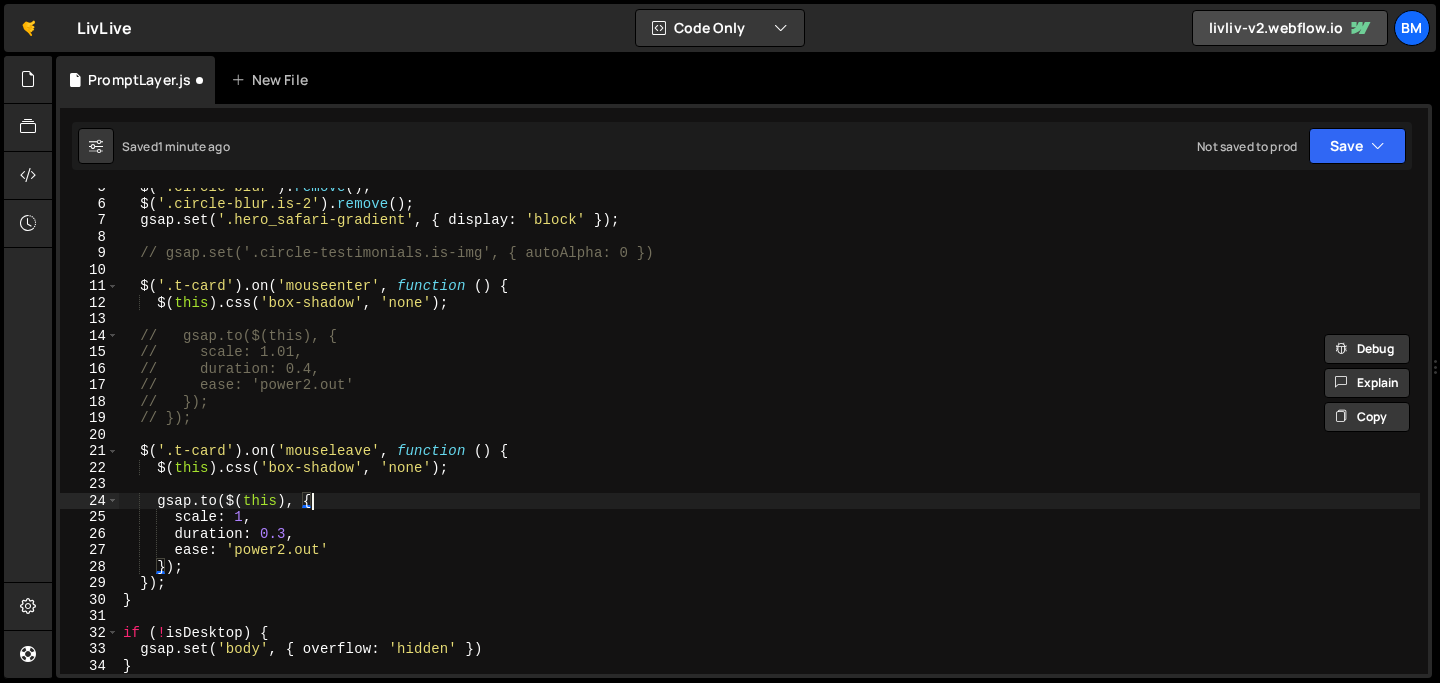 click on "$ ( '.circle-blur' ) . remove ( ) ;    $ ( '.circle-blur.is-2' ) . remove ( ) ;    gsap . set ( '.hero_safari-gradient' ,   {   display :   'block'   }) ;    // gsap.set('.circle-testimonials.is-img', { autoAlpha: 0 })    $ ( '.t-card' ) . on ( 'mouseenter' ,   function   ( )   {       $ ( this ) . css ( 'box-shadow' ,   'none' ) ;       gsap . to ( $ ( this ) ,   {          scale :   1 ,          duration :   0.3 ,          ease :   'power2.out'       }) ;    }) ; } if   ( ! isDesktop )   {    gsap . set ( 'body' ,   {   overflow :   'hidden'   }) } gsap . set ( '.preloader' ,   {   top :   0 ,   left :   0 ,   right :   0 ,   bottom :   0   })" at bounding box center [769, 438] 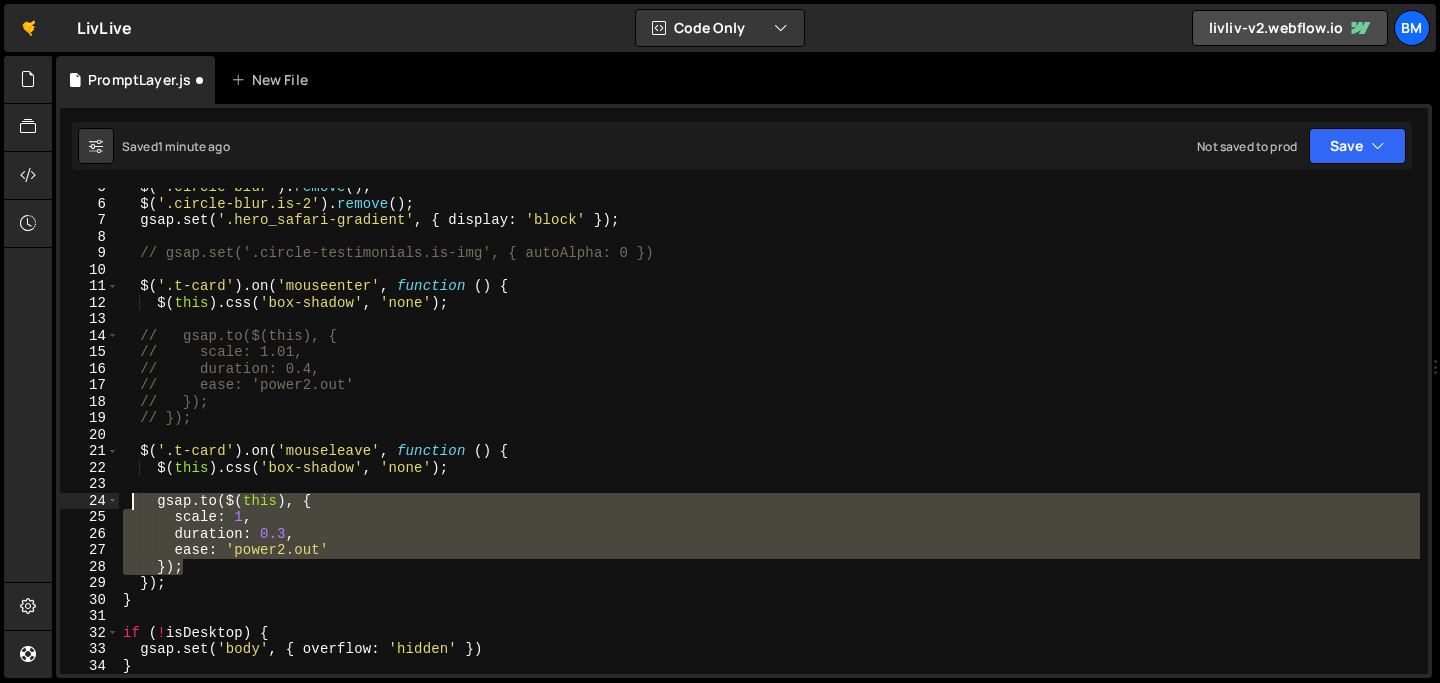 drag, startPoint x: 196, startPoint y: 565, endPoint x: 135, endPoint y: 498, distance: 90.60905 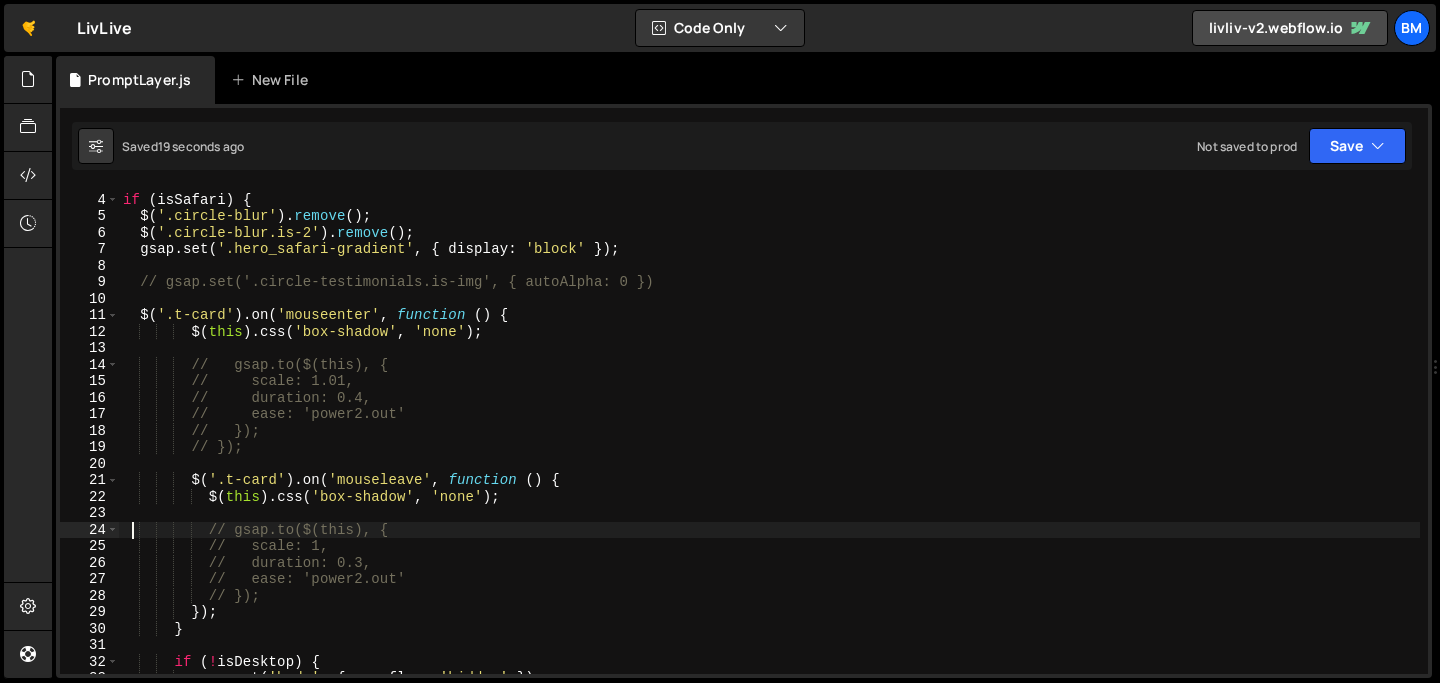 scroll, scrollTop: 46, scrollLeft: 0, axis: vertical 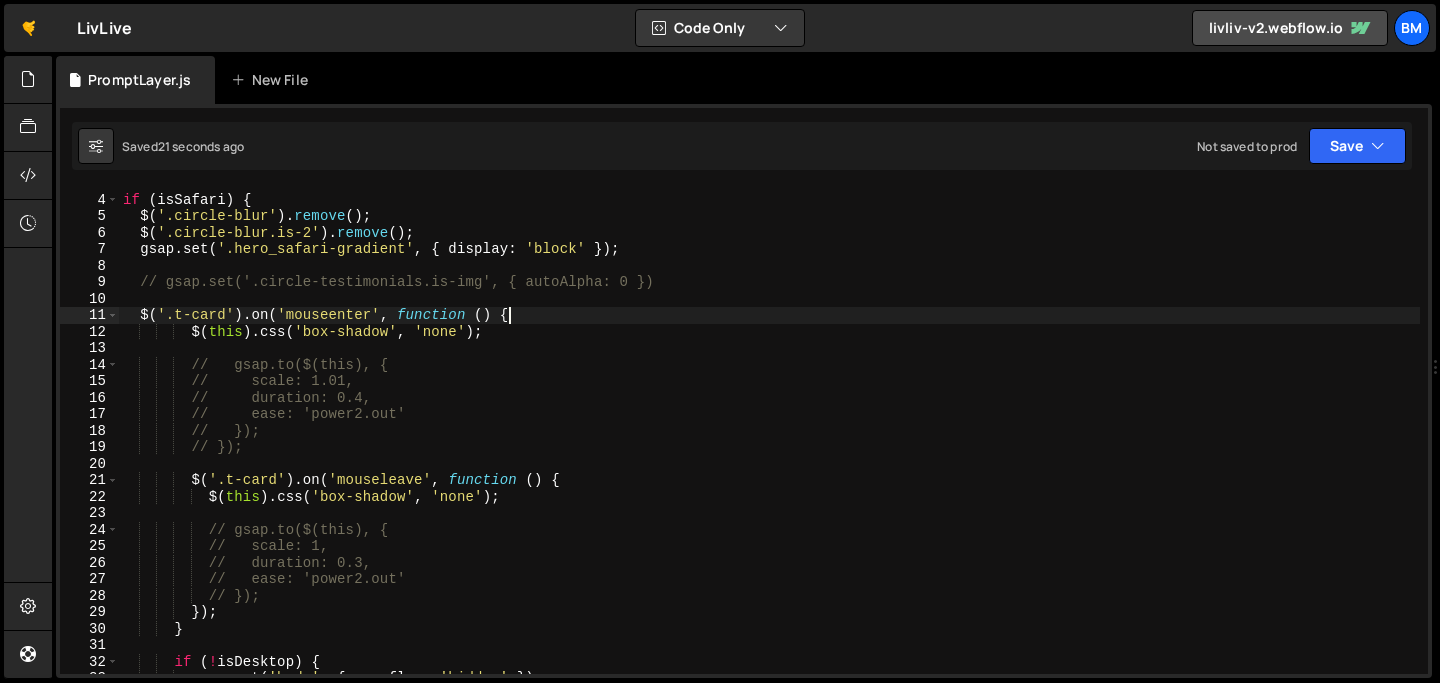 click on "if   ( isSafari )   {    $ ( '.circle-blur' ) . remove ( ) ;    $ ( '.circle-blur.is-2' ) . remove ( ) ;    gsap . set ( '.hero_safari-gradient' ,   {   display :   'block'   }) ;    // gsap.set('.circle-testimonials.is-img', { autoAlpha: 0 })    $ ( '.t-card' ) . on ( 'mouseenter' ,   function   ( )   {             $ ( this ) . css ( 'box-shadow' ,   'none' ) ;             //   gsap.to($(this), {             //     scale: 1.01,             //     duration: 0.4,             //     ease: 'power2.out'             //   });             // });             $ ( '.t-card' ) . on ( 'mouseleave' ,   function   ( )   {                $ ( this ) . css ( 'box-shadow' ,   'none' ) ;                // gsap.to($(this), {                //   scale: 1,                //   duration: 0.3,                //   ease: 'power2.out'                // });             }) ;          }          if   ( ! isDesktop )   {             gsap . set ( 'body' ,   {   overflow :   'hidden'   })" at bounding box center [769, 434] 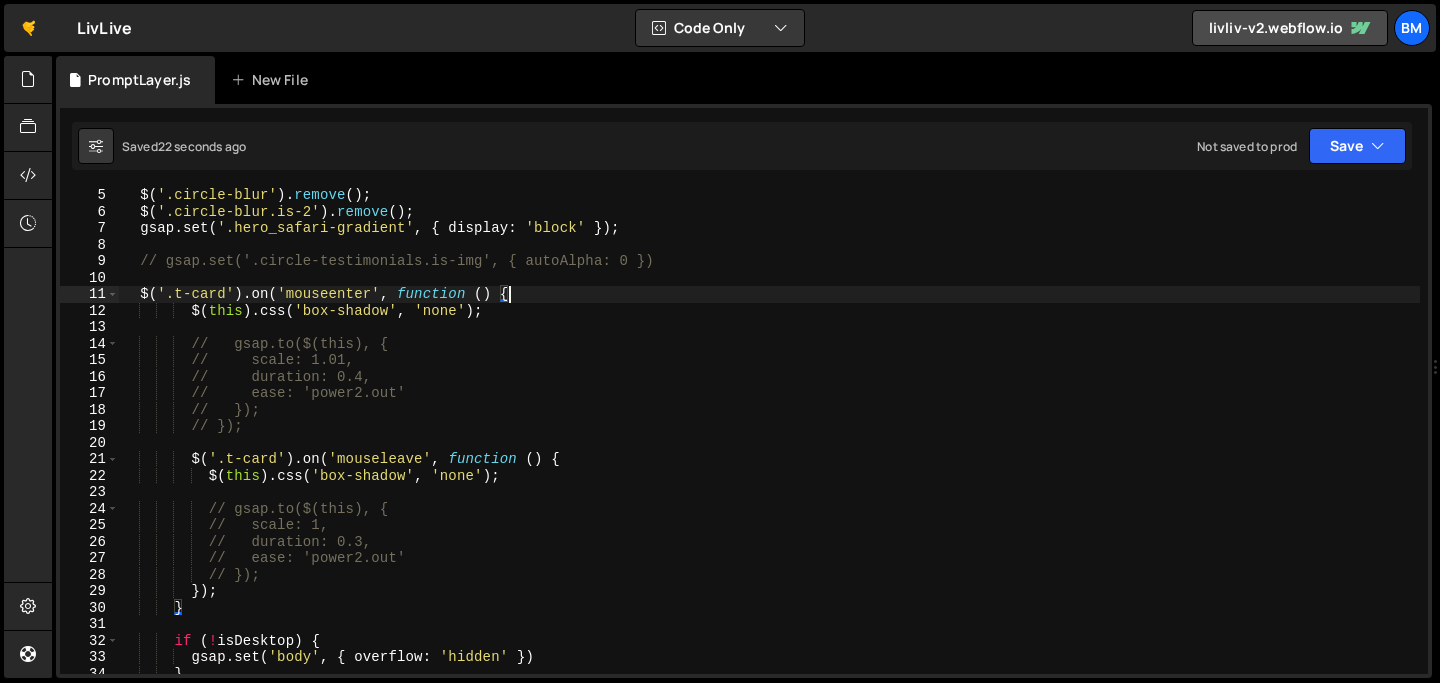scroll, scrollTop: 68, scrollLeft: 0, axis: vertical 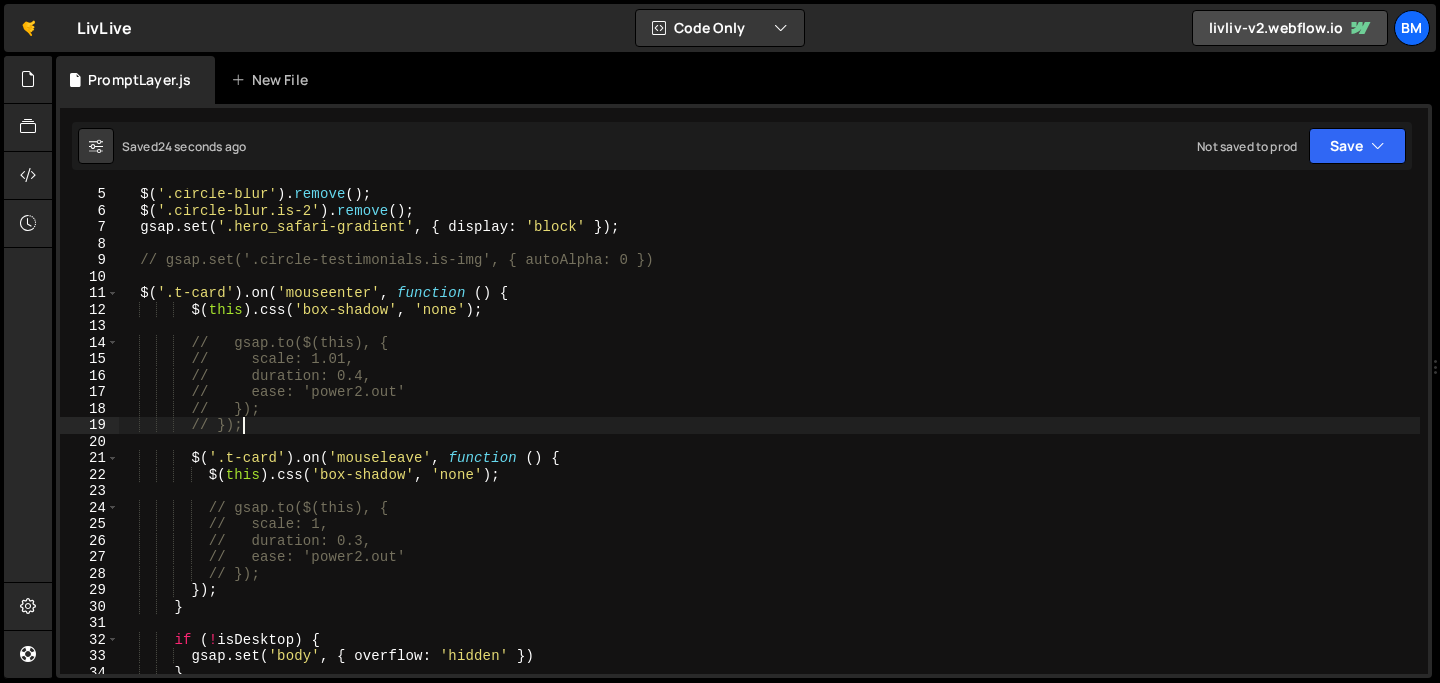 click on "$ ( '.circle-blur' ) . remove ( ) ;    $ ( '.circle-blur.is-2' ) . remove ( ) ;    gsap . set ( '.hero_safari-gradient' ,   {   display :   'block'   }) ;    // gsap.set('.circle-testimonials.is-img', { autoAlpha: 0 })    $ ( '.t-card' ) . on ( 'mouseenter' ,   function   ( )   {             $ ( this ) . css ( 'box-shadow' ,   'none' ) ;             //   gsap.to($(this), {             //     scale: 1.01,             //     duration: 0.4,             //     ease: 'power2.out'             //   });             // });             $ ( '.t-card' ) . on ( 'mouseleave' ,   function   ( )   {                $ ( this ) . css ( 'box-shadow' ,   'none' ) ;                // gsap.to($(this), {                //   scale: 1,                //   duration: 0.3,                //   ease: 'power2.out'                // });             }) ;          }          if   ( ! isDesktop )   {             gsap . set ( 'body' ,   {   overflow :   'hidden'   })          }          gsap . set ( '.preloader' ,   {   top :   0 ,   left :" at bounding box center (769, 445) 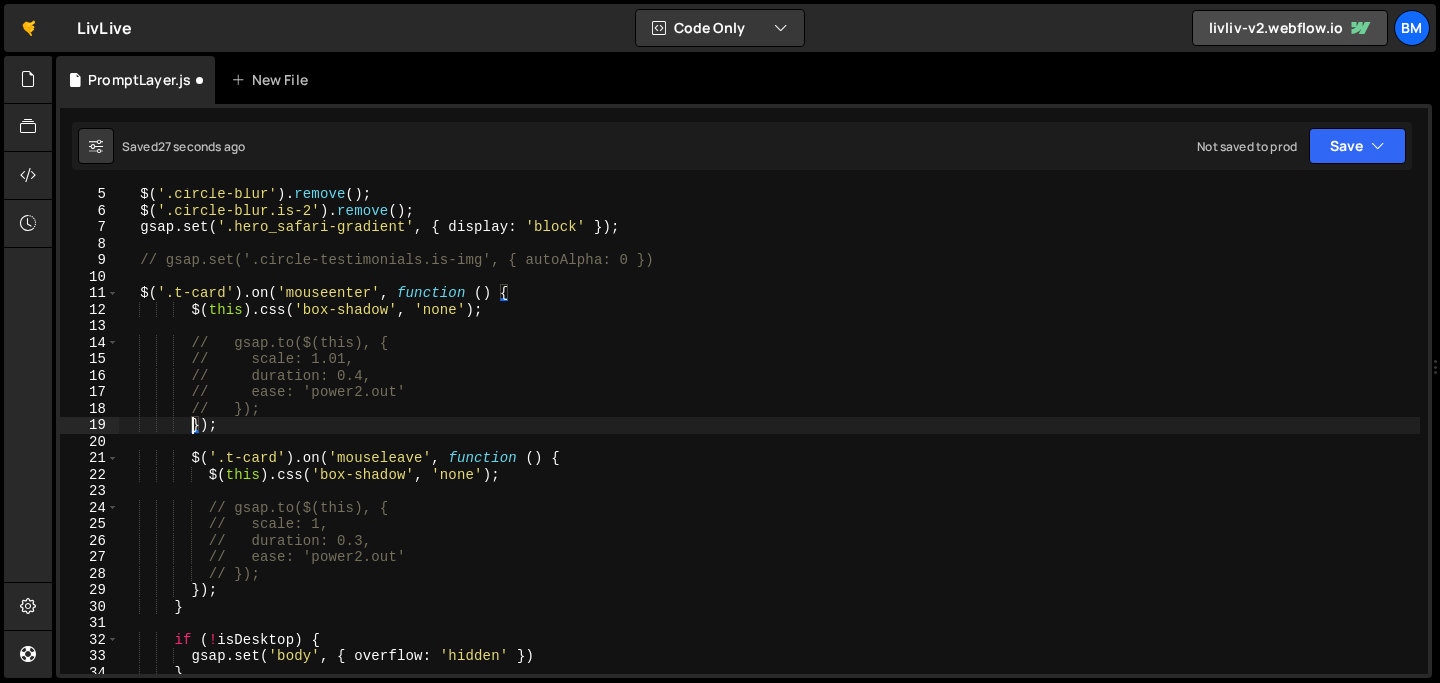 scroll, scrollTop: 0, scrollLeft: 5, axis: horizontal 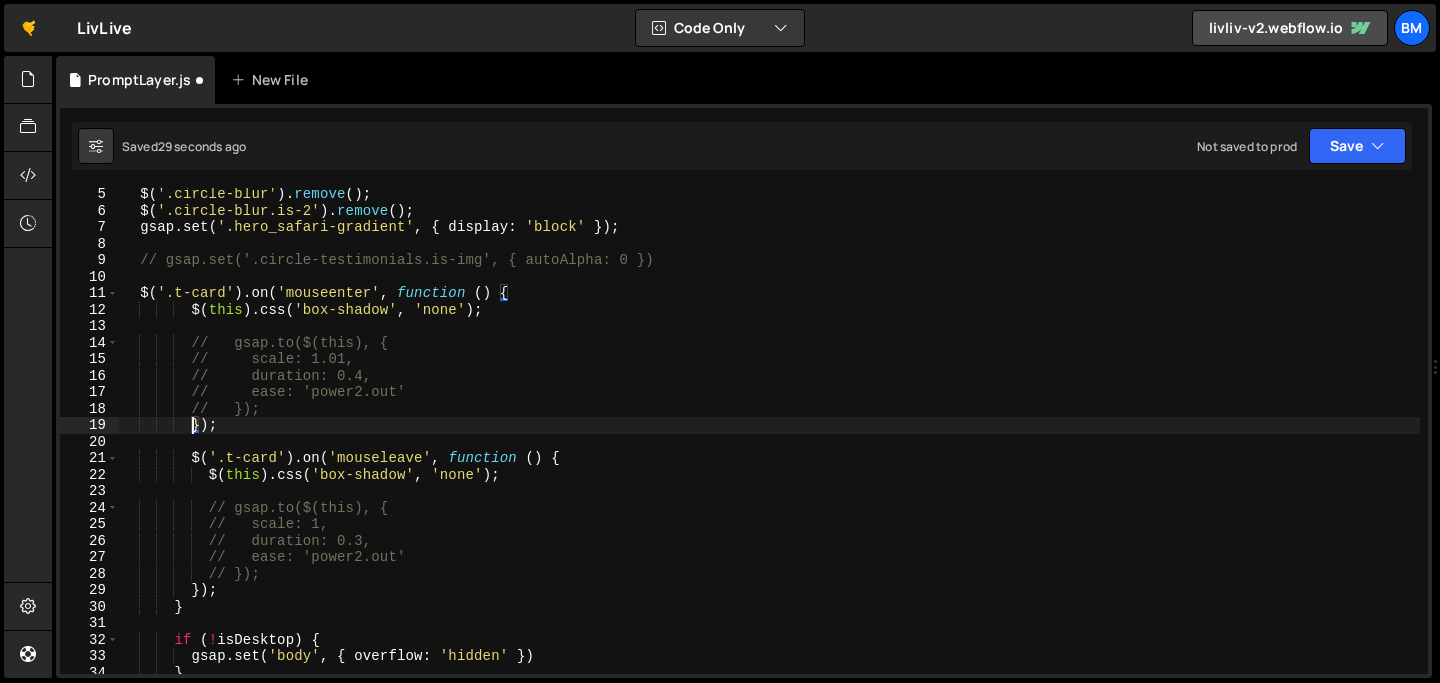 click on "$ ( '.circle-blur' ) . remove ( ) ;    $ ( '.circle-blur.is-2' ) . remove ( ) ;    gsap . set ( '.hero_safari-gradient' ,   {   display :   'block'   }) ;    // gsap.set('.circle-testimonials.is-img', { autoAlpha: 0 })    $ ( '.t-card' ) . on ( 'mouseenter' ,   function   ( )   {             $ ( this ) . css ( 'box-shadow' ,   'none' ) ;             //   gsap.to($(this), {             //     scale: 1.01,             //     duration: 0.4,             //     ease: 'power2.out'             //   });             }) ;             $ ( '.t-card' ) . on ( 'mouseleave' ,   function   ( )   {                $ ( this ) . css ( 'box-shadow' ,   'none' ) ;                // gsap.to($(this), {                //   scale: 1,                //   duration: 0.3,                //   ease: 'power2.out'                // });             }) ;          }          if   ( ! isDesktop )   {             gsap . set ( 'body' ,   {   overflow :   'hidden'   })          }          gsap . set ( '.preloader' ,   {   top :   0 ,   left :   0" at bounding box center (769, 445) 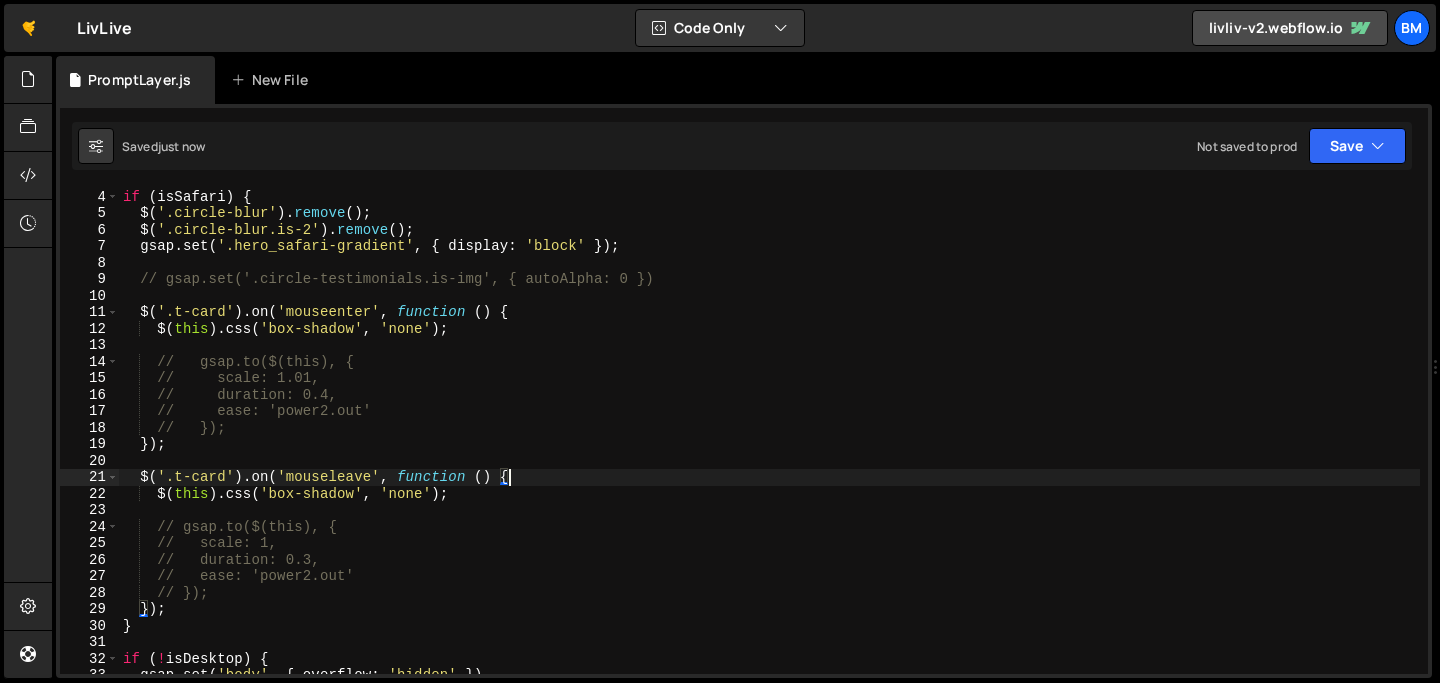 scroll, scrollTop: 49, scrollLeft: 0, axis: vertical 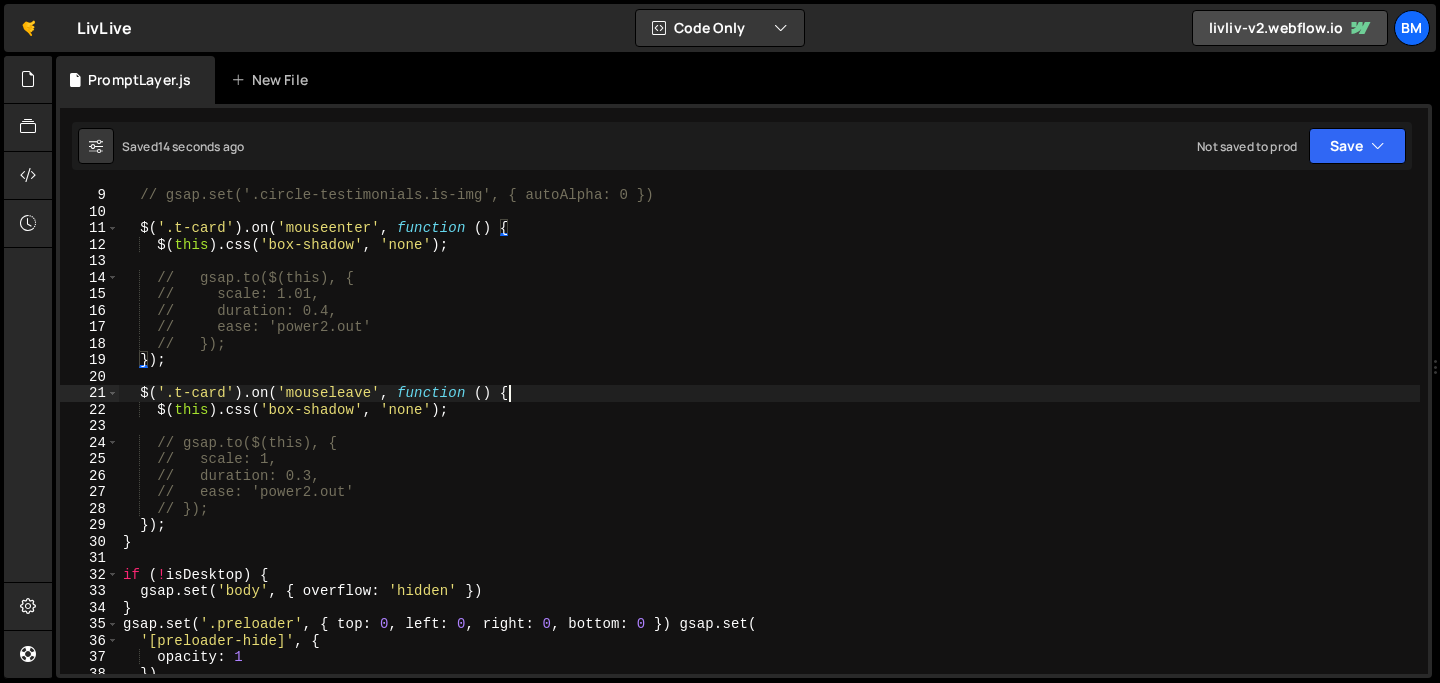 click on "// gsap.set('.circle-testimonials.is-img', { autoAlpha: 0 })    $ ( '.t-card' ) . on ( 'mouseenter' ,   function   ( )   {       $ ( this ) . css ( 'box-shadow' ,   'none' ) ;       //   gsap.to($(this), {       //     scale: 1.01,       //     duration: 0.4,       //     ease: 'power2.out'       //   });    }) ;    $ ( '.t-card' ) . on ( 'mouseleave' ,   function   ( )   {       $ ( this ) . css ( 'box-shadow' ,   'none' ) ;       // gsap.to($(this), {       //   scale: 1,       //   duration: 0.3,       //   ease: 'power2.out'       // });    }) ; } if   ( ! isDesktop )   {    gsap . set ( 'body' ,   {   overflow :   'hidden'   }) } gsap . set ( '.preloader' ,   {   top :   0 ,   left :   0 ,   right :   0 ,   bottom :   0   })   gsap . set (    '[preloader-hide]' ,   {       opacity :   1    })" at bounding box center (769, 446) 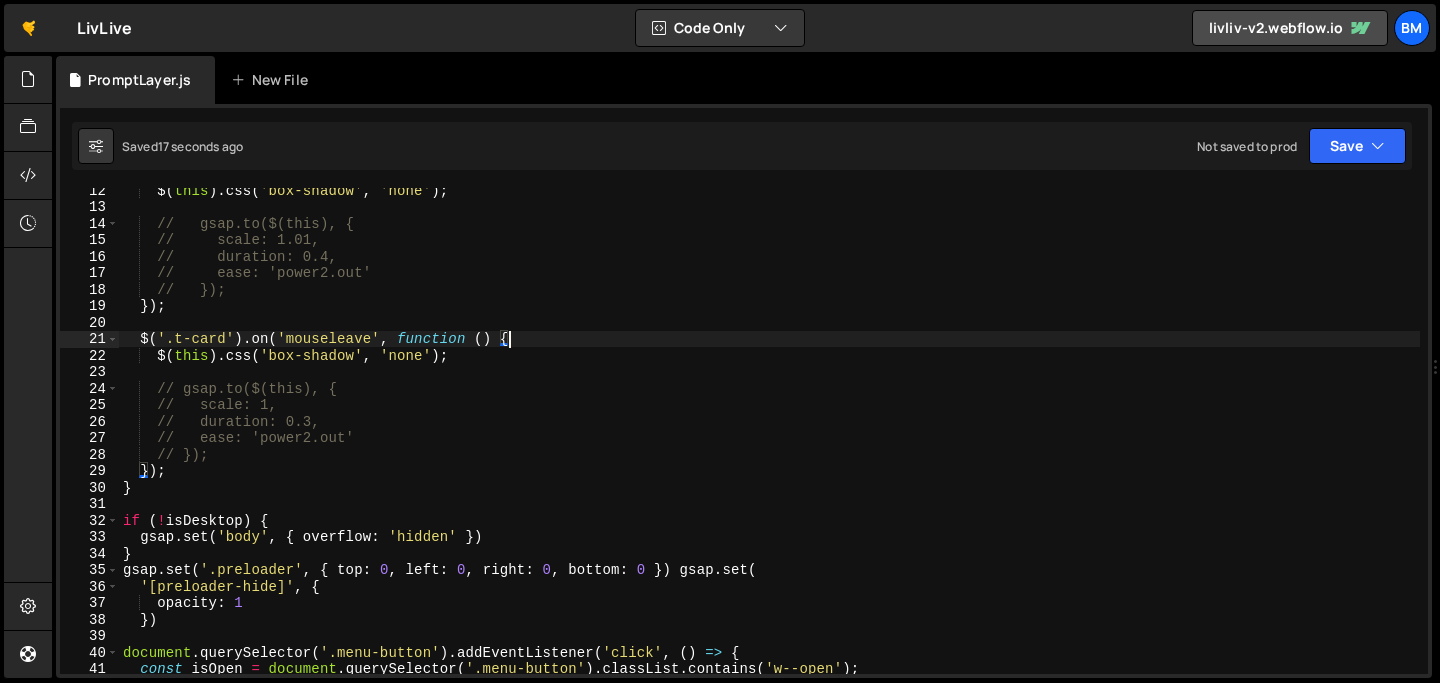 scroll, scrollTop: 187, scrollLeft: 0, axis: vertical 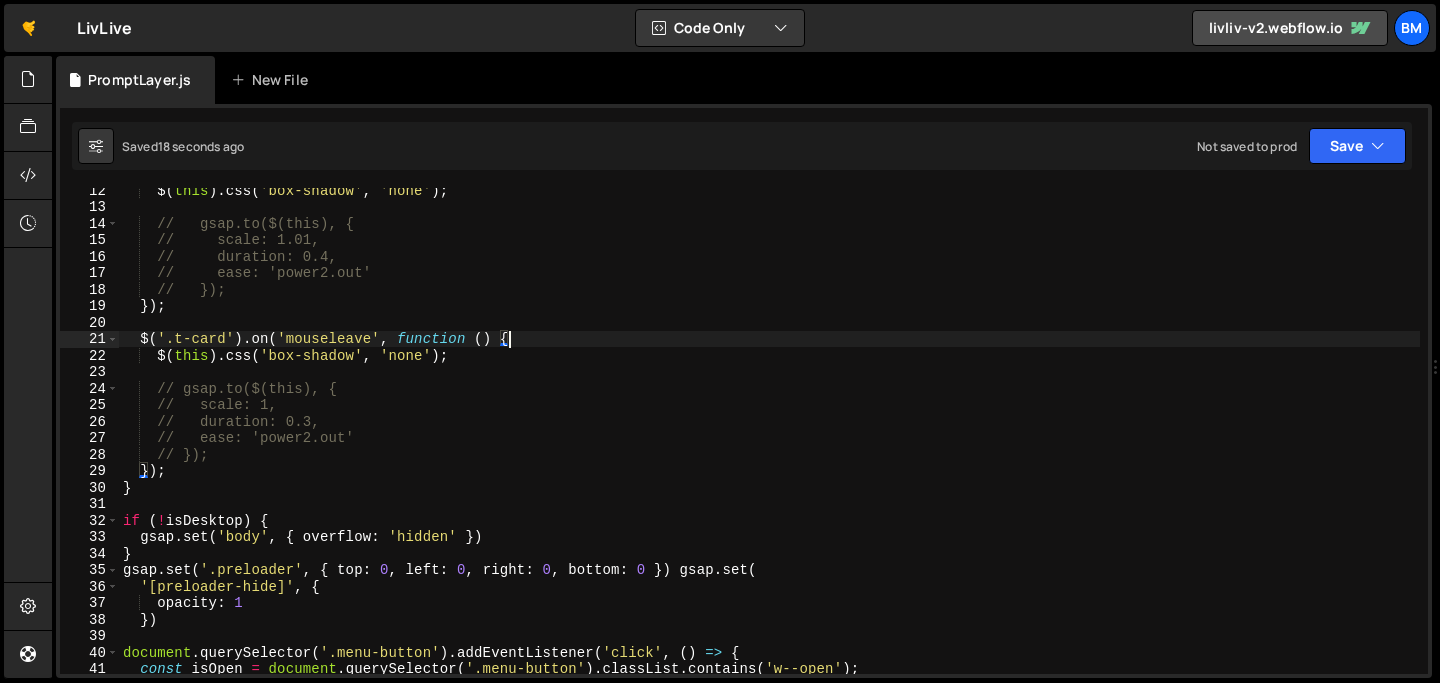 click on "$ ( this ) . css ( 'box-shadow' ,   'none' ) ;       //   gsap.to($(this), {       //     scale: 1.01,       //     duration: 0.4,       //     ease: 'power2.out'       //   });    }) ;    $ ( '.t-card' ) . on ( 'mouseleave' ,   function   ( )   {       $ ( this ) . css ( 'box-shadow' ,   'none' ) ;       // gsap.to($(this), {       //   scale: 1,       //   duration: 0.3,       //   ease: 'power2.out'       // });    }) ; } if   ( ! isDesktop )   {    gsap . set ( 'body' ,   {   overflow :   'hidden'   }) } gsap . set ( '.preloader' ,   {   top :   0 ,   left :   0 ,   right :   0 ,   bottom :   0   })   gsap . set (    '[preloader-hide]' ,   {       opacity :   1    }) document . querySelector ( '.menu-button' ) . addEventListener ( 'click' ,   ( )   =>   {    const   isOpen   =   document . querySelector ( '.menu-button' ) . classList . contains ( 'w--open' ) ;    const   navbar   =   document . querySelector ( '.section.nav' ) ;" at bounding box center (769, 441) 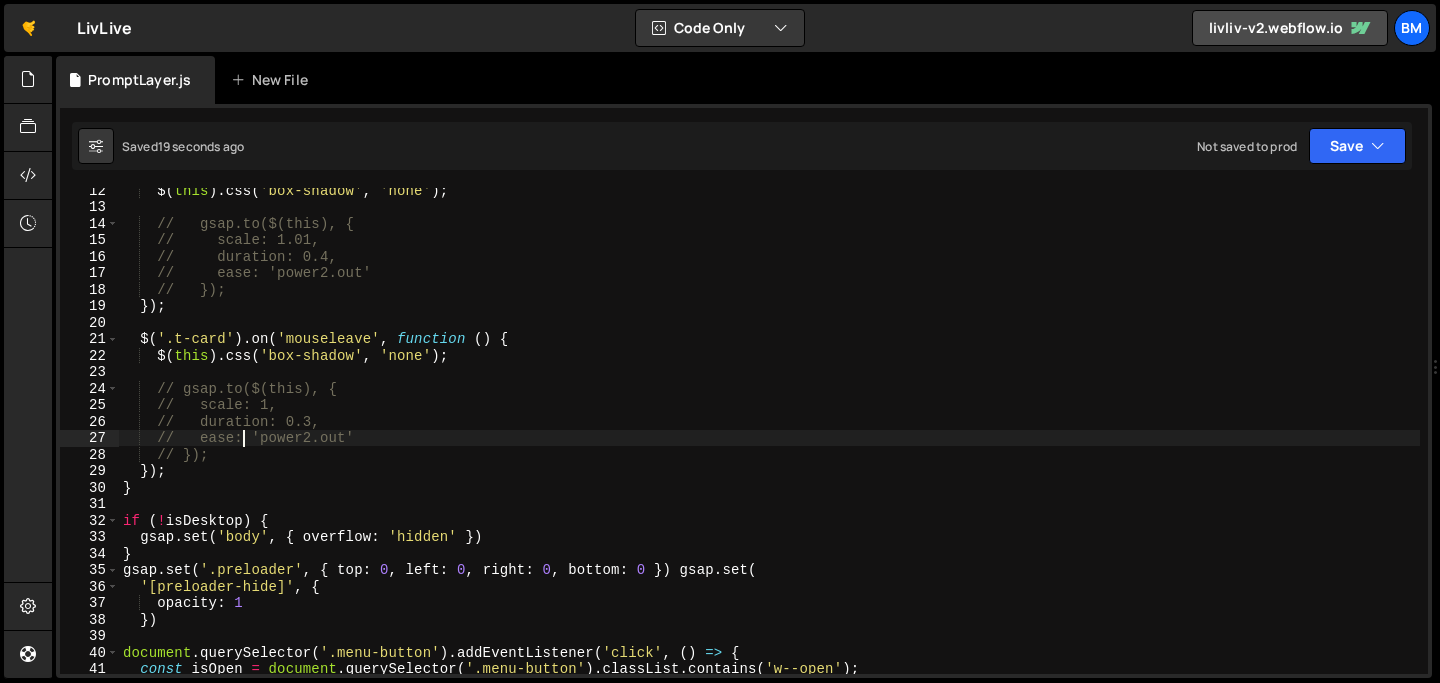 click on "$ ( this ) . css ( 'box-shadow' ,   'none' ) ;       //   gsap.to($(this), {       //     scale: 1.01,       //     duration: 0.4,       //     ease: 'power2.out'       //   });    }) ;    $ ( '.t-card' ) . on ( 'mouseleave' ,   function   ( )   {       $ ( this ) . css ( 'box-shadow' ,   'none' ) ;       // gsap.to($(this), {       //   scale: 1,       //   duration: 0.3,       //   ease: 'power2.out'       // });    }) ; } if   ( ! isDesktop )   {    gsap . set ( 'body' ,   {   overflow :   'hidden'   }) } gsap . set ( '.preloader' ,   {   top :   0 ,   left :   0 ,   right :   0 ,   bottom :   0   })   gsap . set (    '[preloader-hide]' ,   {       opacity :   1    }) document . querySelector ( '.menu-button' ) . addEventListener ( 'click' ,   ( )   =>   {    const   isOpen   =   document . querySelector ( '.menu-button' ) . classList . contains ( 'w--open' ) ;    const   navbar   =   document . querySelector ( '.section.nav' ) ;" at bounding box center [769, 441] 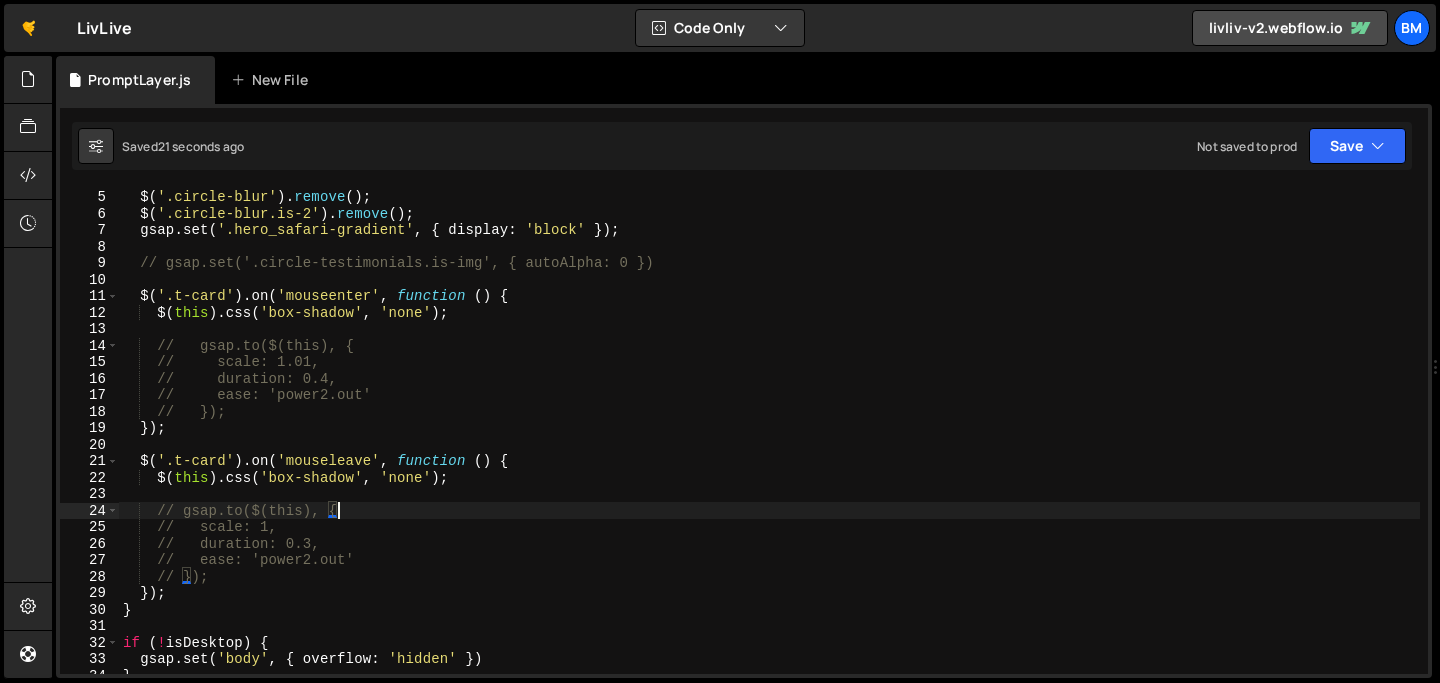 scroll, scrollTop: 65, scrollLeft: 0, axis: vertical 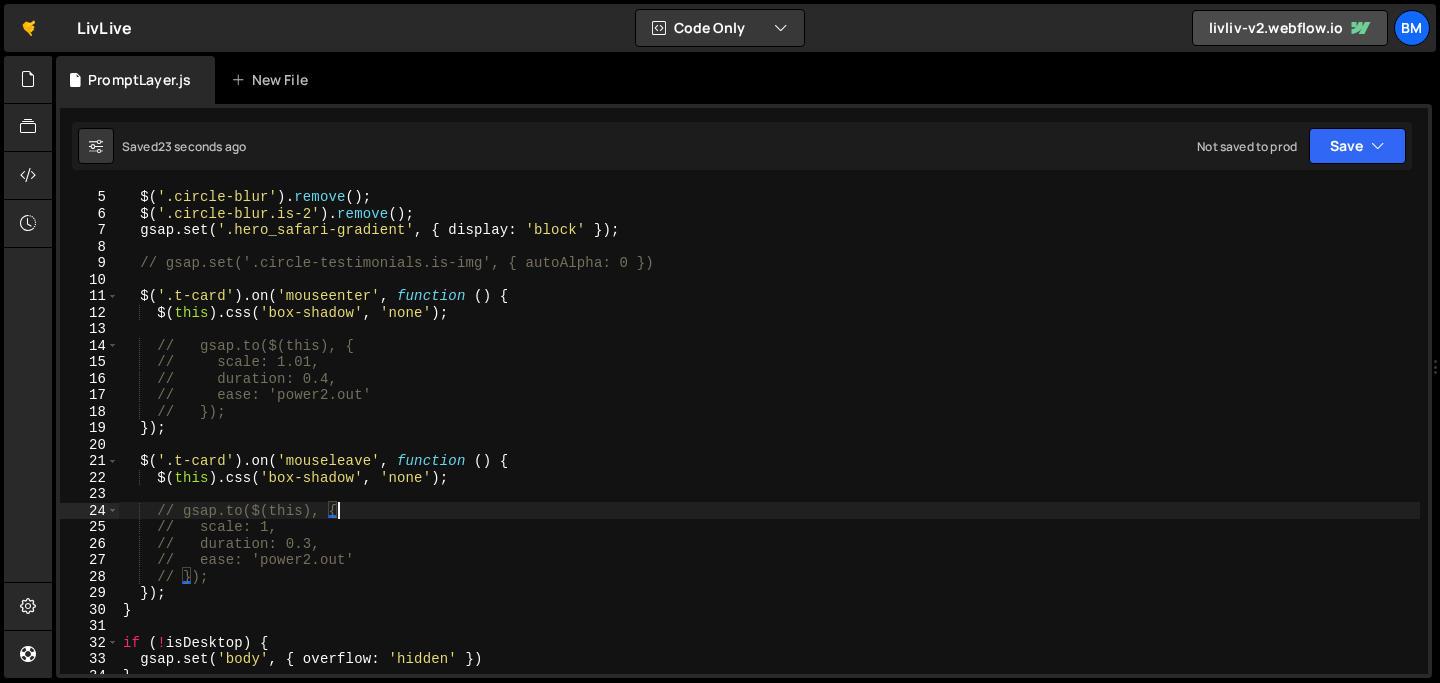 click on "if   ( isSafari )   {    $ ( '.circle-blur' ) . remove ( ) ;    $ ( '.circle-blur.is-2' ) . remove ( ) ;    gsap . set ( '.hero_safari-gradient' ,   {   display :   'block'   }) ;    // gsap.set('.circle-testimonials.is-img', { autoAlpha: 0 })    $ ( '.t-card' ) . on ( 'mouseenter' ,   function   ( )   {       $ ( this ) . css ( 'box-shadow' ,   'none' ) ;       //   gsap.to($(this), {       //     scale: 1.01,       //     duration: 0.4,       //     ease: 'power2.out'       //   });    }) ;    $ ( '.t-card' ) . on ( 'mouseleave' ,   function   ( )   {       $ ( this ) . css ( 'box-shadow' ,   'none' ) ;       // gsap.to($(this), {       //   scale: 1,       //   duration: 0.3,       //   ease: 'power2.out'       // });    }) ; } if   ( ! isDesktop )   {    gsap . set ( 'body' ,   {   overflow :   'hidden'   })" at bounding box center [769, 431] 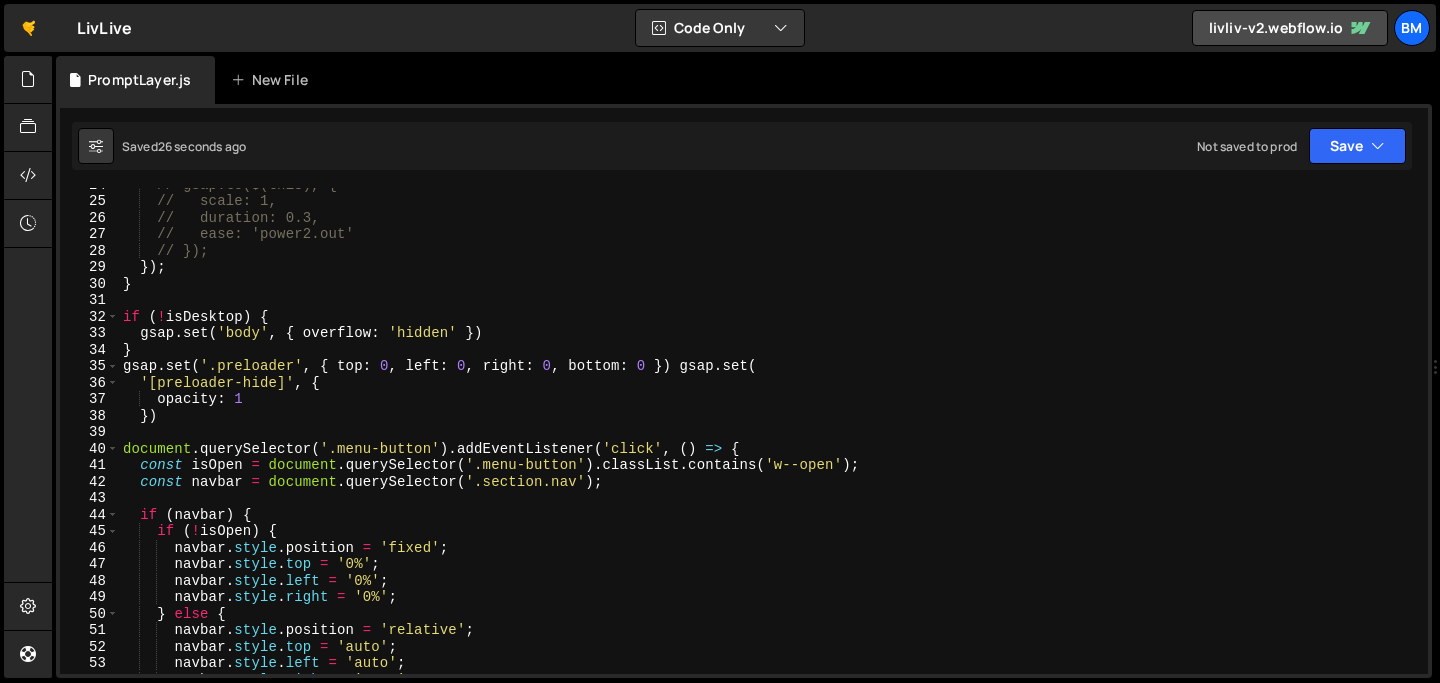 scroll, scrollTop: 391, scrollLeft: 0, axis: vertical 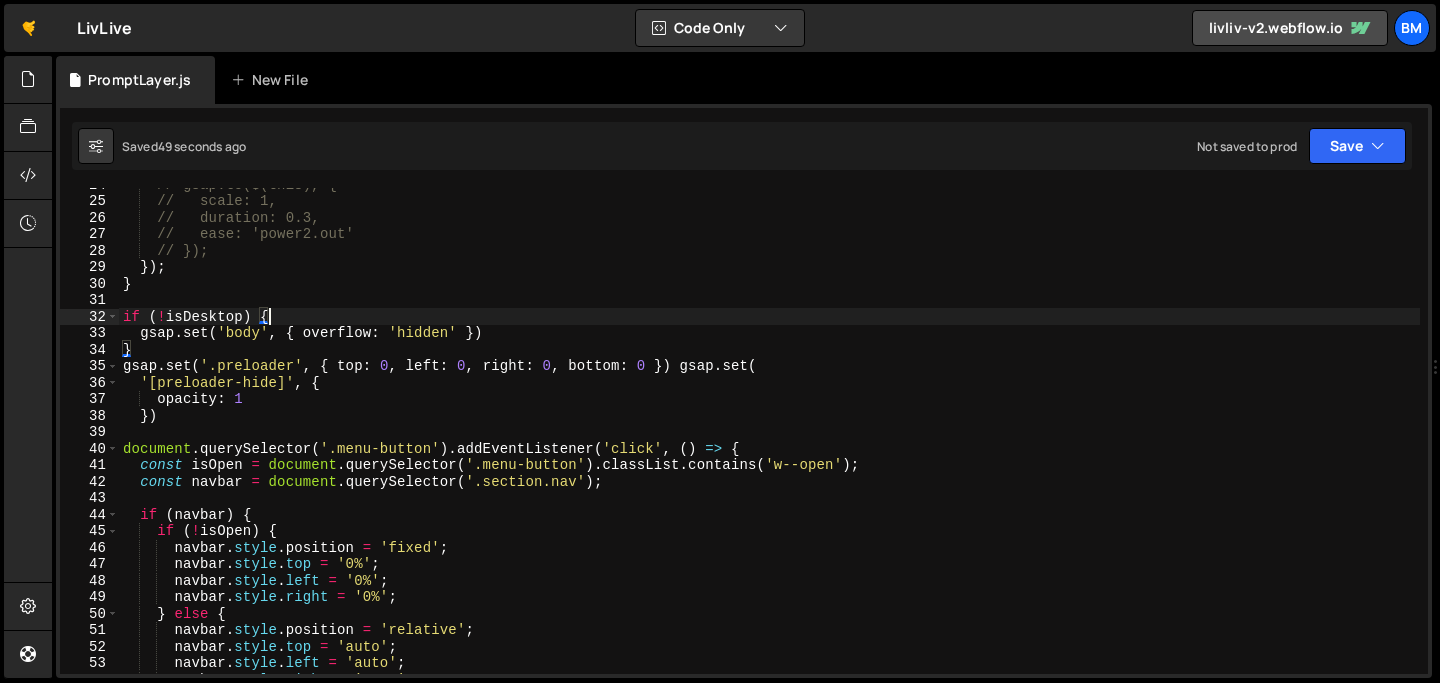 click on "const   isDesktop   =   window . matchMedia ( '(min-width: 992px)' ) . matches ; const   isSafari   =   / ^((?! chrome | android ).)* safari/i . test ( navigator . userAgent ) ; if   ( isSafari )   {    $ ( '.circle-blur' ) . remove ( ) ;    $ ( '.circle-blur.is-2' ) . remove ( ) ;    gsap . set ( '.hero_safari-gradient' ,   {   display :   'block'   }) ;    navbar . style . position   =   'relative' ;          navbar . style . top   =   'auto' ;          navbar . style ." at bounding box center [769, 435] 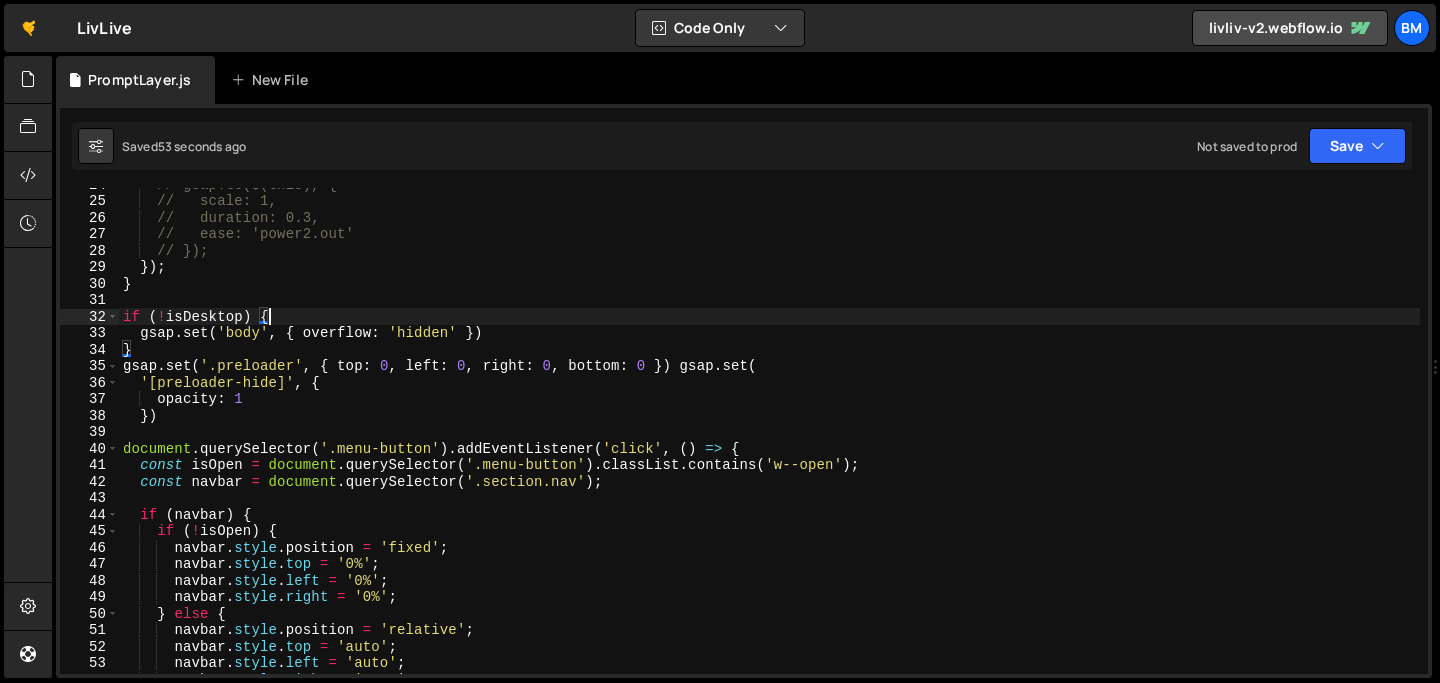 click on "const   isDesktop   =   window . matchMedia ( '(min-width: 992px)' ) . matches ; const   isSafari   =   / ^((?! chrome | android ).)* safari/i . test ( navigator . userAgent ) ; if   ( isSafari )   {    $ ( '.circle-blur' ) . remove ( ) ;    $ ( '.circle-blur.is-2' ) . remove ( ) ;    gsap . set ( '.hero_safari-gradient' ,   {   display :   'block'   }) ;    navbar . style . position   =   'relative' ;          navbar . style . top   =   'auto' ;          navbar . style ." at bounding box center [769, 435] 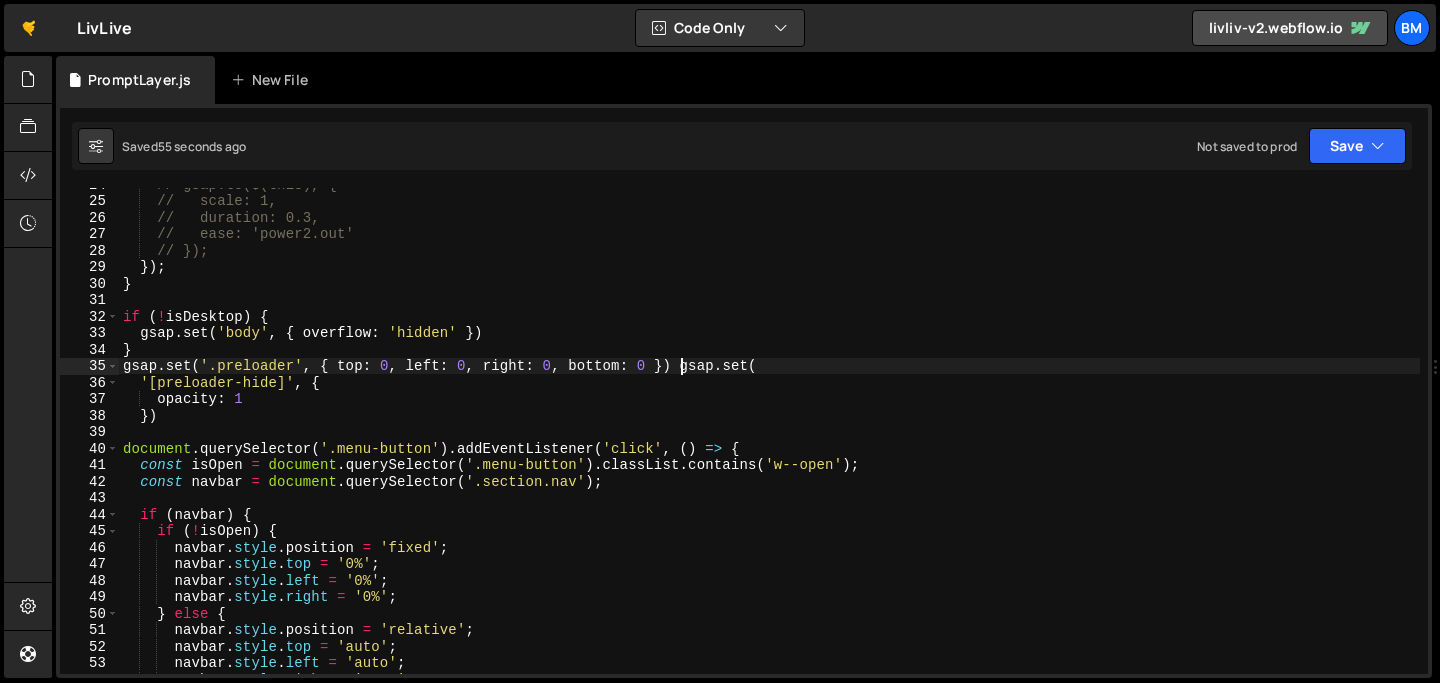 scroll, scrollTop: 0, scrollLeft: 1, axis: horizontal 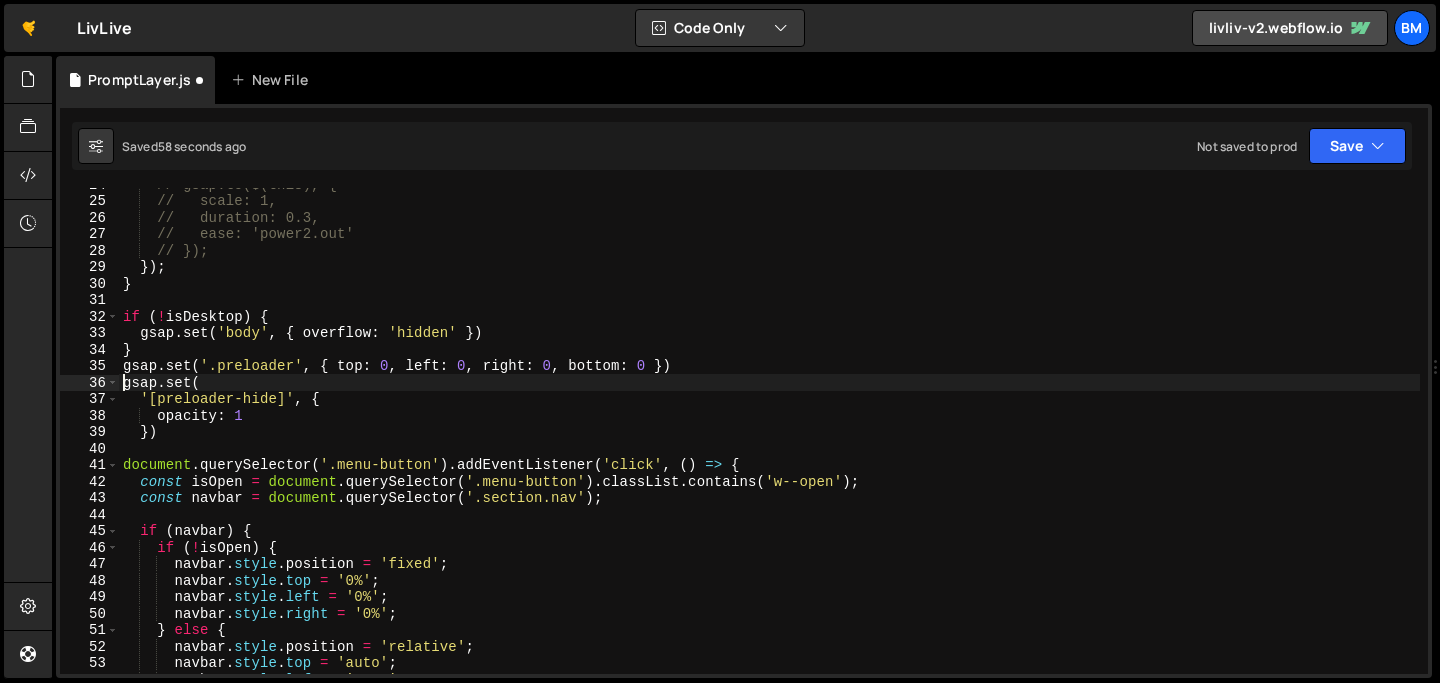 click on "const   isDesktop   =   window . matchMedia ( '(min-width: 992px)' ) . matches ; const   isSafari   =   / ^((?! chrome | android ).)* safari/i . test ( navigator . userAgent ) ; if   ( isSafari )   {    $ ( '.circle-blur' ) . remove ( ) ;    $ ( '.circle-blur.is-2' ) . remove ( ) ;    gsap . set ( '.hero_safari-gradient' ,   {   display :   'block'   }) ;    navbar . style . position   =   'relative' ;          navbar . style . top   =   'auto' ;          navbar . style ." at bounding box center (769, 435) 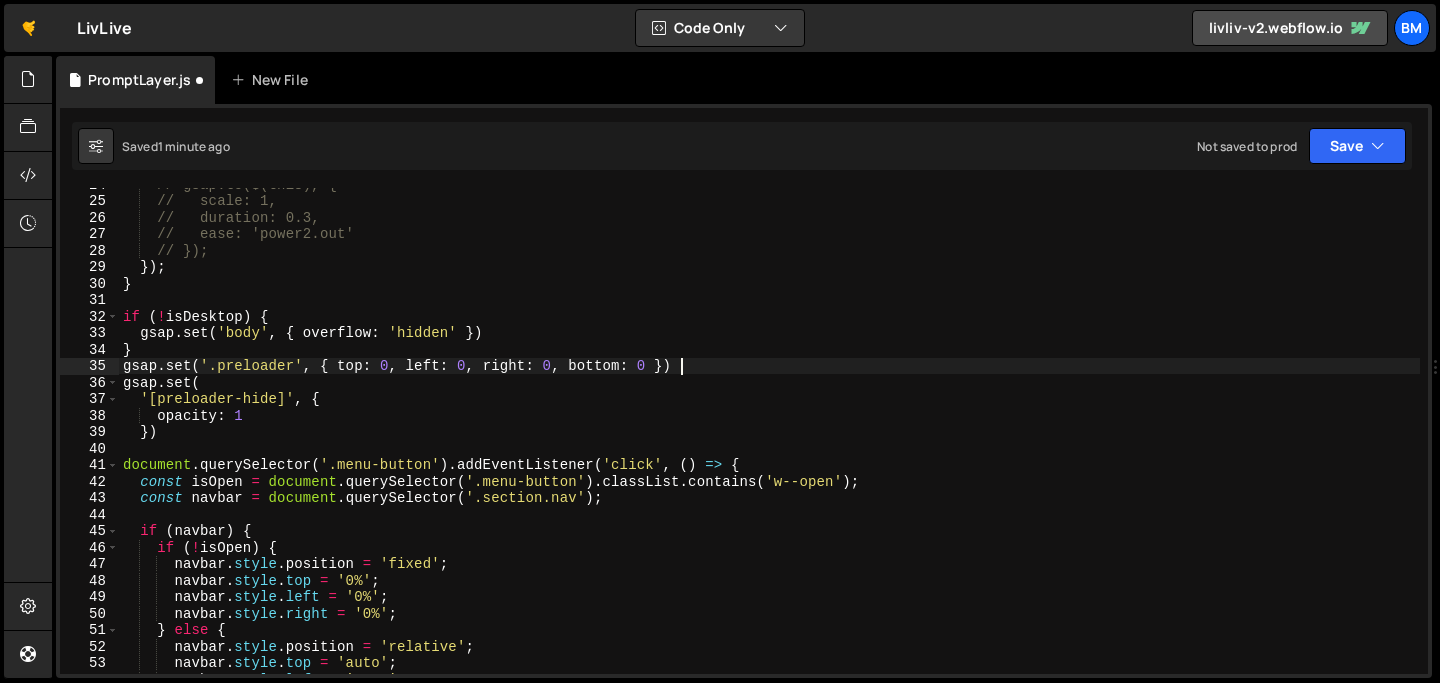 click on "const   isDesktop   =   window . matchMedia ( '(min-width: 992px)' ) . matches ; const   isSafari   =   / ^((?! chrome | android ).)* safari/i . test ( navigator . userAgent ) ; if   ( isSafari )   {    $ ( '.circle-blur' ) . remove ( ) ;    $ ( '.circle-blur.is-2' ) . remove ( ) ;    gsap . set ( '.hero_safari-gradient' ,   {   display :   'block'   }) ;    navbar . style . position   =   'relative' ;          navbar . style . top   =   'auto' ;          navbar . style ." at bounding box center (769, 435) 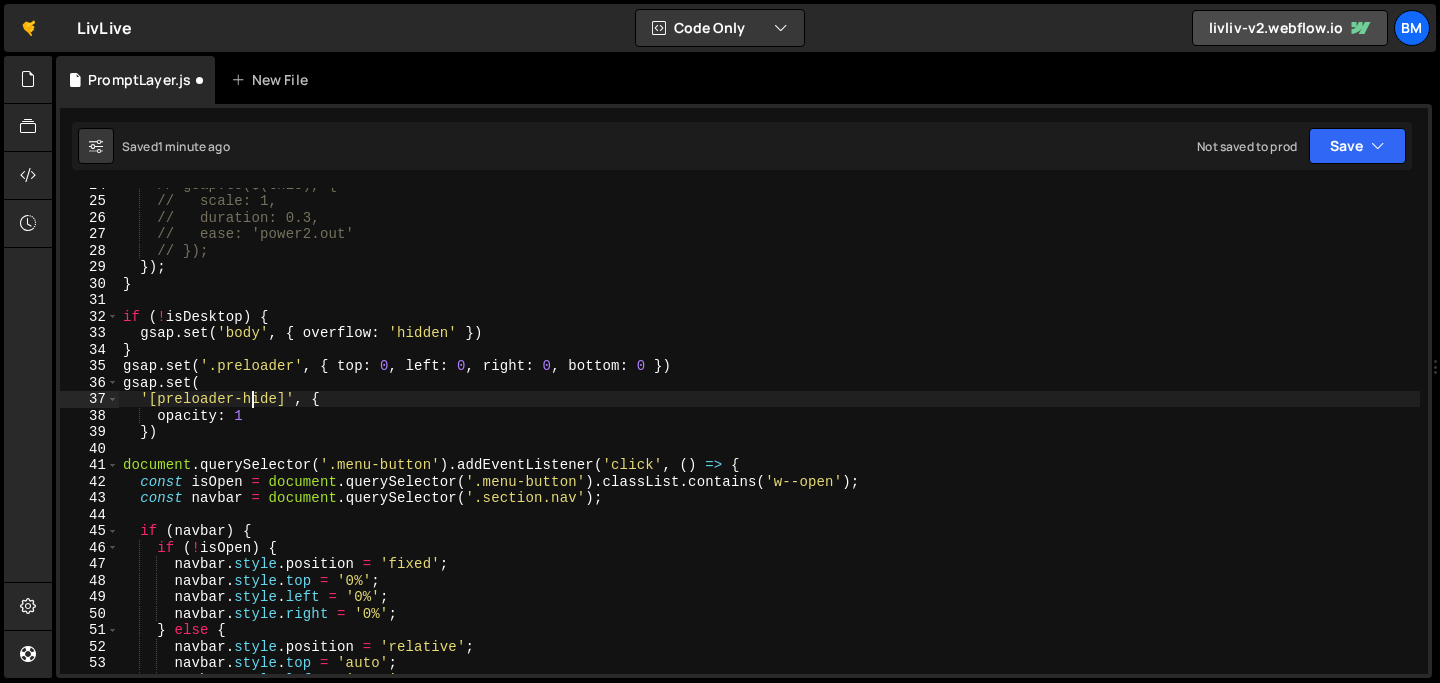 click on "const   isDesktop   =   window . matchMedia ( '(min-width: 992px)' ) . matches ; const   isSafari   =   / ^((?! chrome | android ).)* safari/i . test ( navigator . userAgent ) ; if   ( isSafari )   {    $ ( '.circle-blur' ) . remove ( ) ;    $ ( '.circle-blur.is-2' ) . remove ( ) ;    gsap . set ( '.hero_safari-gradient' ,   {   display :   'block'   }) ;    navbar . style . position   =   'relative' ;          navbar . style . top   =   'auto' ;          navbar . style ." at bounding box center [769, 435] 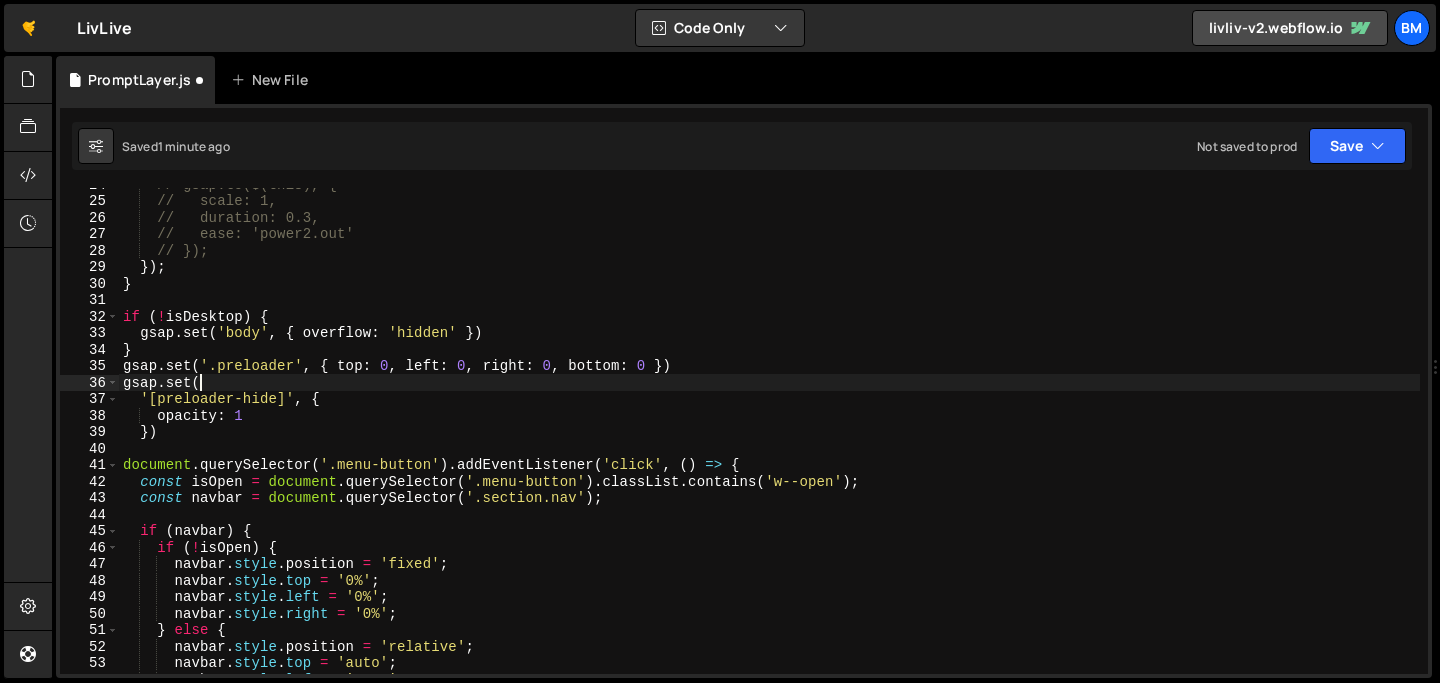 click on "const   isDesktop   =   window . matchMedia ( '(min-width: 992px)' ) . matches ; const   isSafari   =   / ^((?! chrome | android ).)* safari/i . test ( navigator . userAgent ) ; if   ( isSafari )   {    $ ( '.circle-blur' ) . remove ( ) ;    $ ( '.circle-blur.is-2' ) . remove ( ) ;    gsap . set ( '.hero_safari-gradient' ,   {   display :   'block'   }) ;    navbar . style . position   =   'relative' ;          navbar . style . top   =   'auto' ;          navbar . style ." at bounding box center (769, 435) 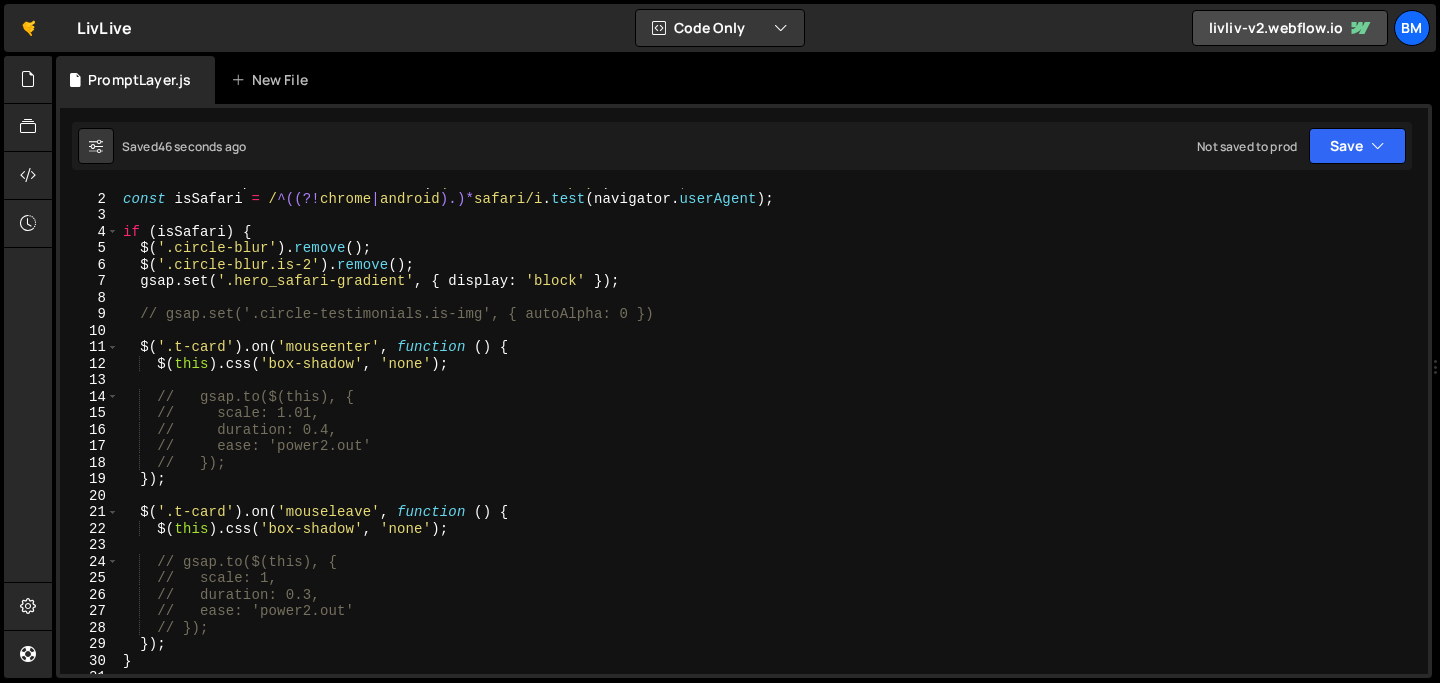 scroll, scrollTop: 12, scrollLeft: 0, axis: vertical 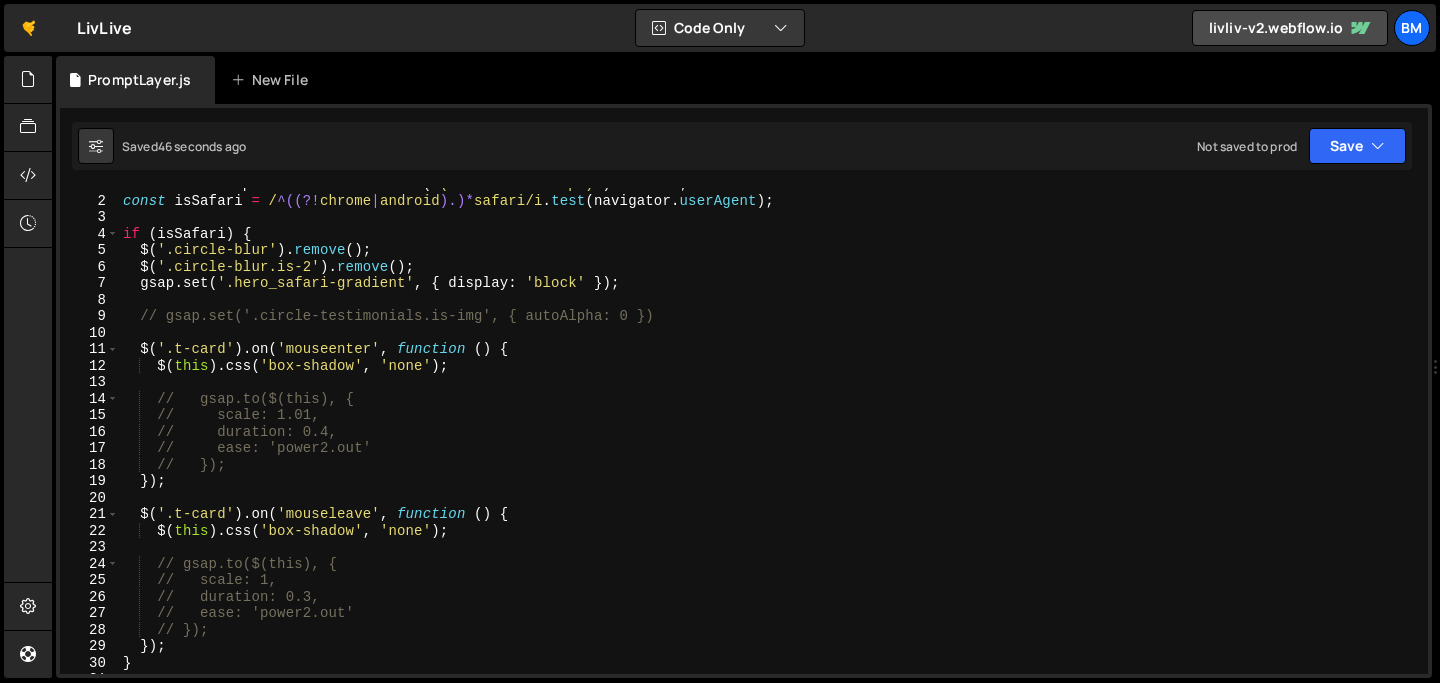 click on "const   isDesktop   =   window . matchMedia ( '(min-width: 992px)' ) . matches ; const   isSafari   =   / ^((?! chrome | android ).)* safari/i . test ( navigator . userAgent ) ; if   ( isSafari )   {    $ ( '.circle-blur' ) . remove ( ) ;    $ ( '.circle-blur.is-2' ) . remove ( ) ;    gsap . set ( '.hero_safari-gradient' ,   {   display :   'block'   }) ;    // gsap.set('.circle-testimonials.is-img', { autoAlpha: 0 })    $ ( '.t-card' ) . on ( 'mouseenter' ,   function   ( )   {       $ ( this ) . css ( 'box-shadow' ,   'none' ) ;       //   gsap.to($(this), {       //     scale: 1.01,       //     duration: 0.4,       //     ease: 'power2.out'       //   });    }) ;    $ ( '.t-card' ) . on ( 'mouseleave' ,   function   ( )   {       $ ( this ) . css ( 'box-shadow' ,   'none' ) ;       // gsap.to($(this), {       //   scale: 1,       //   duration: 0.3,       //   ease: 'power2.out'       // });    }) ; }" at bounding box center (769, 435) 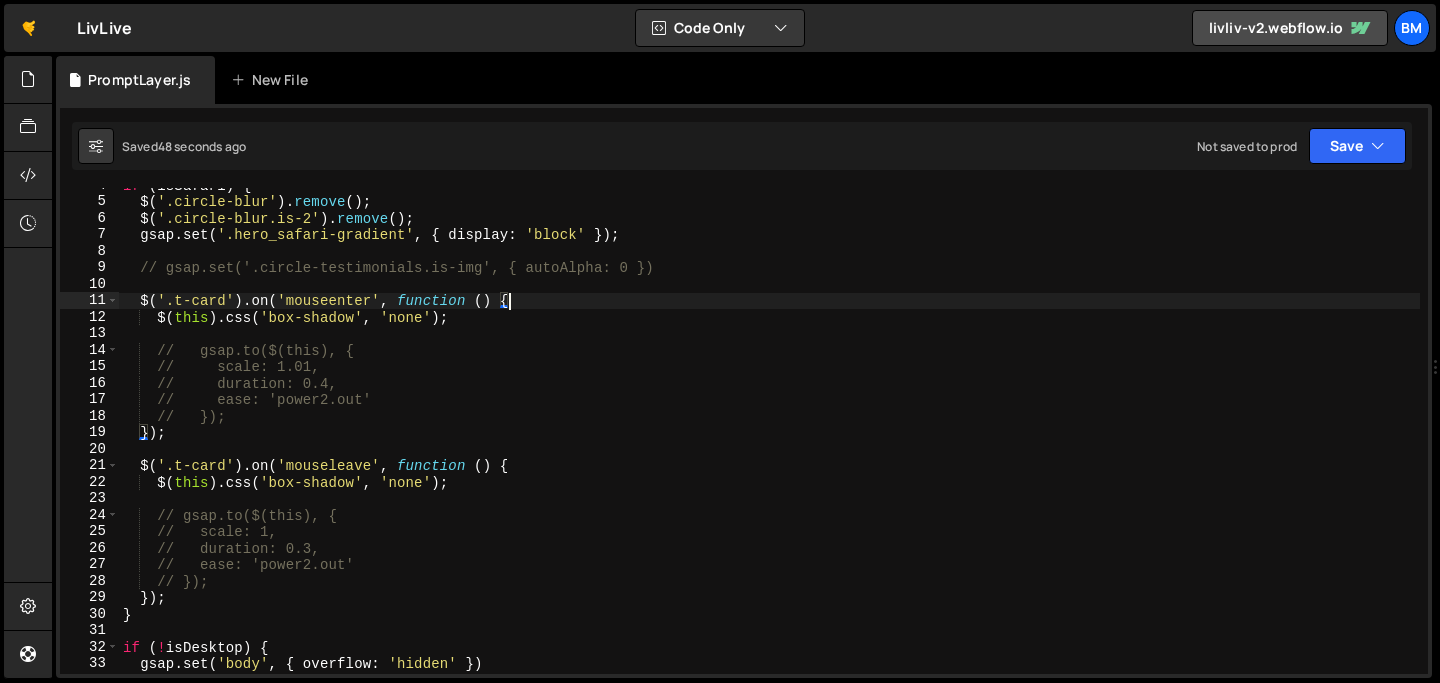 scroll, scrollTop: 77, scrollLeft: 0, axis: vertical 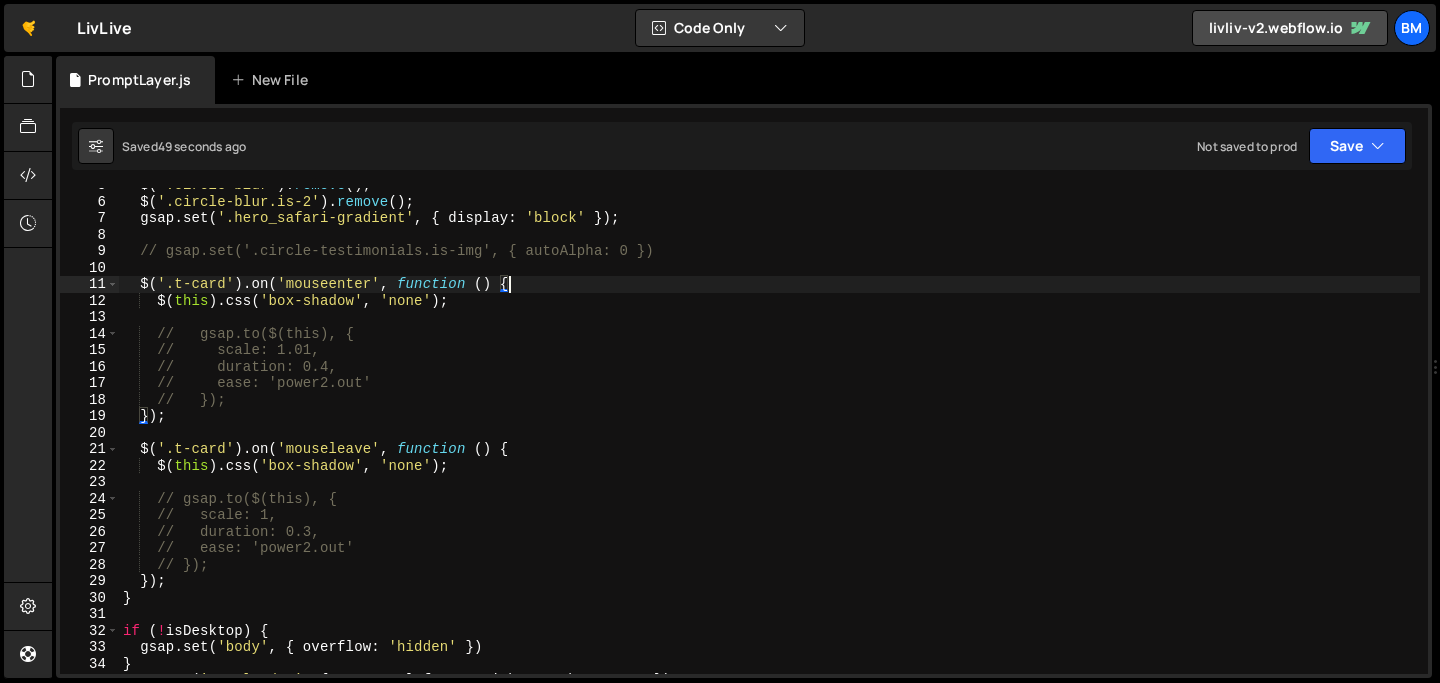 click on "$ ( '.circle-blur' ) . remove ( ) ;    $ ( '.circle-blur.is-2' ) . remove ( ) ;    gsap . set ( '.hero_safari-gradient' ,   {   display :   'block'   }) ;    // gsap.set('.circle-testimonials.is-img', { autoAlpha: 0 })    $ ( '.t-card' ) . on ( 'mouseenter' ,   function   ( )   {       $ ( this ) . css ( 'box-shadow' ,   'none' ) ;       //   gsap.to($(this), {       //     scale: 1.01,       //     duration: 0.4,       //     ease: 'power2.out'       //   });    }) ;    $ ( '.t-card' ) . on ( 'mouseleave' ,   function   ( )   {       $ ( this ) . css ( 'box-shadow' ,   'none' ) ;       // gsap.to($(this), {       //   scale: 1,       //   duration: 0.3,       //   ease: 'power2.out'       // });    }) ; } if   ( ! isDesktop )   {    gsap . set ( 'body' ,   {   overflow :   'hidden'   }) } gsap . set ( '.preloader' ,   {   top :   0 ,   left :   0 ,   right :   0 ,   bottom :   0   })" at bounding box center [769, 436] 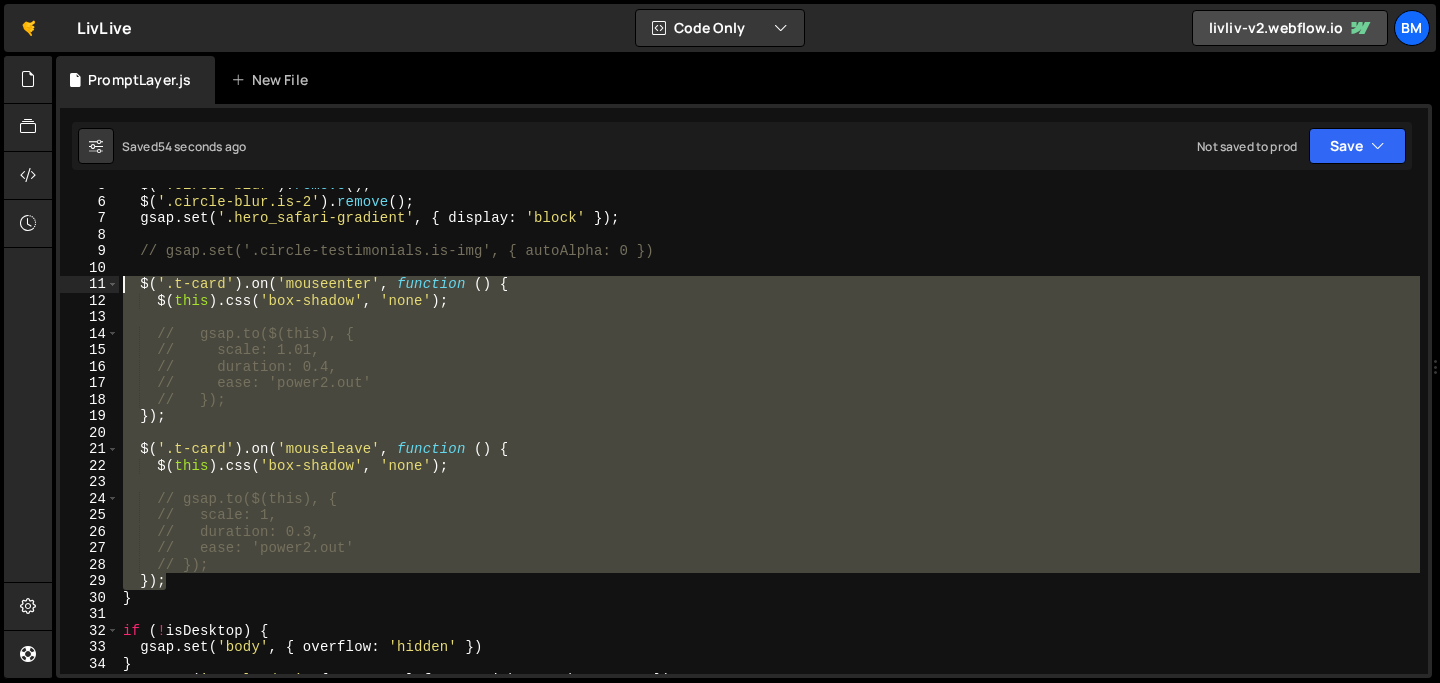 drag, startPoint x: 180, startPoint y: 578, endPoint x: 119, endPoint y: 284, distance: 300.26157 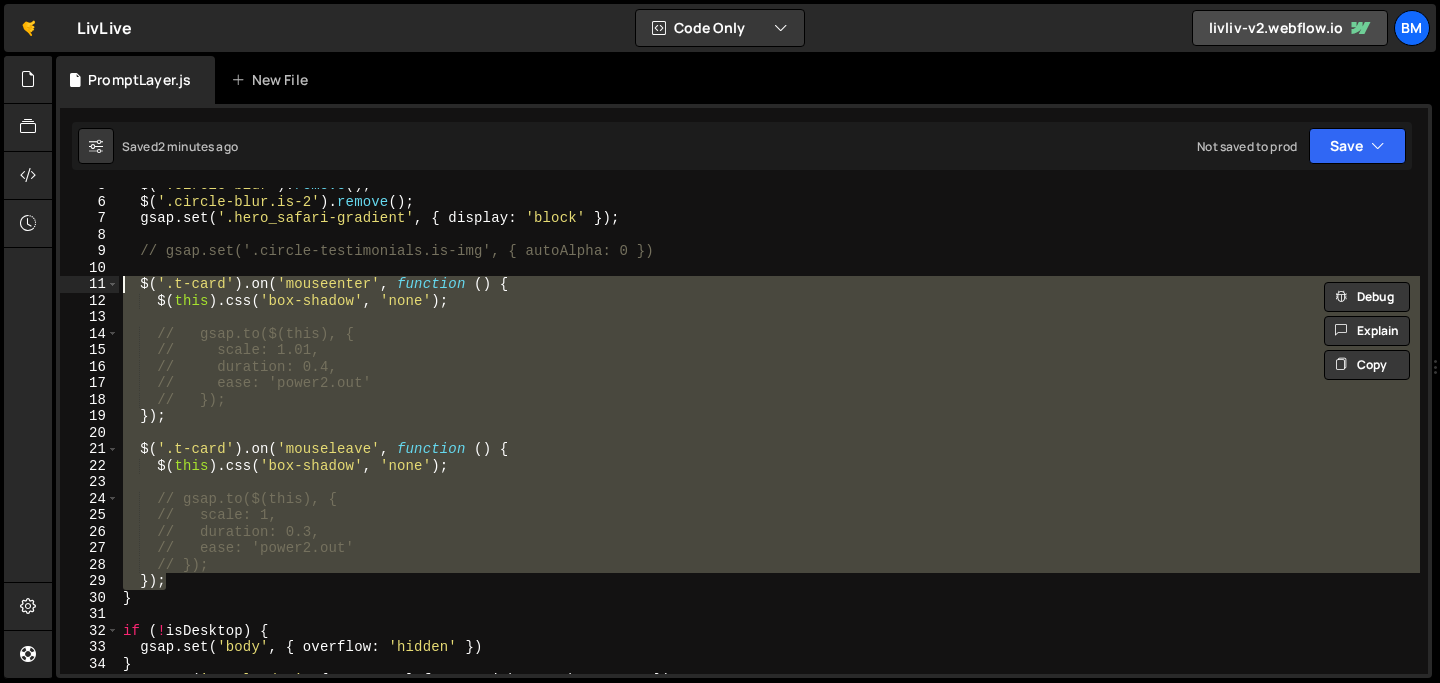 paste 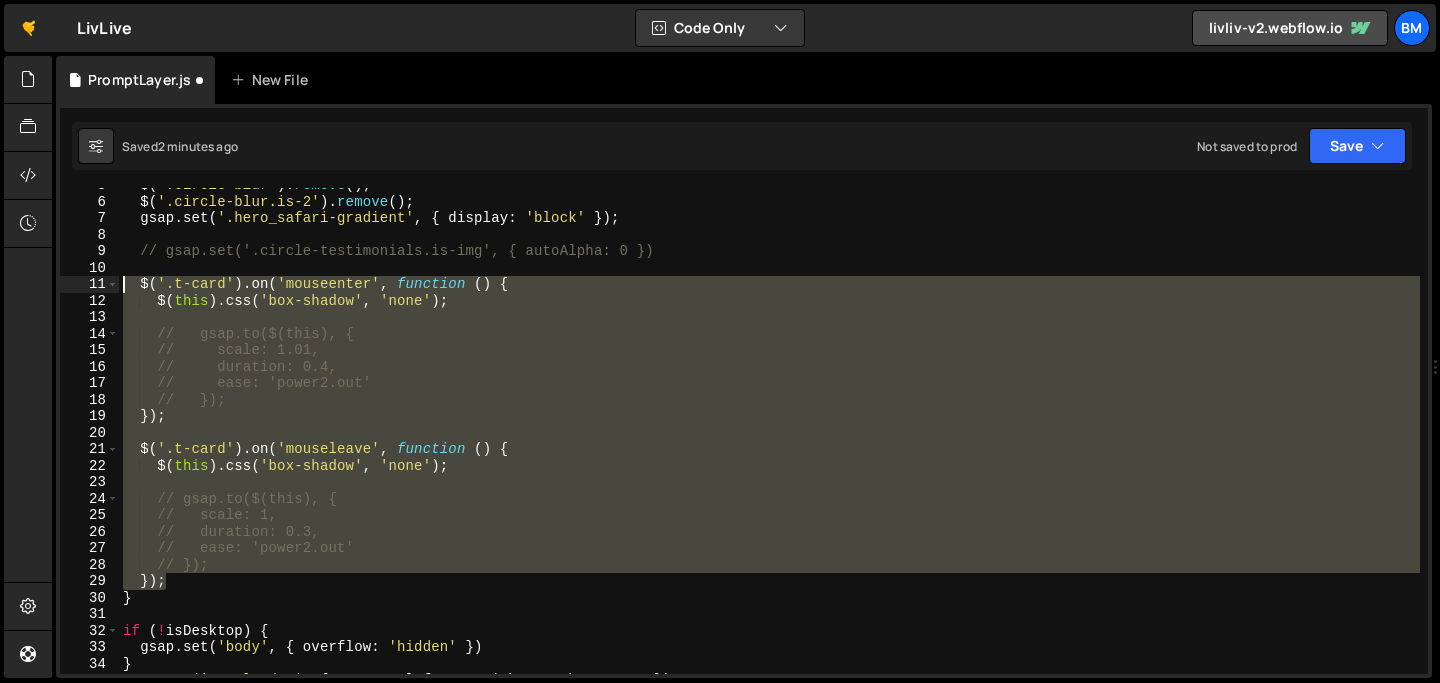 scroll, scrollTop: 0, scrollLeft: 0, axis: both 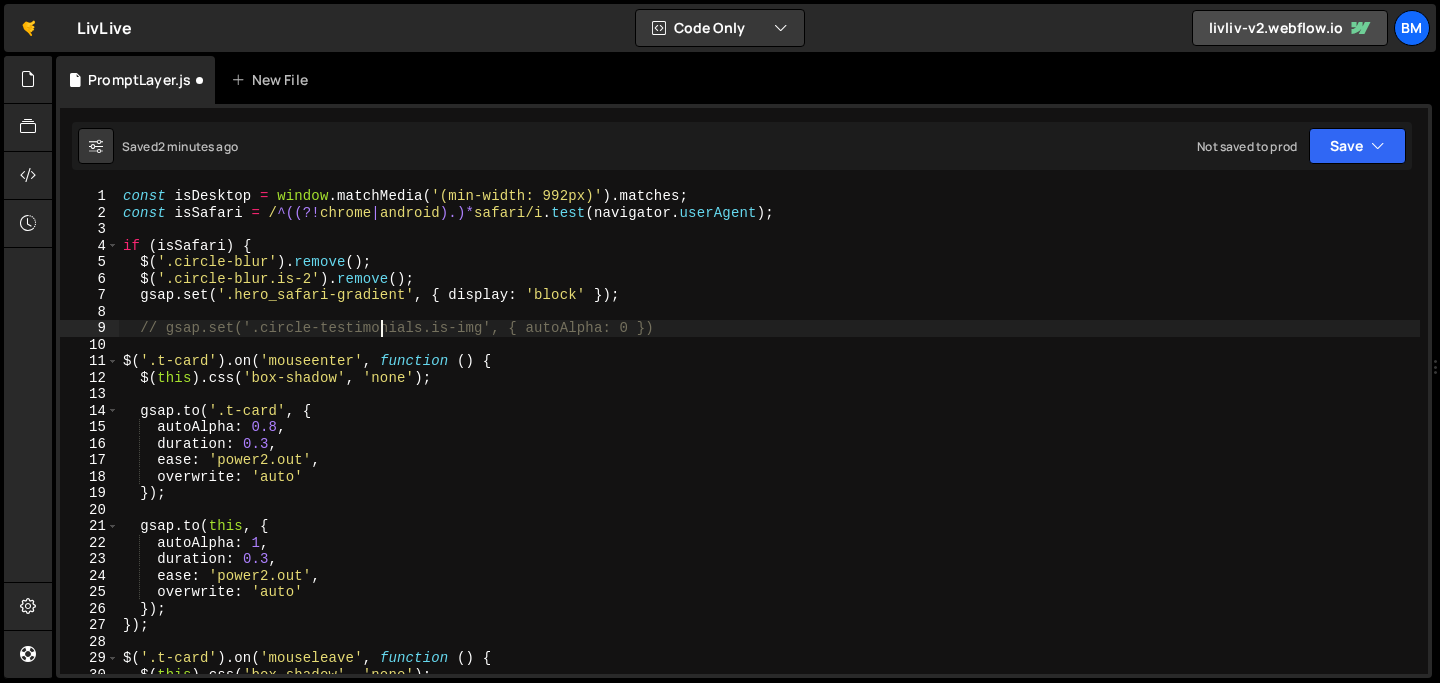click on "$ ( '.t-card' ) . on ( 'mouseenter' ,   function   ( )   {       $ ( this ) . css ( 'box-shadow' ,   'none' ) ;       gsap . to ( '.t-card' ,   {          autoAlpha :   0.8 ,          duration :   0.3 ,          ease :   'power2.out' ,          overwrite :   'auto'       }) ;    }) ;    $ ( '.t-card' ) . on ( 'mouseleave' ,   function   ( )   {       $ ( this ) . css ( 'box-shadow' ,   'none' ) ;" at bounding box center (769, 447) 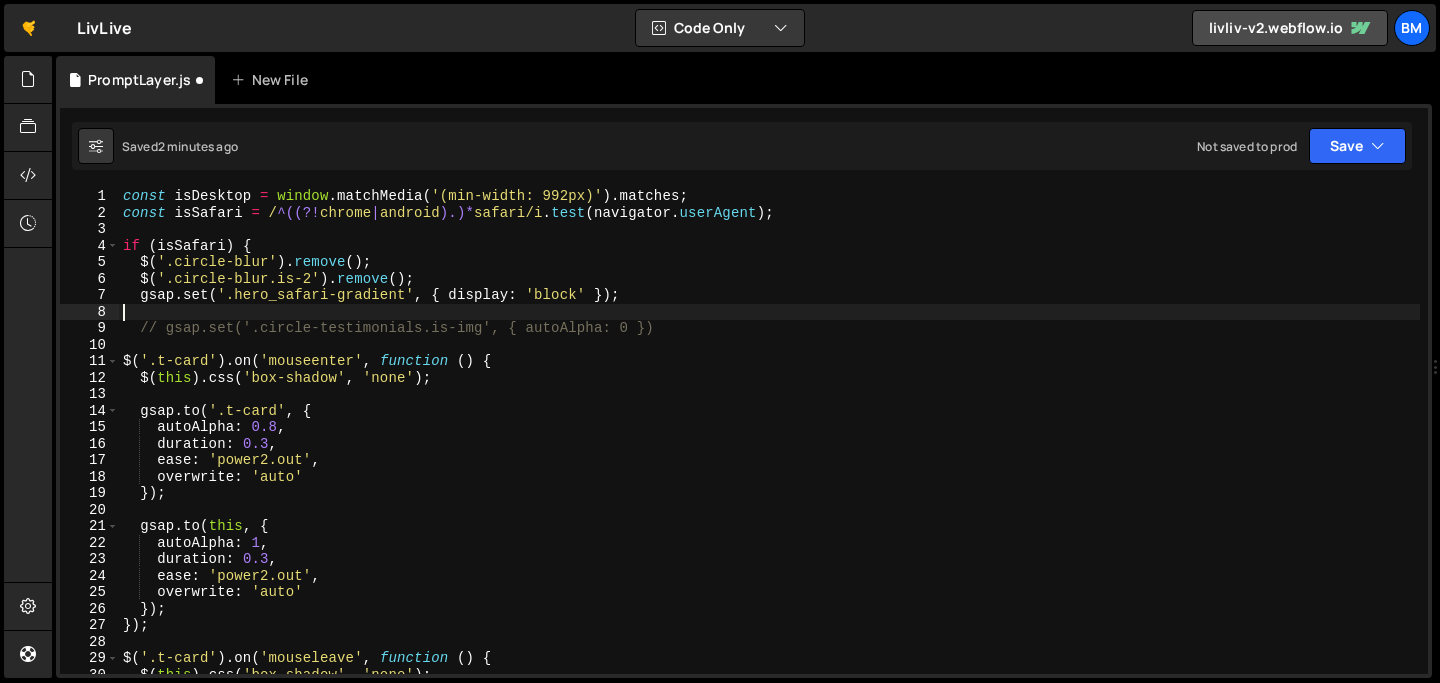 click on "$ ( '.t-card' ) . on ( 'mouseenter' ,   function   ( )   {       $ ( this ) . css ( 'box-shadow' ,   'none' ) ;       gsap . to ( '.t-card' ,   {          autoAlpha :   0.8 ,          duration :   0.3 ,          ease :   'power2.out' ,          overwrite :   'auto'       }) ;    }) ;    $ ( '.t-card' ) . on ( 'mouseleave' ,   function   ( )   {       $ ( this ) . css ( 'box-shadow' ,   'none' ) ;" at bounding box center (769, 447) 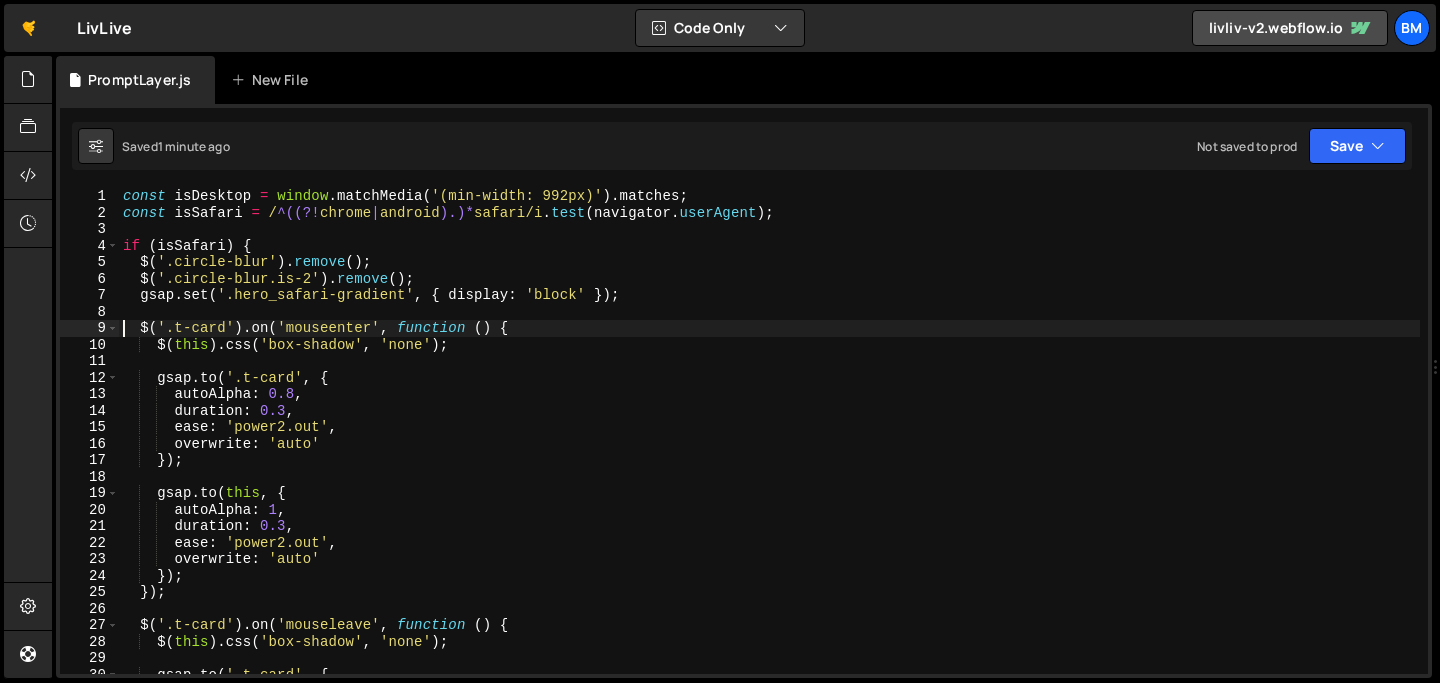click on "const   isDesktop   =   window . matchMedia ( '(min-width: 992px)' ) . matches ; const   isSafari   =   / ^((?! chrome | android ).)* safari/i . test ( navigator . userAgent ) ; if   ( isSafari )   {    $ ( '.circle-blur' ) . remove ( ) ;    $ ( '.circle-blur.is-2' ) . remove ( ) ;    gsap . set ( '.hero_safari-gradient' ,   {   display :   'block'   }) ;    $ ( '.t-card' ) . on ( 'mouseenter' ,   function   ( )   {       $ ( this ) . css ( 'box-shadow' ,   'none' ) ;       gsap . to ( '.t-card' ,   {          autoAlpha :   0.8 ,          duration :   0.3 ,          ease :   'power2.out' ,          overwrite :   'auto'       }) ;       gsap . to ( this ,   {          autoAlpha :   1 ,          duration :   0.3 ,          ease :   'power2.out' ,          overwrite :   'auto'       }) ;    }) ;    $ ( '.t-card' ) . on ( 'mouseleave' ,   function   ( )   {       $ ( this ) . css ( 'box-shadow' ,   'none' ) ;       gsap . to ( '.t-card' ,   {          autoAlpha :   0 ,          duration :   0.3 ,          ease :   'power2.out' ,          overwrite :   'auto'       }) ;    }) ; }" at bounding box center [769, 447] 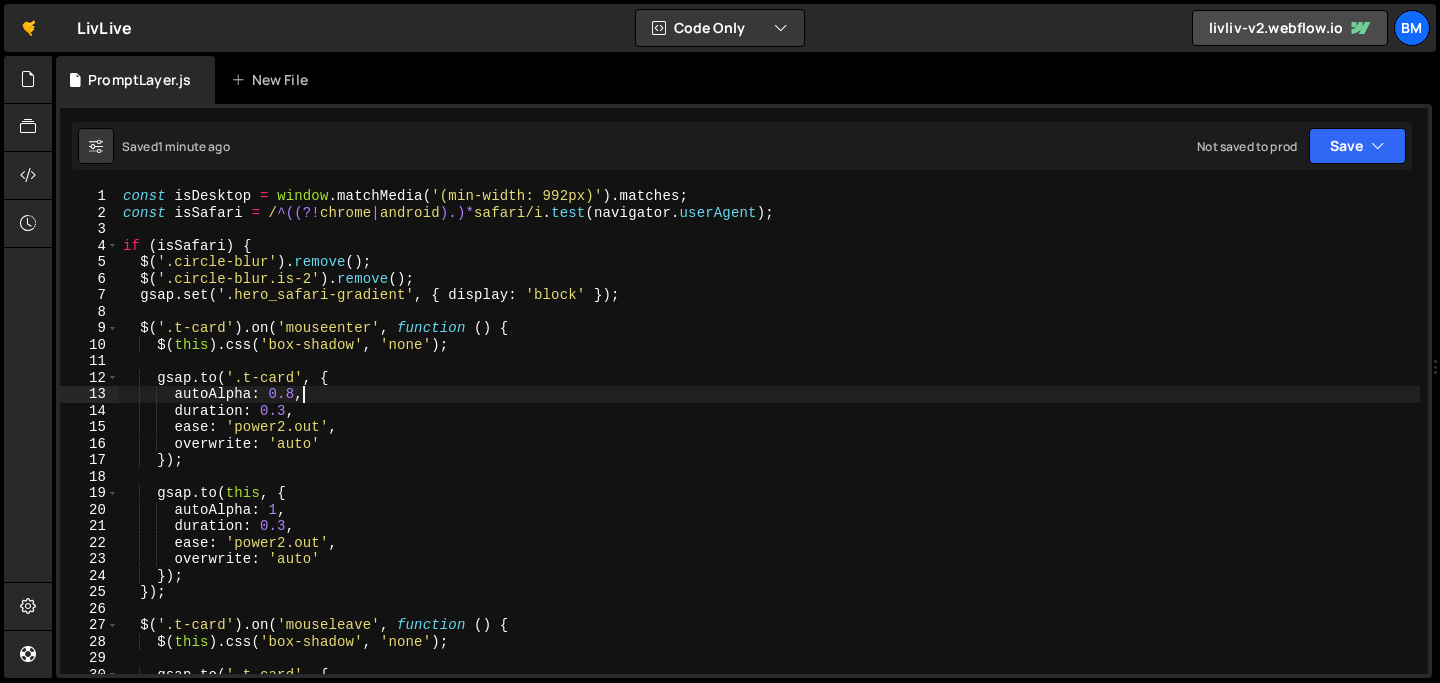click on "const   isDesktop   =   window . matchMedia ( '(min-width: 992px)' ) . matches ; const   isSafari   =   / ^((?! chrome | android ).)* safari/i . test ( navigator . userAgent ) ; if   ( isSafari )   {    $ ( '.circle-blur' ) . remove ( ) ;    $ ( '.circle-blur.is-2' ) . remove ( ) ;    gsap . set ( '.hero_safari-gradient' ,   {   display :   'block'   }) ;    $ ( '.t-card' ) . on ( 'mouseenter' ,   function   ( )   {       $ ( this ) . css ( 'box-shadow' ,   'none' ) ;       gsap . to ( '.t-card' ,   {          autoAlpha :   0.8 ,          duration :   0.3 ,          ease :   'power2.out' ,          overwrite :   'auto'       }) ;       gsap . to ( this ,   {          autoAlpha :   1 ,          duration :   0.3 ,          ease :   'power2.out' ,          overwrite :   'auto'       }) ;    }) ;    $ ( '.t-card' ) . on ( 'mouseleave' ,   function   ( )   {       $ ( this ) . css ( 'box-shadow' ,   'none' ) ;       gsap . to ( '.t-card' ,   {          autoAlpha :   0 ,          duration :   0.3 ,          ease :   'power2.out' ,          overwrite :   'auto'       }) ;    }) ; }" at bounding box center (769, 447) 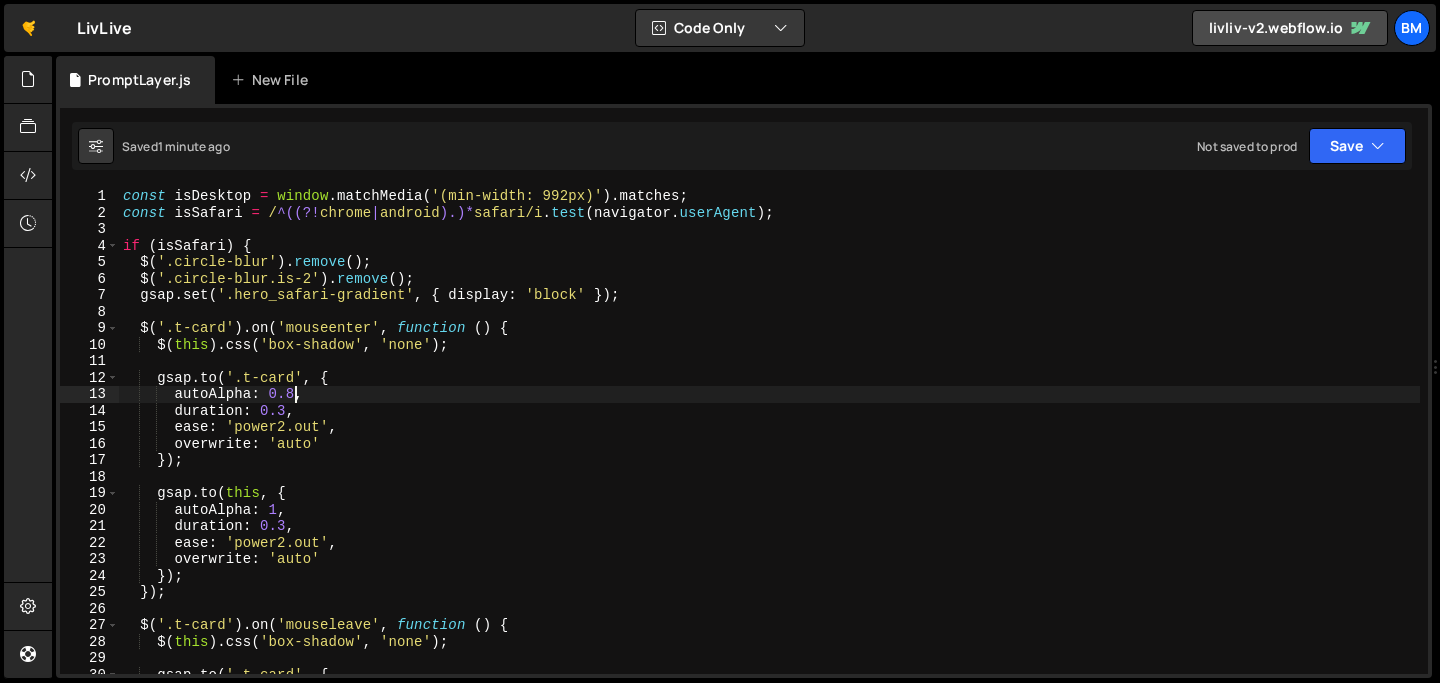click on "const   isDesktop   =   window . matchMedia ( '(min-width: 992px)' ) . matches ; const   isSafari   =   / ^((?! chrome | android ).)* safari/i . test ( navigator . userAgent ) ; if   ( isSafari )   {    $ ( '.circle-blur' ) . remove ( ) ;    $ ( '.circle-blur.is-2' ) . remove ( ) ;    gsap . set ( '.hero_safari-gradient' ,   {   display :   'block'   }) ;    $ ( '.t-card' ) . on ( 'mouseenter' ,   function   ( )   {       $ ( this ) . css ( 'box-shadow' ,   'none' ) ;       gsap . to ( '.t-card' ,   {          autoAlpha :   0.8 ,          duration :   0.3 ,          ease :   'power2.out' ,          overwrite :   'auto'       }) ;       gsap . to ( this ,   {          autoAlpha :   1 ,          duration :   0.3 ,          ease :   'power2.out' ,          overwrite :   'auto'       }) ;    }) ;    $ ( '.t-card' ) . on ( 'mouseleave' ,   function   ( )   {       $ ( this ) . css ( 'box-shadow' ,   'none' ) ;       gsap . to ( '.t-card' ,   {          autoAlpha :   0 ,          duration :   0.3 ,          ease :   'power2.out' ,          overwrite :   'auto'       }) ;    }) ; }" at bounding box center (769, 447) 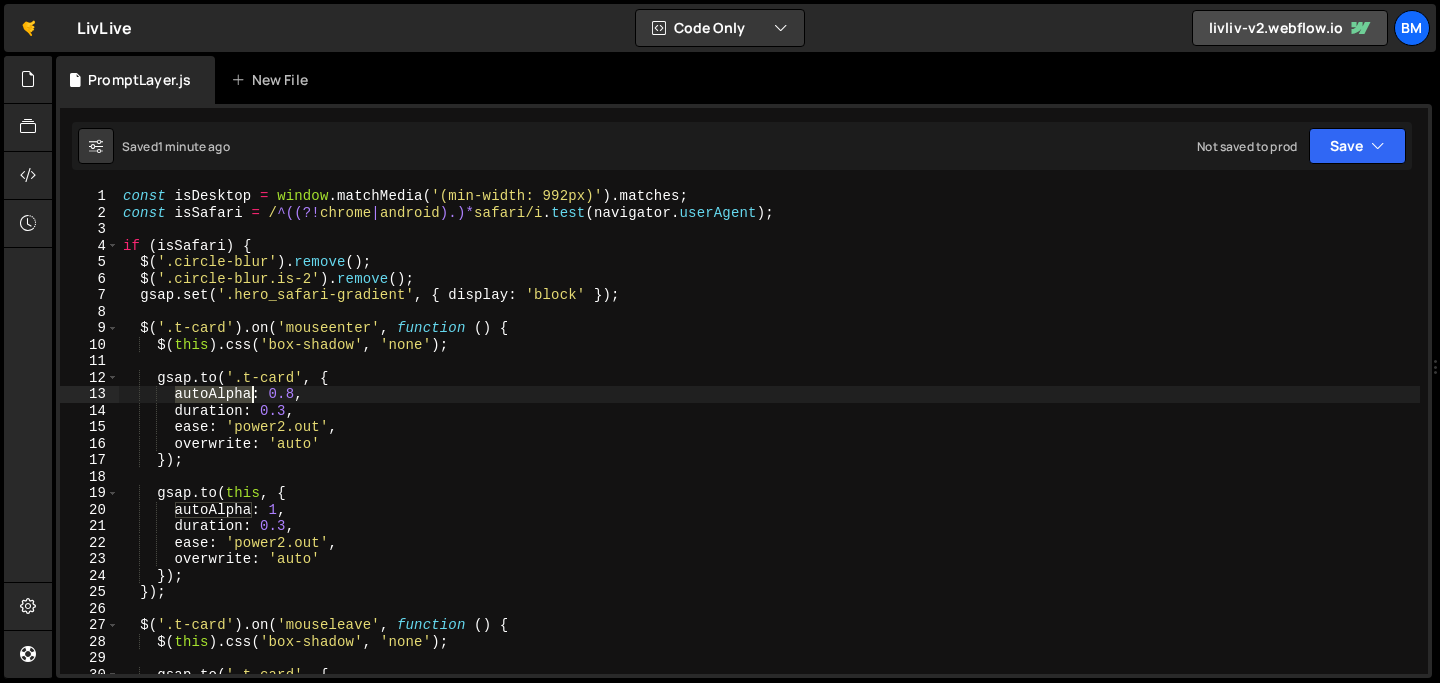 click on "const   isDesktop   =   window . matchMedia ( '(min-width: 992px)' ) . matches ; const   isSafari   =   / ^((?! chrome | android ).)* safari/i . test ( navigator . userAgent ) ; if   ( isSafari )   {    $ ( '.circle-blur' ) . remove ( ) ;    $ ( '.circle-blur.is-2' ) . remove ( ) ;    gsap . set ( '.hero_safari-gradient' ,   {   display :   'block'   }) ;    $ ( '.t-card' ) . on ( 'mouseenter' ,   function   ( )   {       $ ( this ) . css ( 'box-shadow' ,   'none' ) ;       gsap . to ( '.t-card' ,   {          autoAlpha :   0.8 ,          duration :   0.3 ,          ease :   'power2.out' ,          overwrite :   'auto'       }) ;       gsap . to ( this ,   {          autoAlpha :   1 ,          duration :   0.3 ,          ease :   'power2.out' ,          overwrite :   'auto'       }) ;    }) ;    $ ( '.t-card' ) . on ( 'mouseleave' ,   function   ( )   {       $ ( this ) . css ( 'box-shadow' ,   'none' ) ;       gsap . to ( '.t-card' ,   {          autoAlpha :   0 ,          duration :   0.3 ,          ease :   'power2.out' ,          overwrite :   'auto'       }) ;    }) ; }" at bounding box center [769, 447] 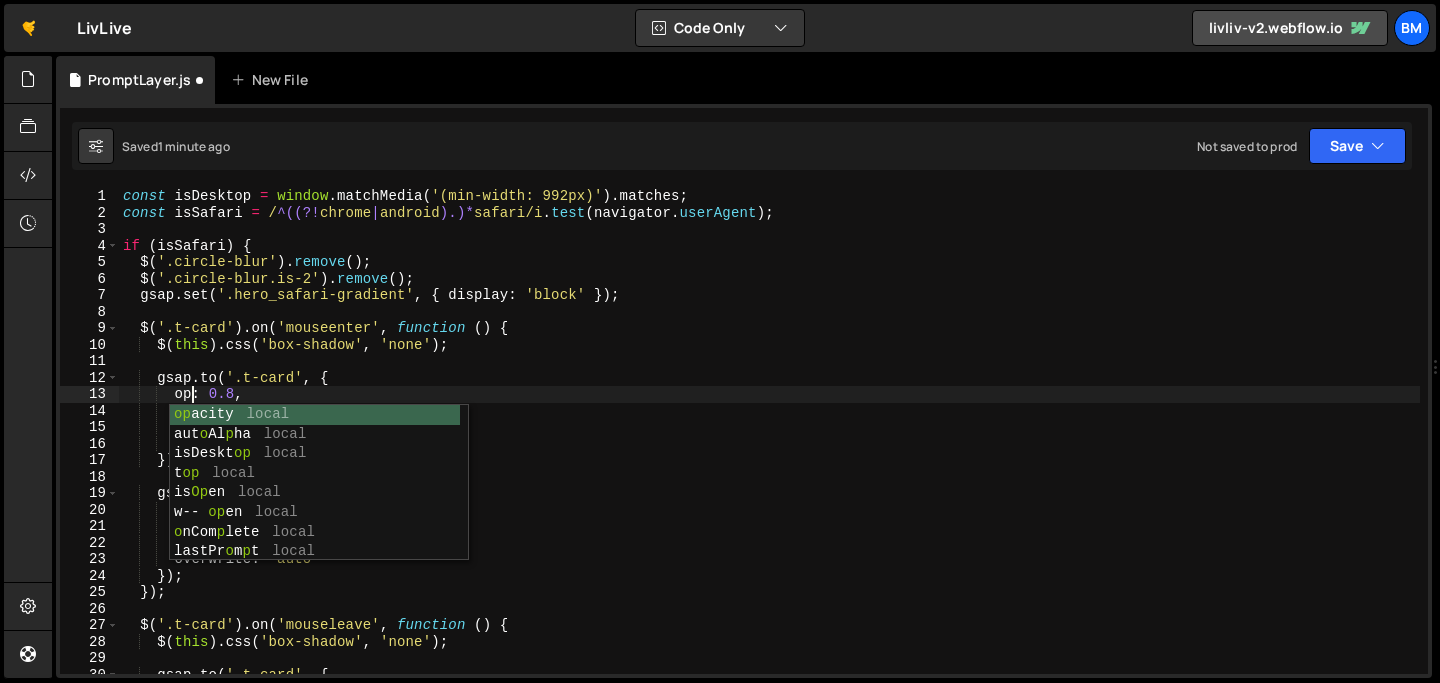 scroll, scrollTop: 0, scrollLeft: 4, axis: horizontal 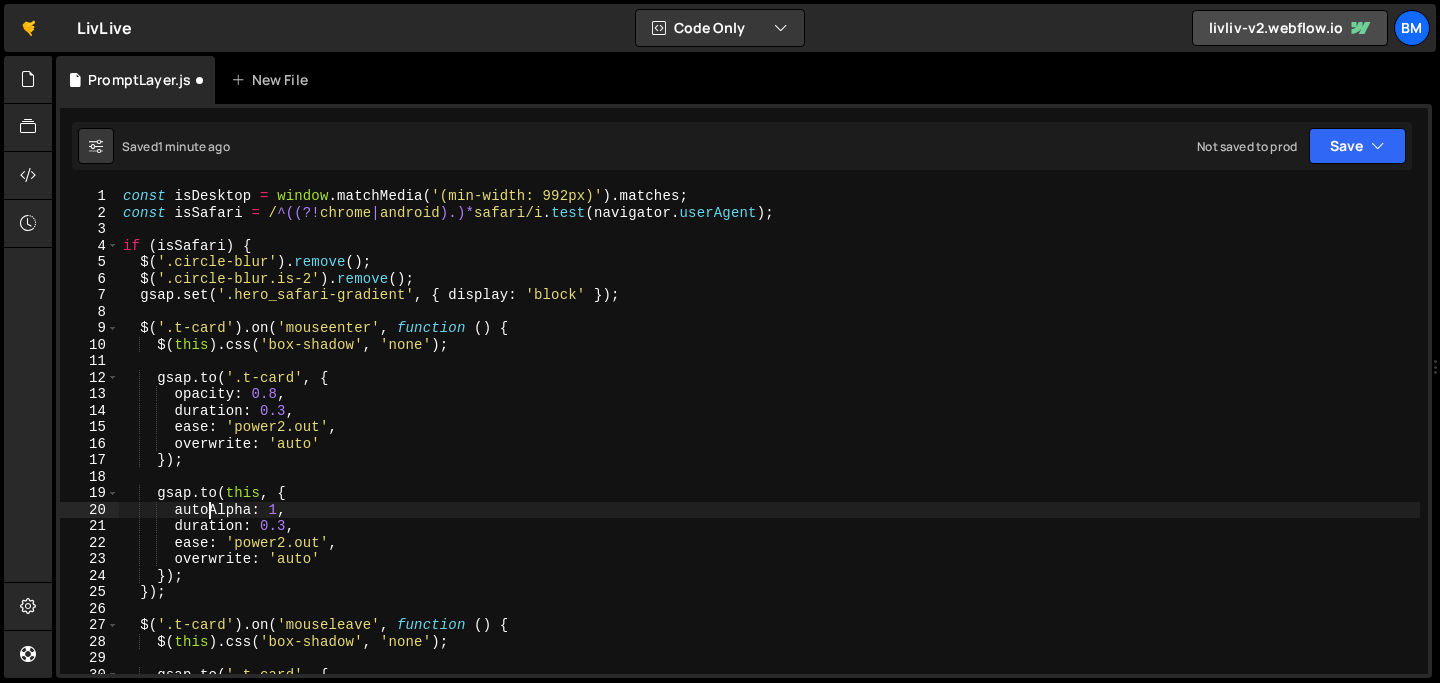 click on "const   isDesktop   =   window . matchMedia ( '(min-width: 992px)' ) . matches ; const   isSafari   =   / ^((?! chrome | android ).)* safari/i . test ( navigator . userAgent ) ; if   ( isSafari )   {    $ ( '.circle-blur' ) . remove ( ) ;    $ ( '.circle-blur.is-2' ) . remove ( ) ;    gsap . set ( '.hero_safari-gradient' ,   {   display :   'block'   }) ;    $ ( '.t-card' ) . on ( 'mouseenter' ,   function   ( )   {       $ ( this ) . css ( 'box-shadow' ,   'none' ) ;       gsap . to ( '.t-card' ,   {          opacity :   0.8 ,          duration :   0.3 ,          ease :   'power2.out' ,          overwrite :   'auto'       }) ;       gsap . to ( this ,   {          autoAlpha :   1 ,          duration :   0.3 ,          ease :   'power2.out' ,          overwrite :   'auto'       }) ;    }) ;    $ ( '.t-card' ) . on ( 'mouseleave' ,   function   ( )   {       $ ( this ) . css ( 'box-shadow' ,   'none' ) ;       gsap . to ( '.t-card' ,   {          autoAlpha :   1 ," at bounding box center (769, 447) 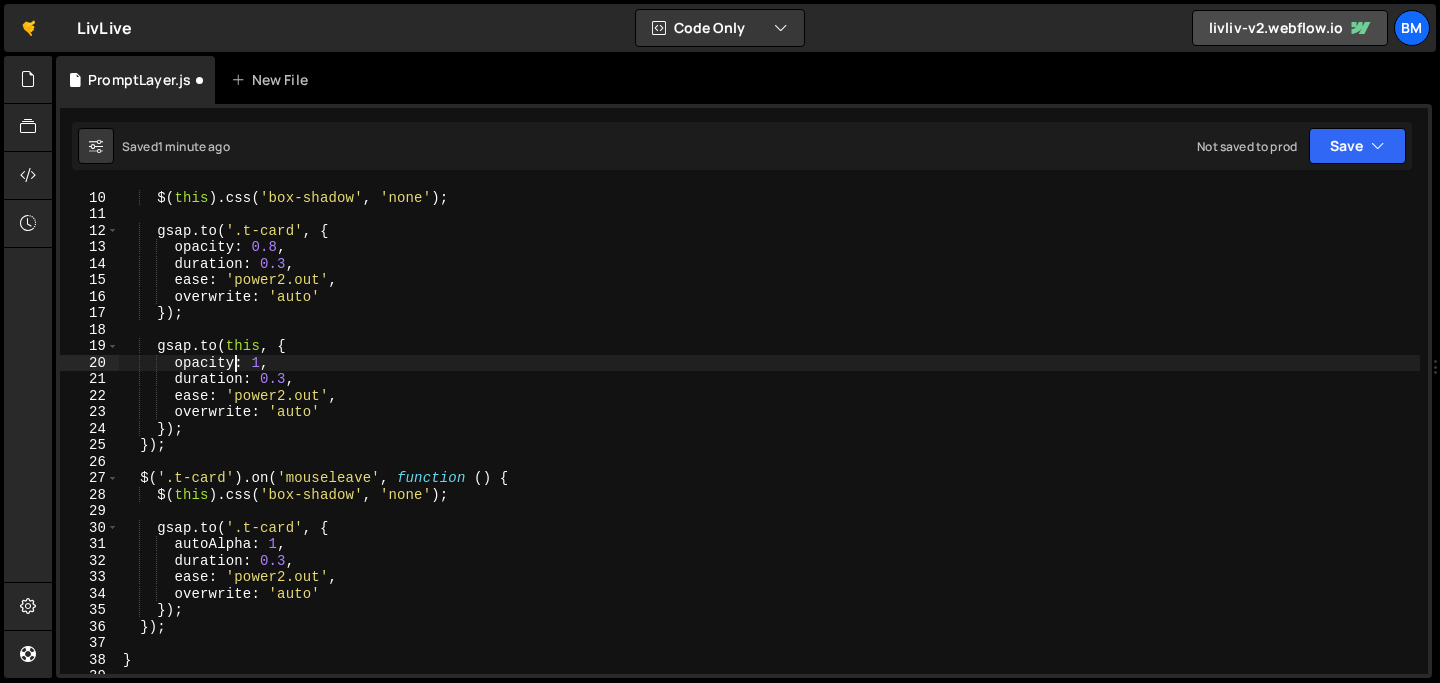 scroll, scrollTop: 147, scrollLeft: 0, axis: vertical 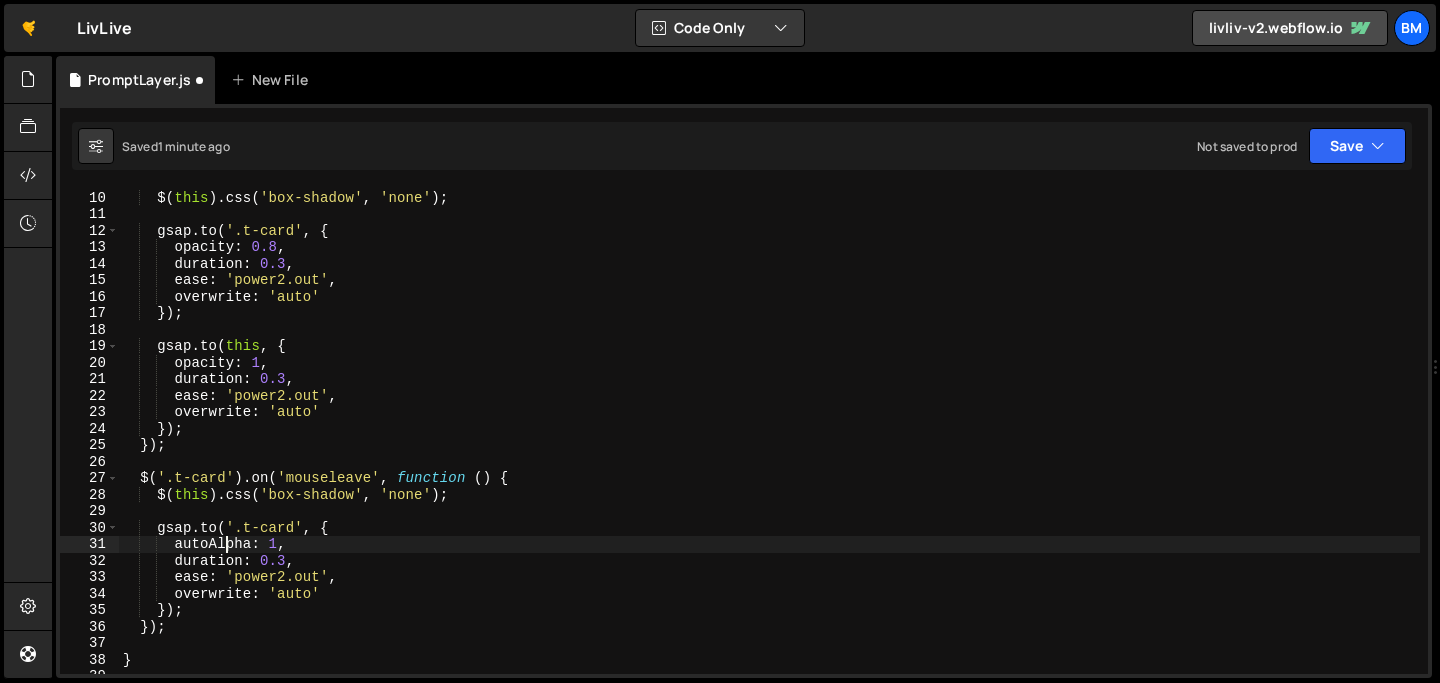 click on "$ ( '.t-card' ) . on ( 'mouseenter' ,   function   ( )   {       $ ( this ) . css ( 'box-shadow' ,   'none' ) ;       gsap . to ( '.t-card' ,   {          opacity :   0.8 ,          duration :   0.3 ,          ease :   'power2.out' ,          overwrite :   'auto'       }) ;       gsap . to ( this ,   {          opacity :   1 ,          duration :   0.3 ,          ease :   'power2.out' ,          overwrite :   'auto'       }) ;    }) ;    $ ( '.t-card' ) . on ( 'mouseleave' ,   function   ( )   {       $ ( this ) . css ( 'box-shadow' ,   'none' ) ;       gsap . to ( '.t-card' ,   {          autoAlpha :   1 ,          duration :   0.3 ,          ease :   'power2.out' ,          overwrite :   'auto'       }) ;    }) ; }" at bounding box center [769, 432] 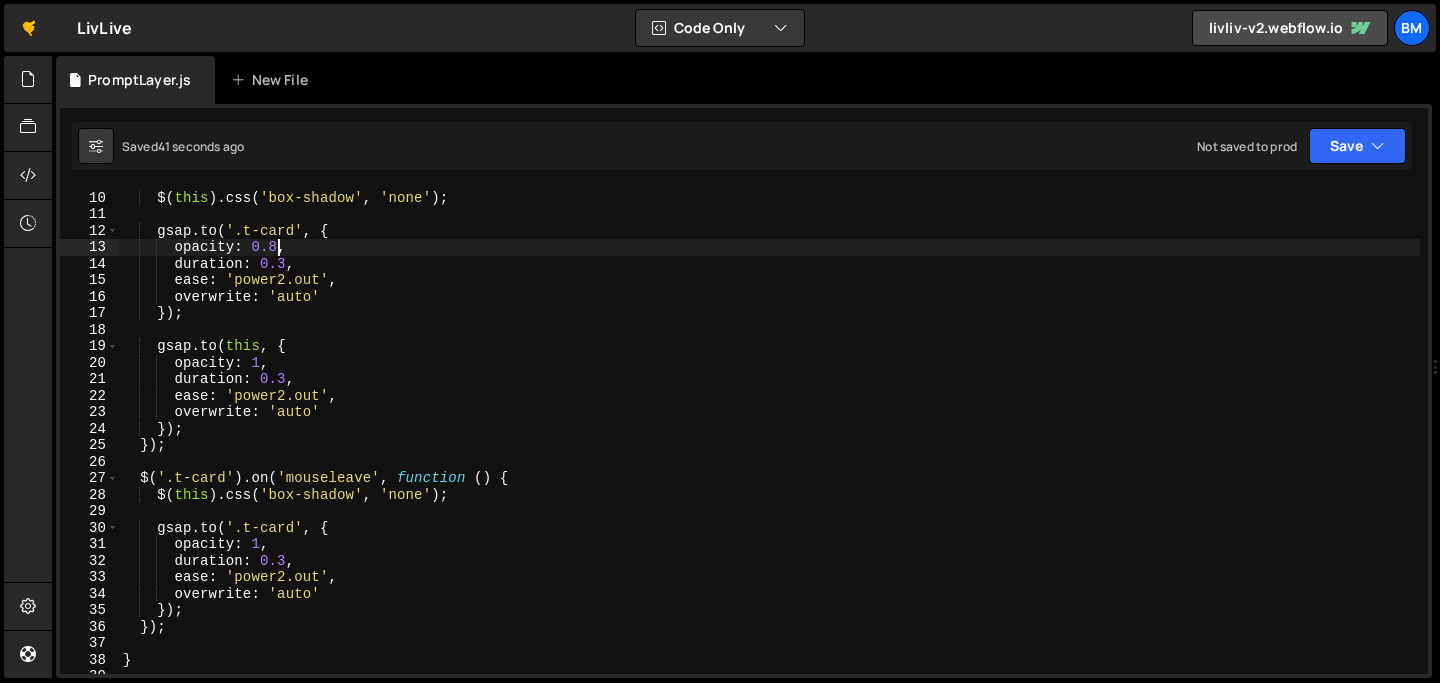 click on "$ ( '.t-card' ) . on ( 'mouseenter' ,   function   ( )   {       $ ( this ) . css ( 'box-shadow' ,   'none' ) ;       gsap . to ( '.t-card' ,   {          opacity :   0.8 ,          duration :   0.3 ,          ease :   'power2.out' ,          overwrite :   'auto'       }) ;       gsap . to ( this ,   {          opacity :   1 ,          duration :   0.3 ,          ease :   'power2.out' ,          overwrite :   'auto'       }) ;    }) ;    $ ( '.t-card' ) . on ( 'mouseleave' ,   function   ( )   {       $ ( this ) . css ( 'box-shadow' ,   'none' ) ;       gsap . to ( '.t-card' ,   {          opacity :   1 ,          duration :   0.3 ,          ease :   'power2.out' ,          overwrite :   'auto'       }) ;    }) ; }" at bounding box center (769, 432) 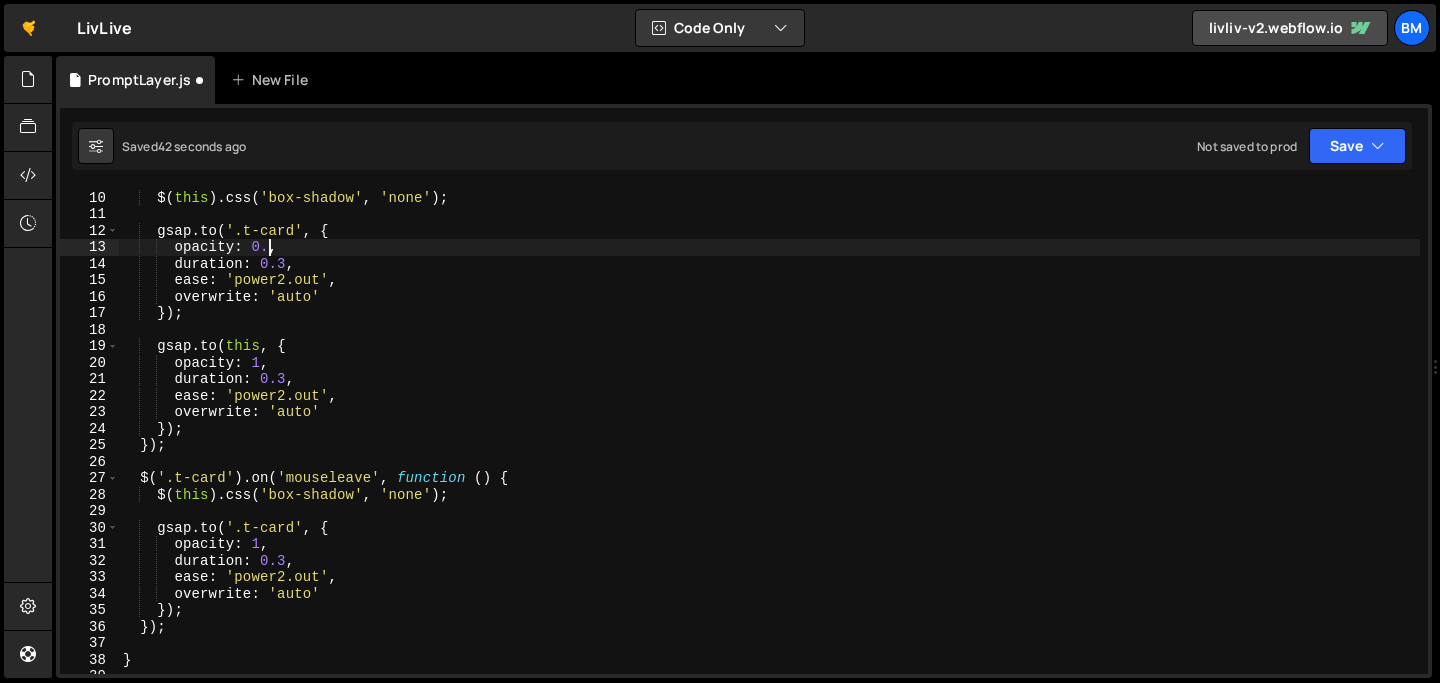 scroll, scrollTop: 0, scrollLeft: 10, axis: horizontal 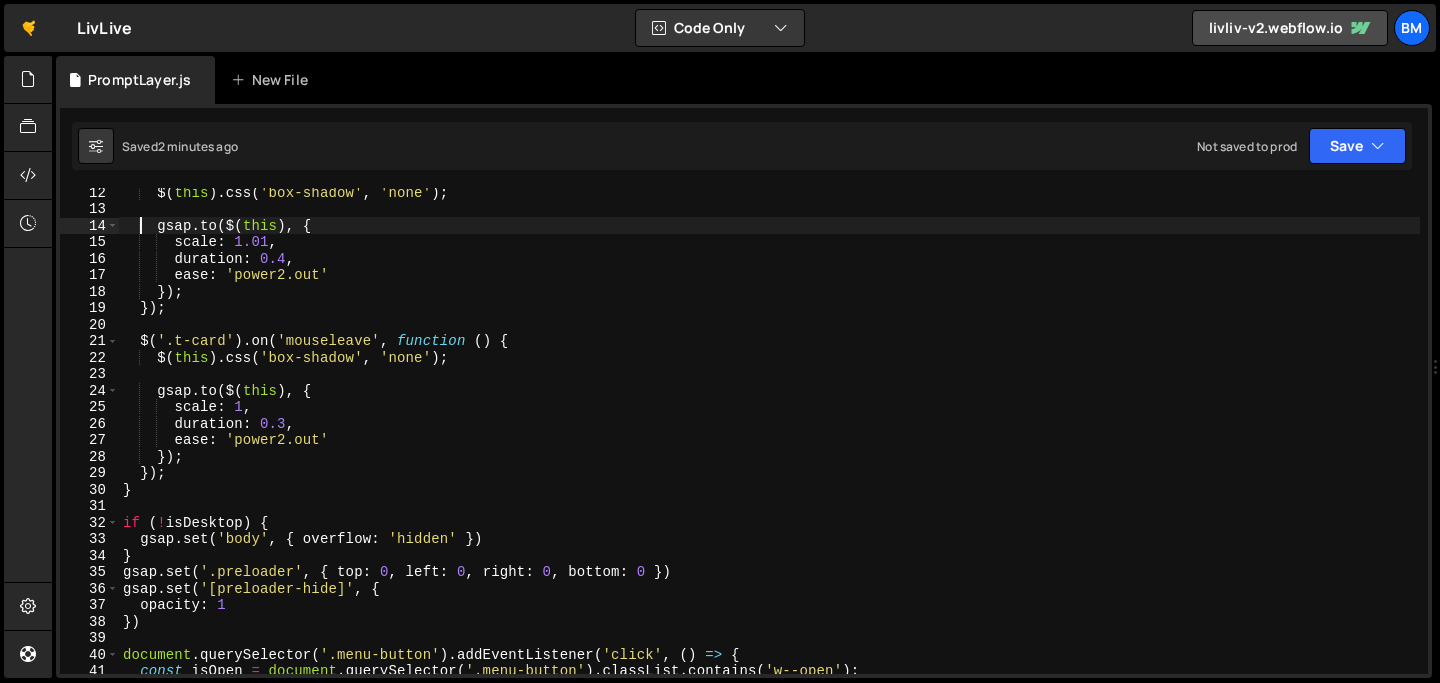 click on "$ ( this ) . css ( 'box-shadow' ,   'none' ) ;       gsap . to ( $ ( this ) ,   {          scale :   1.01 ,          duration :   0.4 ,          ease :   'power2.out'       }) ;    }) ;    $ ( '.t-card' ) . on ( 'mouseleave' ,   function   ( )   {       $ ( this ) . css ( 'box-shadow' ,   'none' ) ;       gsap . to ( $ ( this ) ,   {          scale :   1 ,          duration :   0.3 ,          ease :   'power2.out'       }) ;    }) ; } if   ( ! isDesktop )   {    gsap . set ( 'body' ,   {   overflow :   'hidden'   }) } gsap . set ( '.preloader' ,   {   top :   0 ,   left :   0 ,   right :   0 ,   bottom :   0   }) gsap . set ( '[preloader-hide]' ,   {    opacity :   1 }) document . querySelector ( '.menu-button' ) . addEventListener ( 'click' ,   ( )   =>   {    const   isOpen   =   document . querySelector ( '.menu-button' ) . classList . contains ( 'w--open' ) ;    const   navbar   =   document . querySelector ( '.section.nav' ) ;" at bounding box center (769, 443) 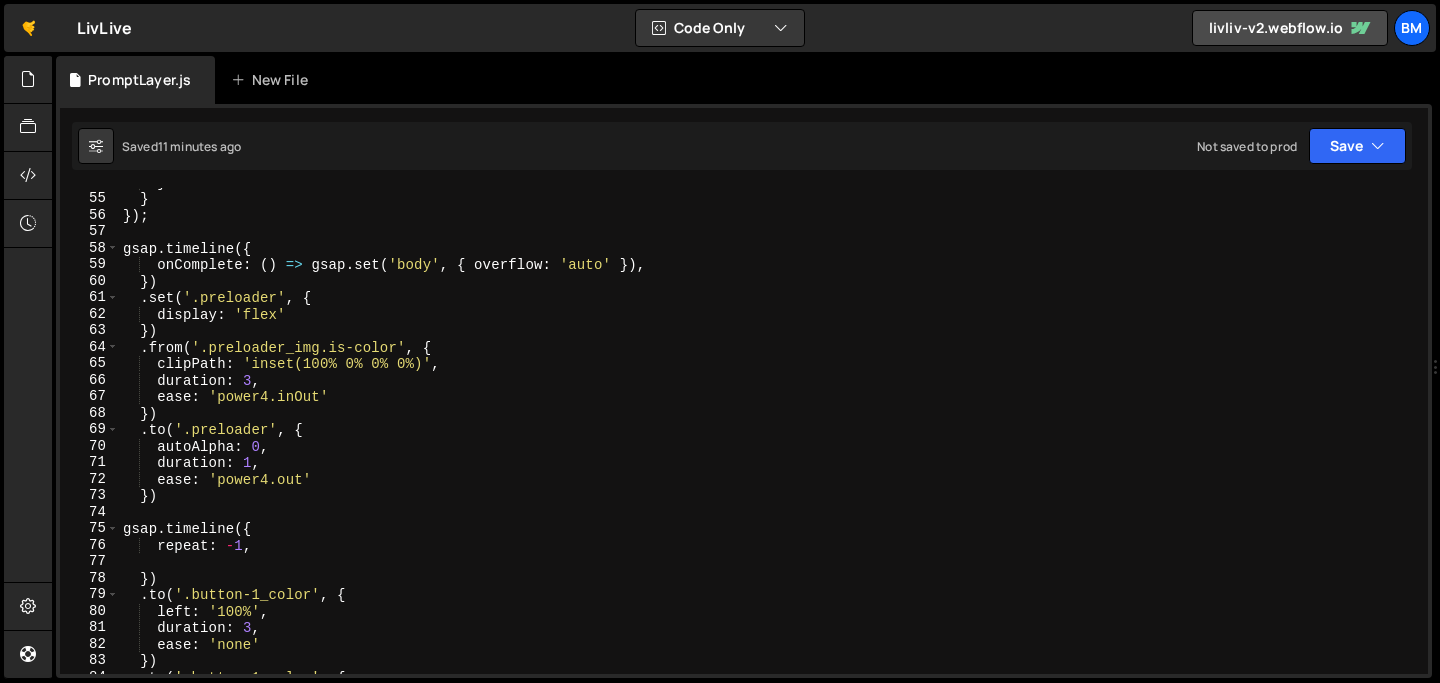 scroll, scrollTop: 889, scrollLeft: 0, axis: vertical 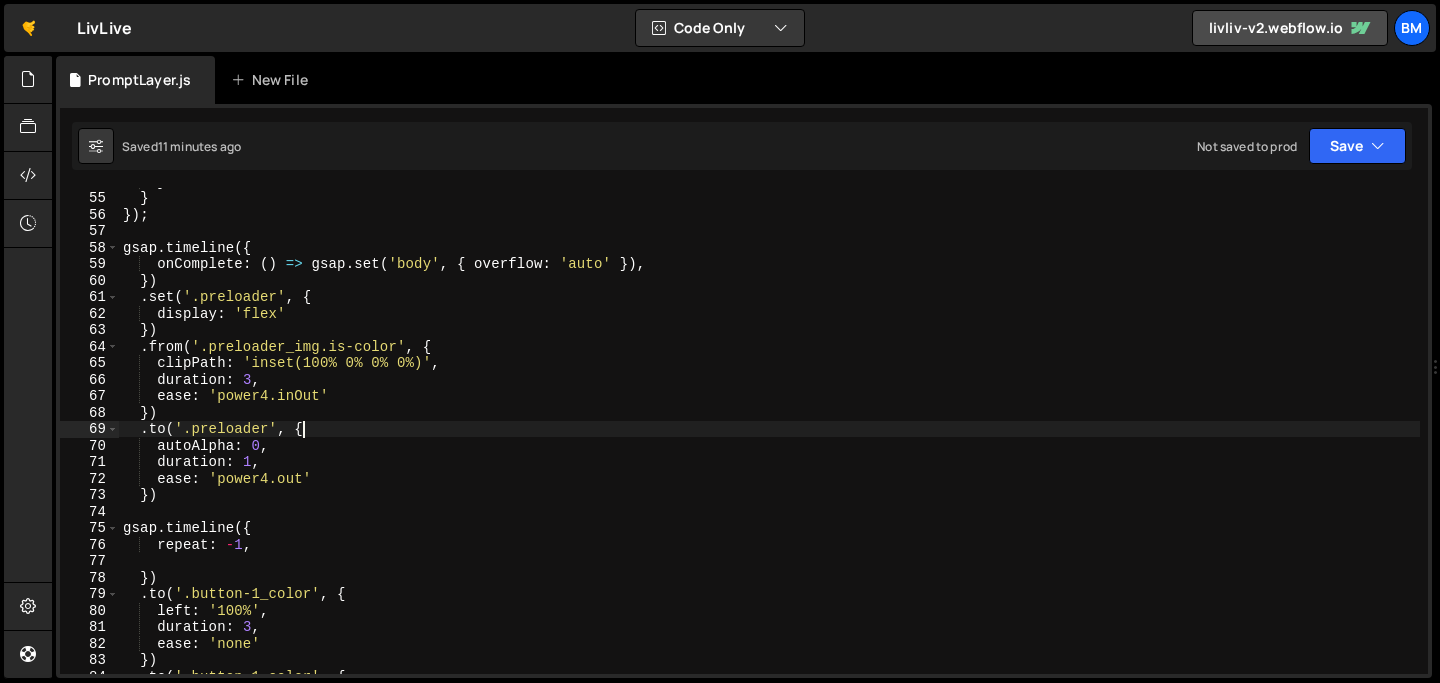 click on "}    } }) ; gsap . timeline ({       onComplete :   ( )   =>   gsap . set ( 'body' ,   {   overflow :   'auto'   }) ,    })    . set ( '.preloader' ,   {       display :   'flex'    })    . from ( '.preloader_img.is-color' ,   {       clipPath :   'inset(100% 0% 0% 0%)' ,       duration :   3 ,       ease :   'power4.inOut'    })    . to ( '.preloader' ,   {       autoAlpha :   0 ,       duration :   1 ,       ease :   'power4.out'    }) gsap . timeline ({       repeat :   - 1 ,    })    . to ( '.button-1_color' ,   {       left :   '100%' ,       duration :   3 ,       ease :   'none'    })    . to ( '.button-1_color' ,   {" at bounding box center [769, 432] 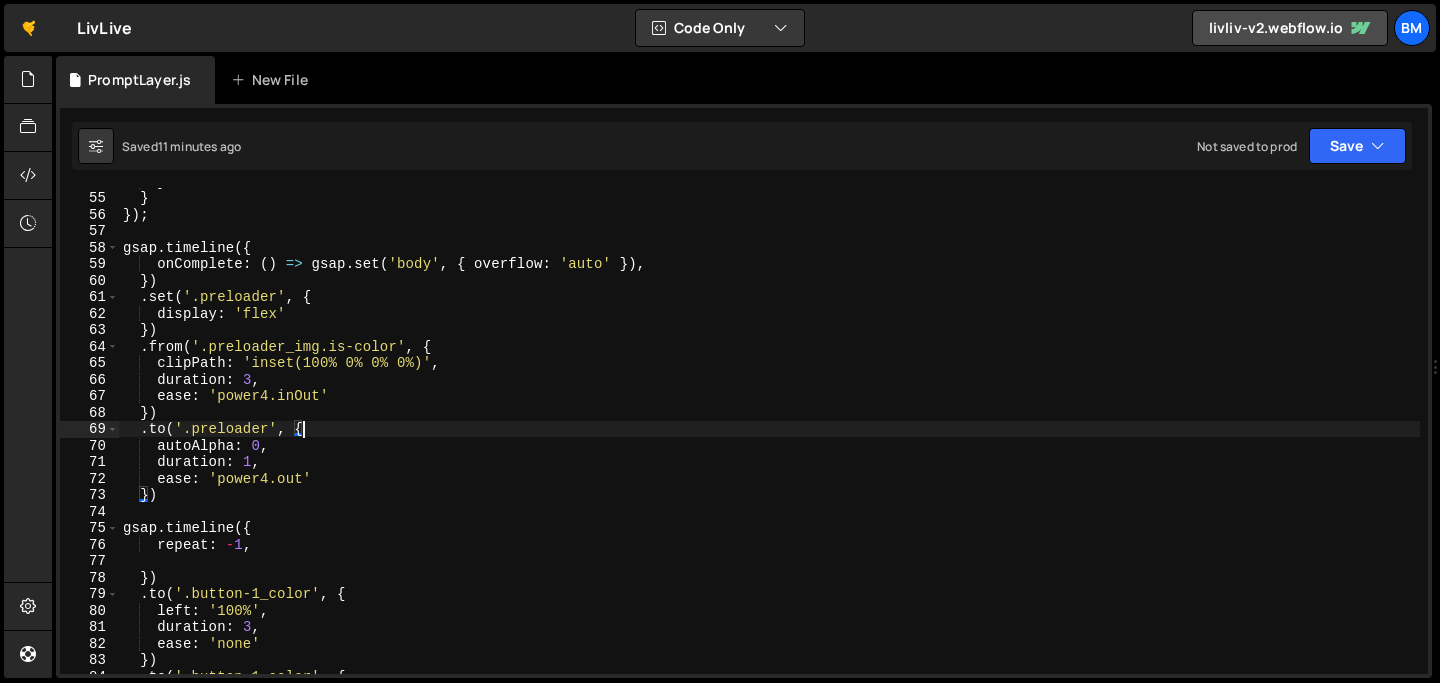 type on ".to('.preloader', {," 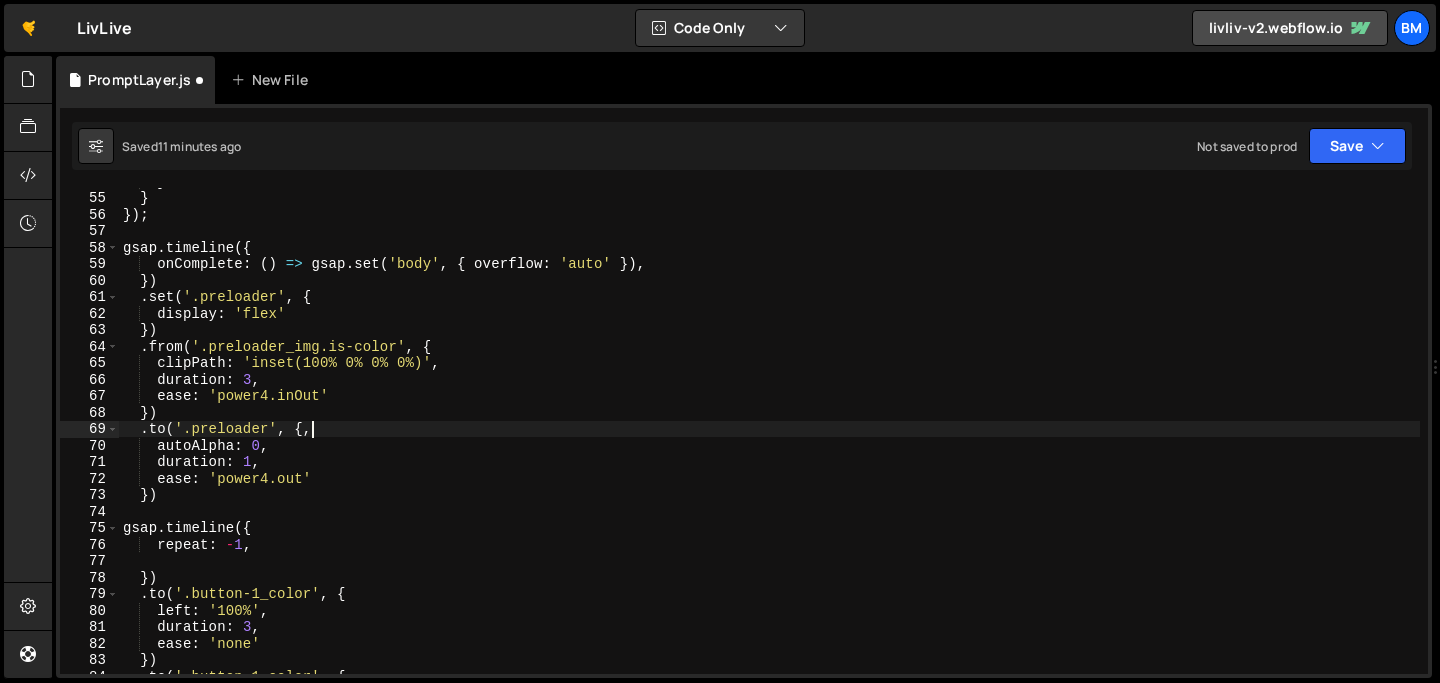 scroll, scrollTop: 0, scrollLeft: 0, axis: both 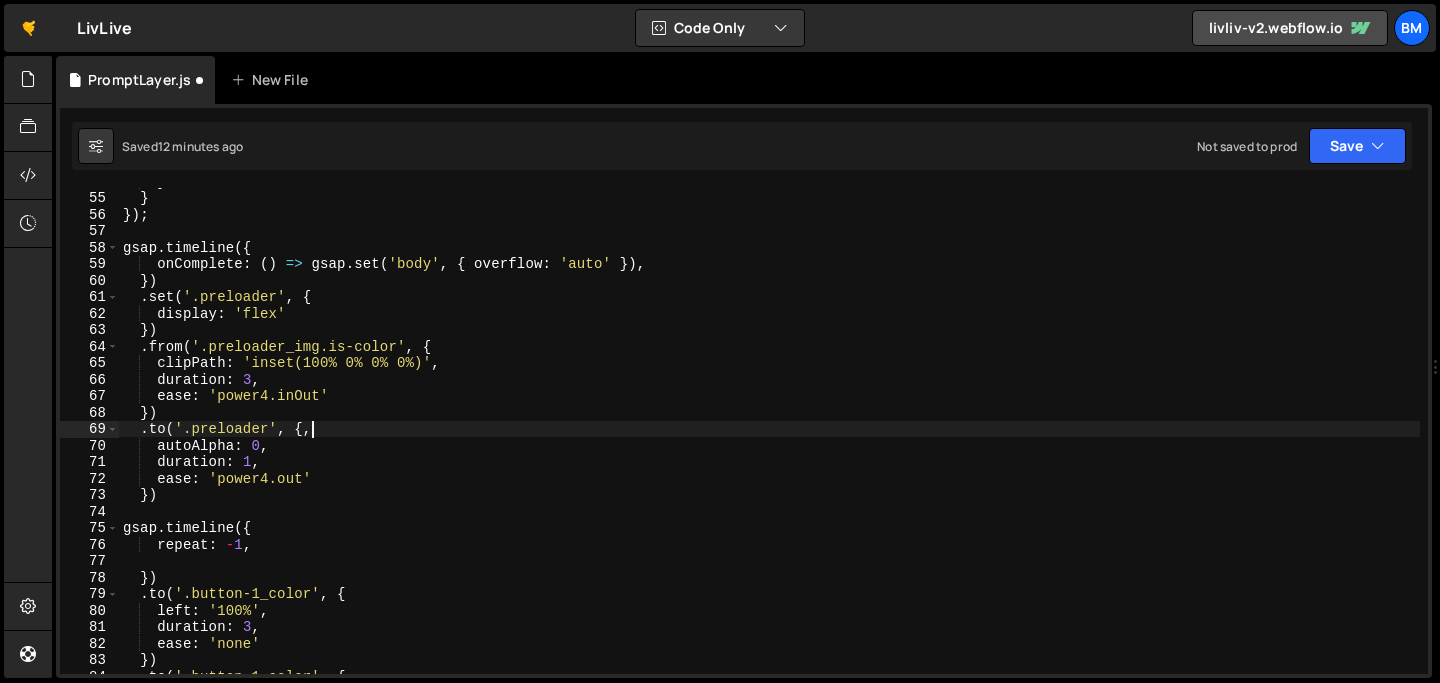 type on ".to('.preloader', {" 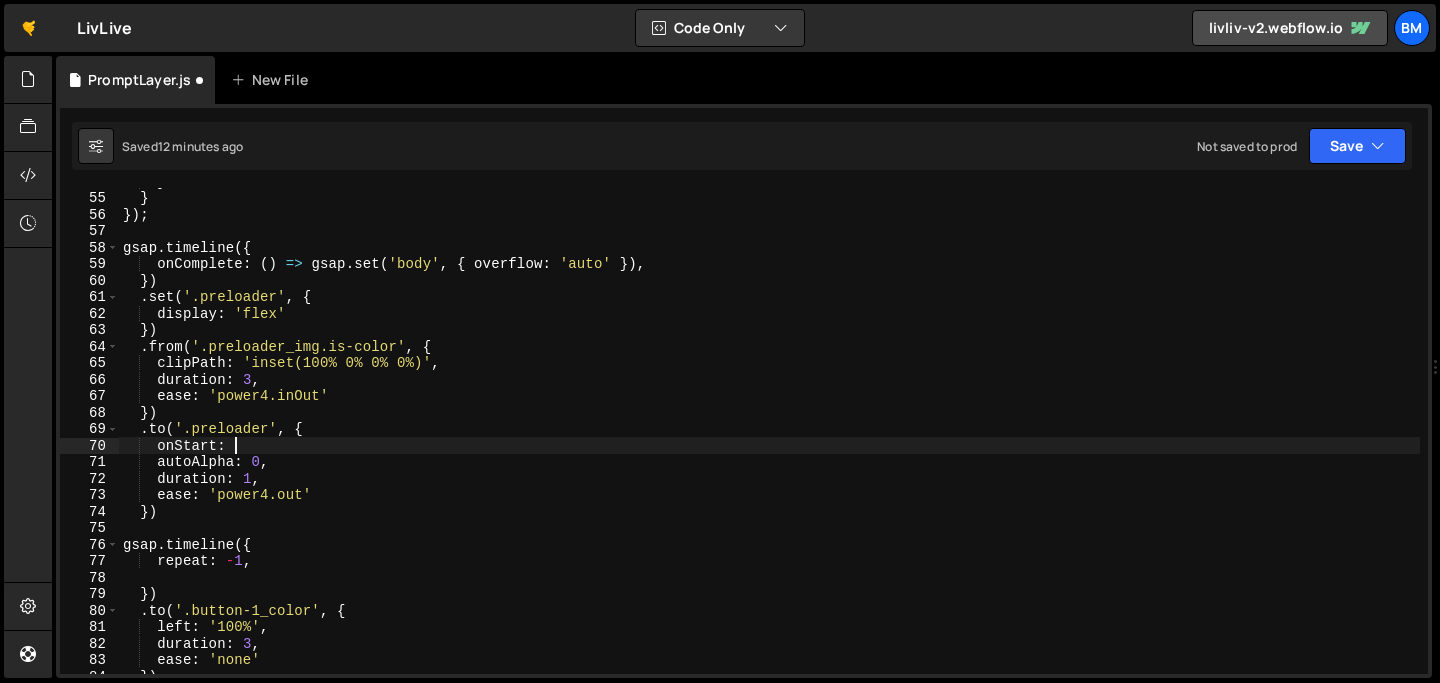 scroll, scrollTop: 0, scrollLeft: 6, axis: horizontal 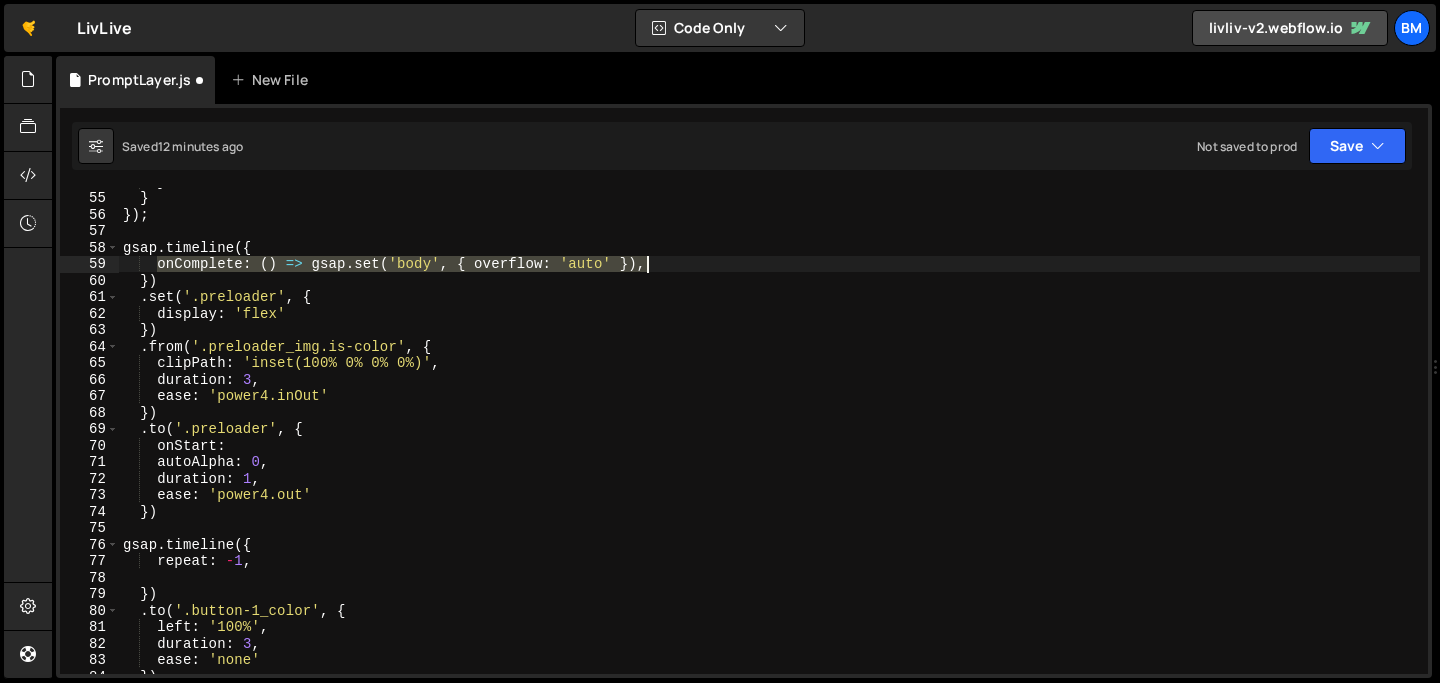 drag, startPoint x: 154, startPoint y: 261, endPoint x: 648, endPoint y: 263, distance: 494.00406 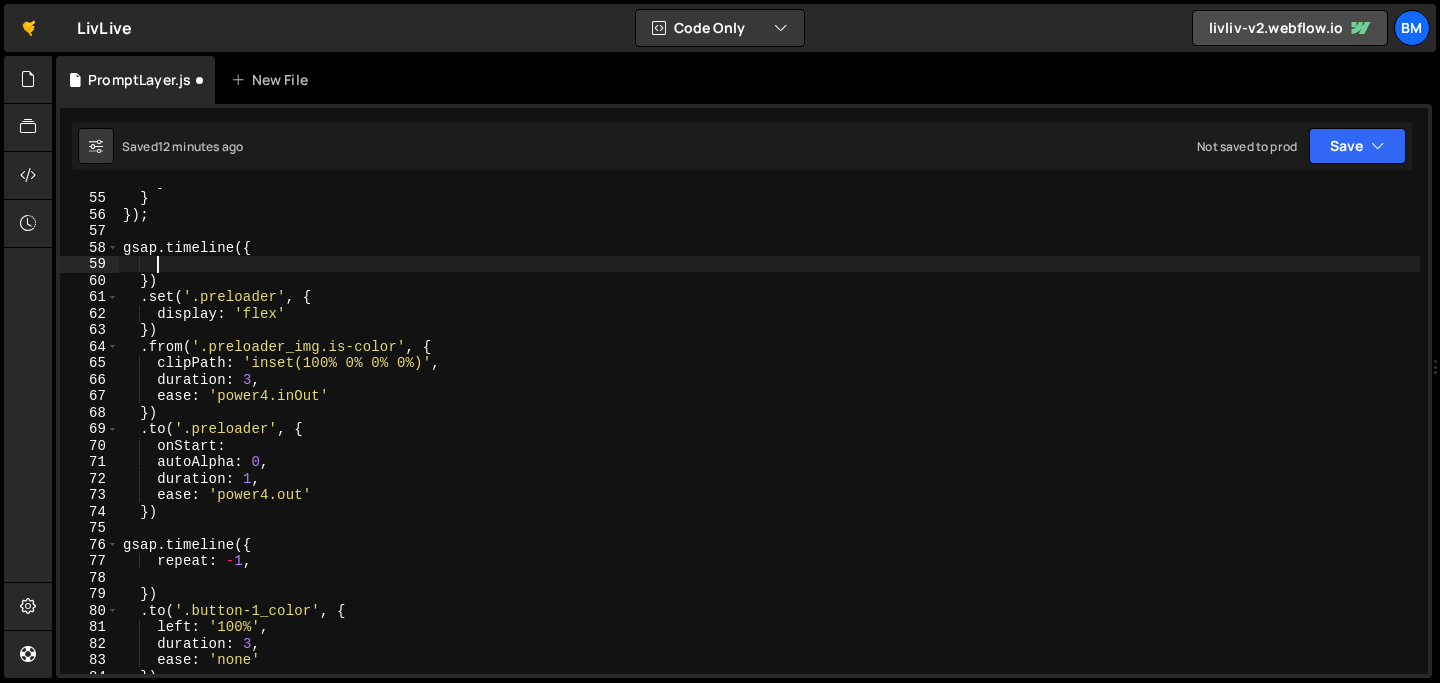 scroll, scrollTop: 0, scrollLeft: 0, axis: both 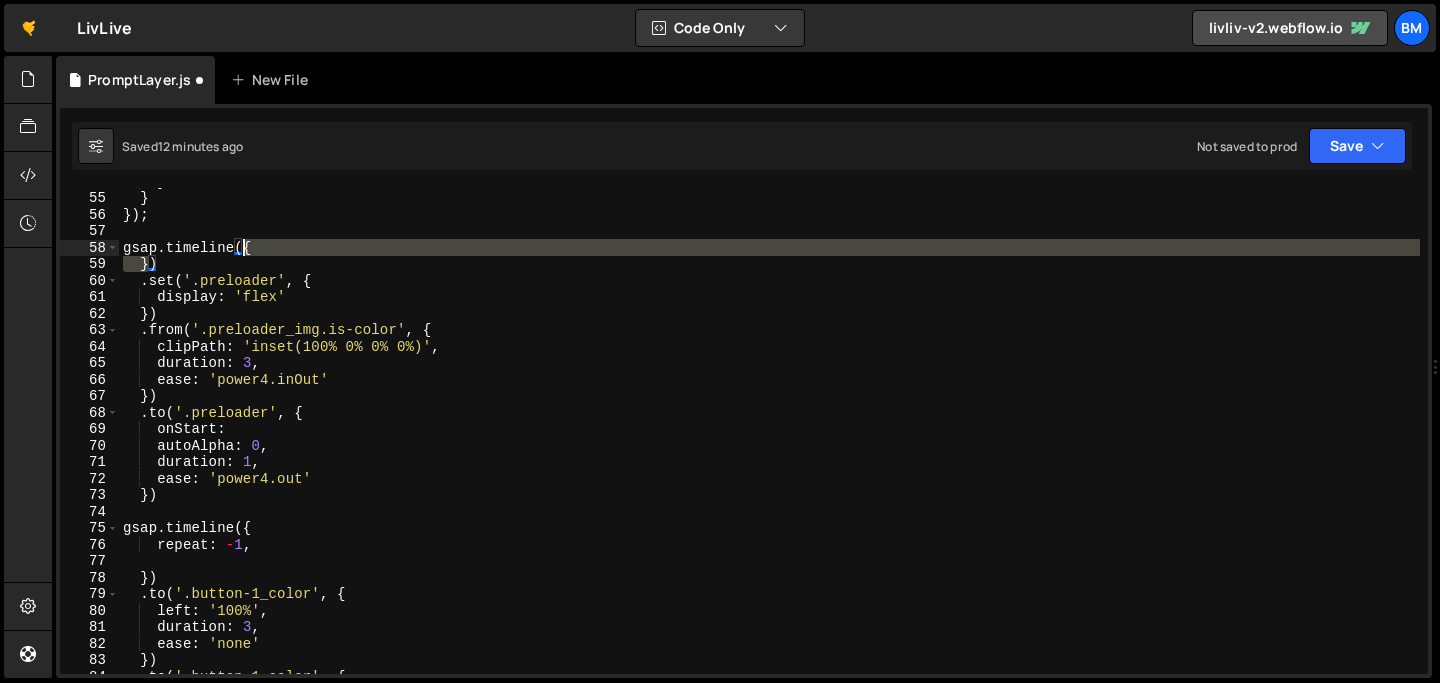 drag, startPoint x: 147, startPoint y: 264, endPoint x: 245, endPoint y: 247, distance: 99.46356 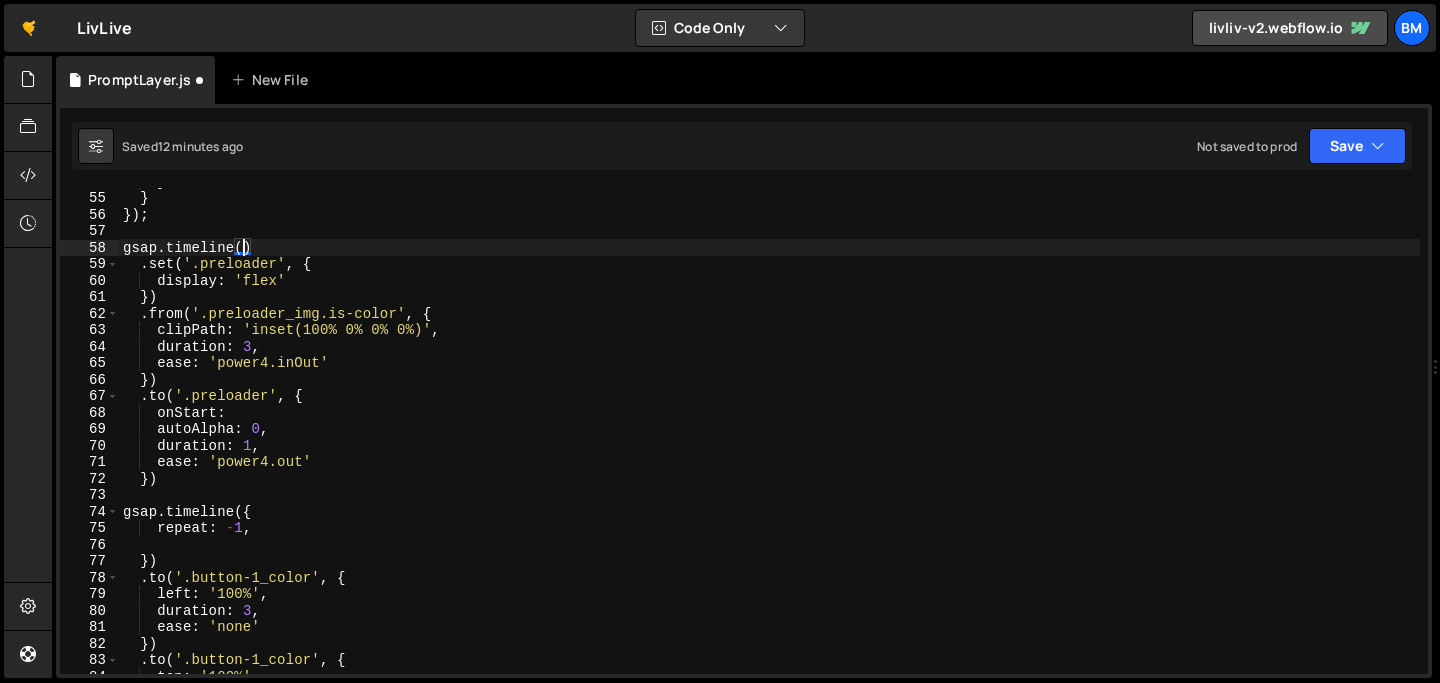 click on "}    } }) ; gsap . timeline ( )    . set ( '.preloader' ,   {       display :   'flex'    })    . from ( '.preloader_img.is-color' ,   {       clipPath :   'inset(100% 0% 0% 0%)' ,       duration :   3 ,       ease :   'power4.inOut'    })    . to ( '.preloader' ,   {       onStart :         autoAlpha :   0 ,       duration :   1 ,       ease :   'power4.out'    }) gsap . timeline ({       repeat :   - 1 ,    })    . to ( '.button-1_color' ,   {       left :   '100%' ,       duration :   3 ,       ease :   'none'    })    . to ( '.button-1_color' ,   {       top :   '100%' ," at bounding box center [769, 432] 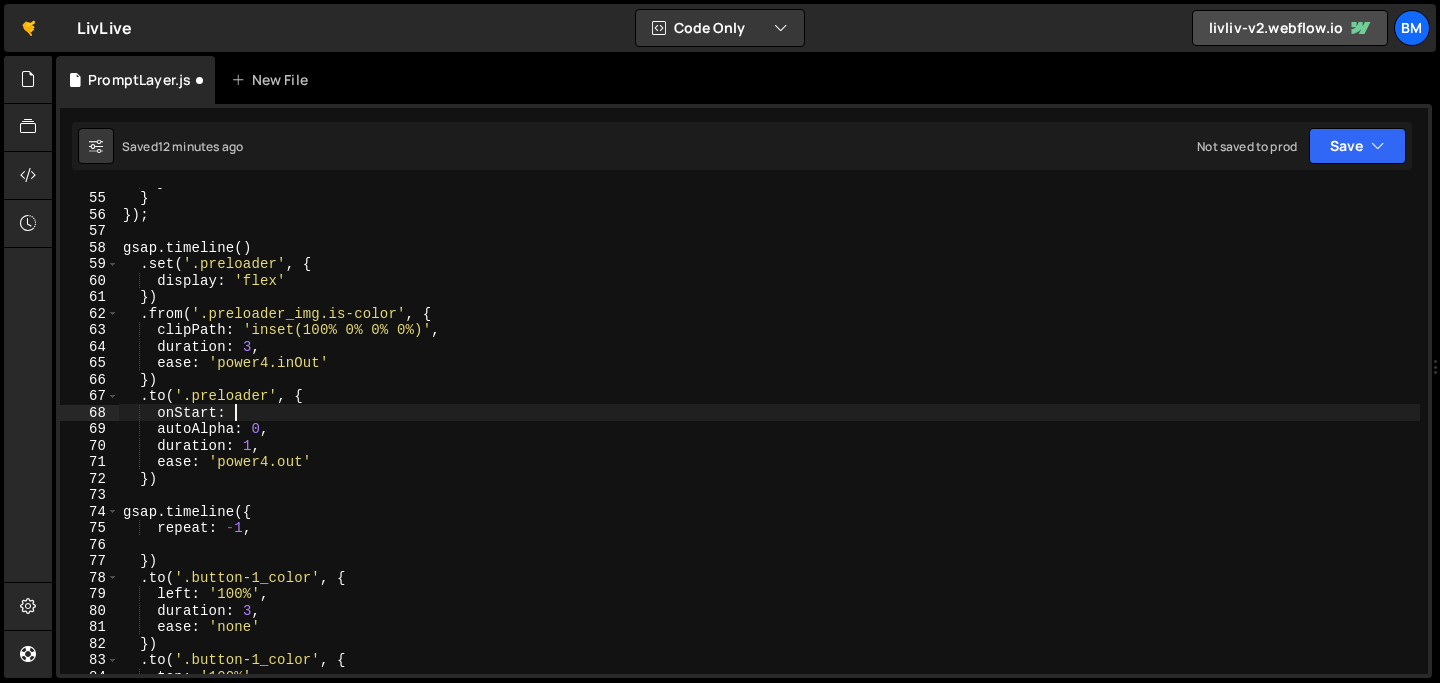 paste on "onComplete: () => gsap.set('body', { overflow: 'auto' })," 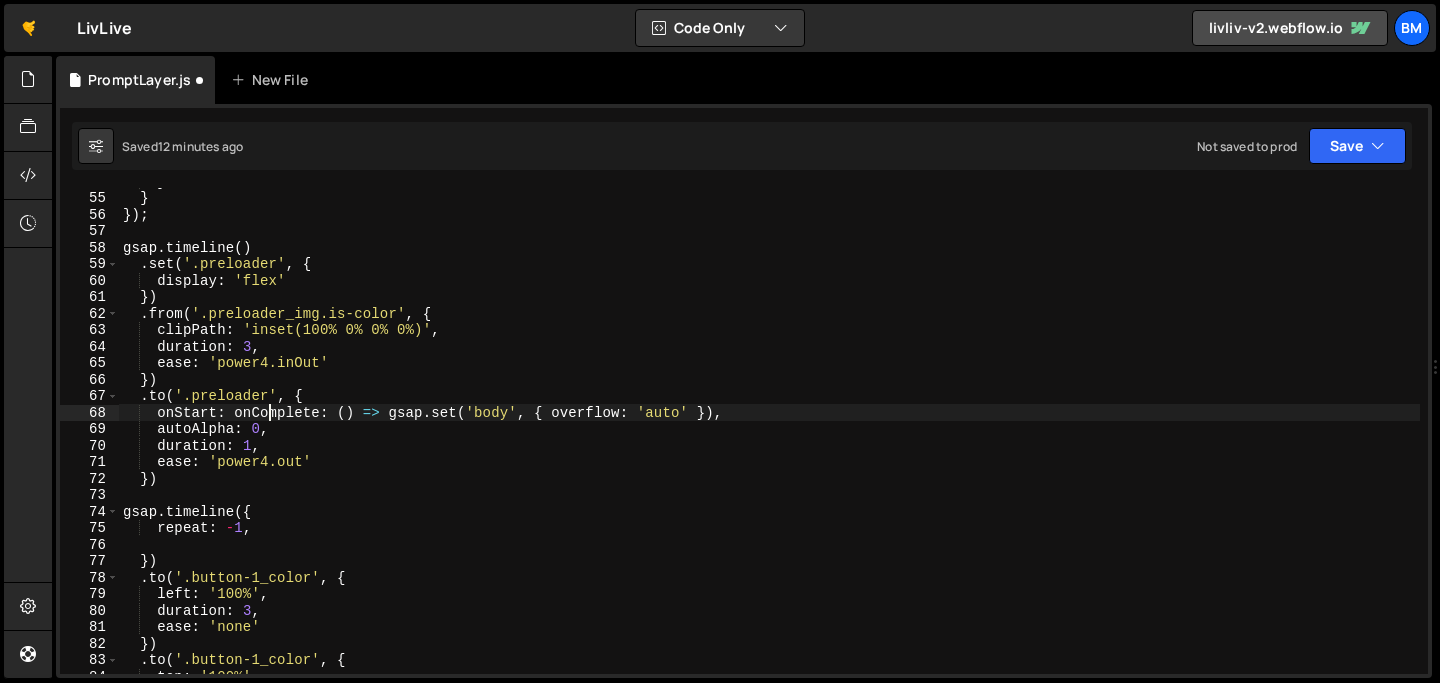 click on "}    } }) ; gsap . timeline ( )    . set ( '.preloader' ,   {       display :   'flex'    })    . from ( '.preloader_img.is-color' ,   {       clipPath :   'inset(100% 0% 0% 0%)' ,       duration :   3 ,       ease :   'power4.inOut'    })    . to ( '.preloader' ,   {       onStart :   onComplete :   ( )   =>   gsap . set ( 'body' ,   {   overflow :   'auto'   }) ,       autoAlpha :   0 ,       duration :   1 ,       ease :   'power4.out'    }) gsap . timeline ({       repeat :   - 1 ,    })    . to ( '.button-1_color' ,   {       left :   '100%' ,       duration :   3 ,       ease :   'none'    })    . to ( '.button-1_color' ,   {       top :   '100%' ," at bounding box center [769, 432] 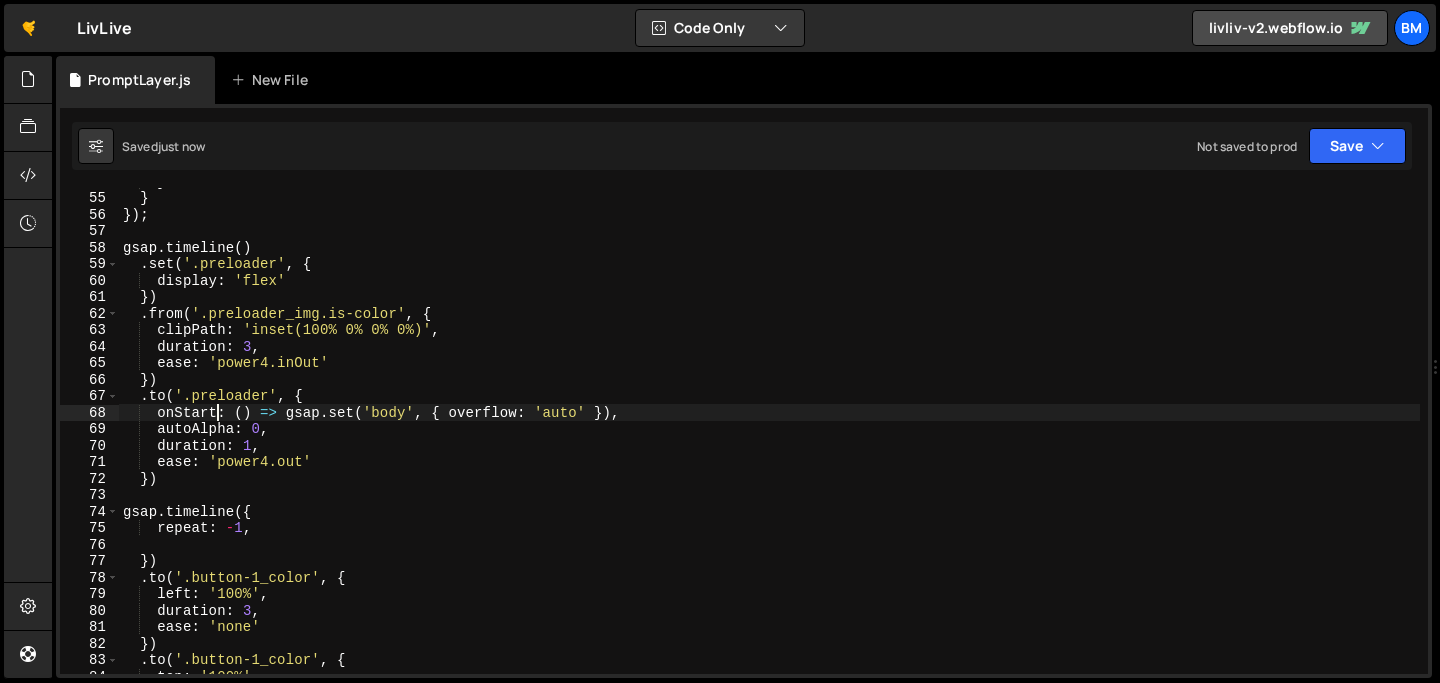 type on "onStart: () => gsap.set('body', { overflow: 'auto' })," 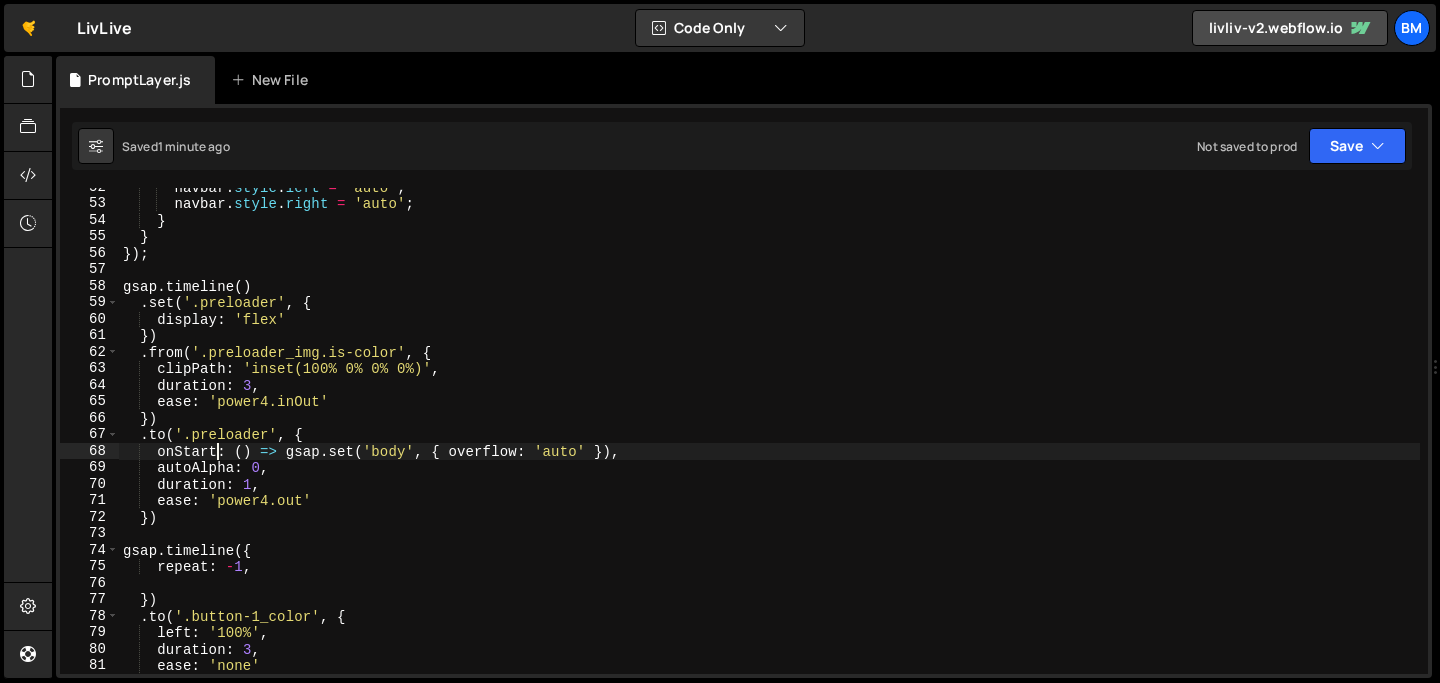 scroll, scrollTop: 834, scrollLeft: 0, axis: vertical 